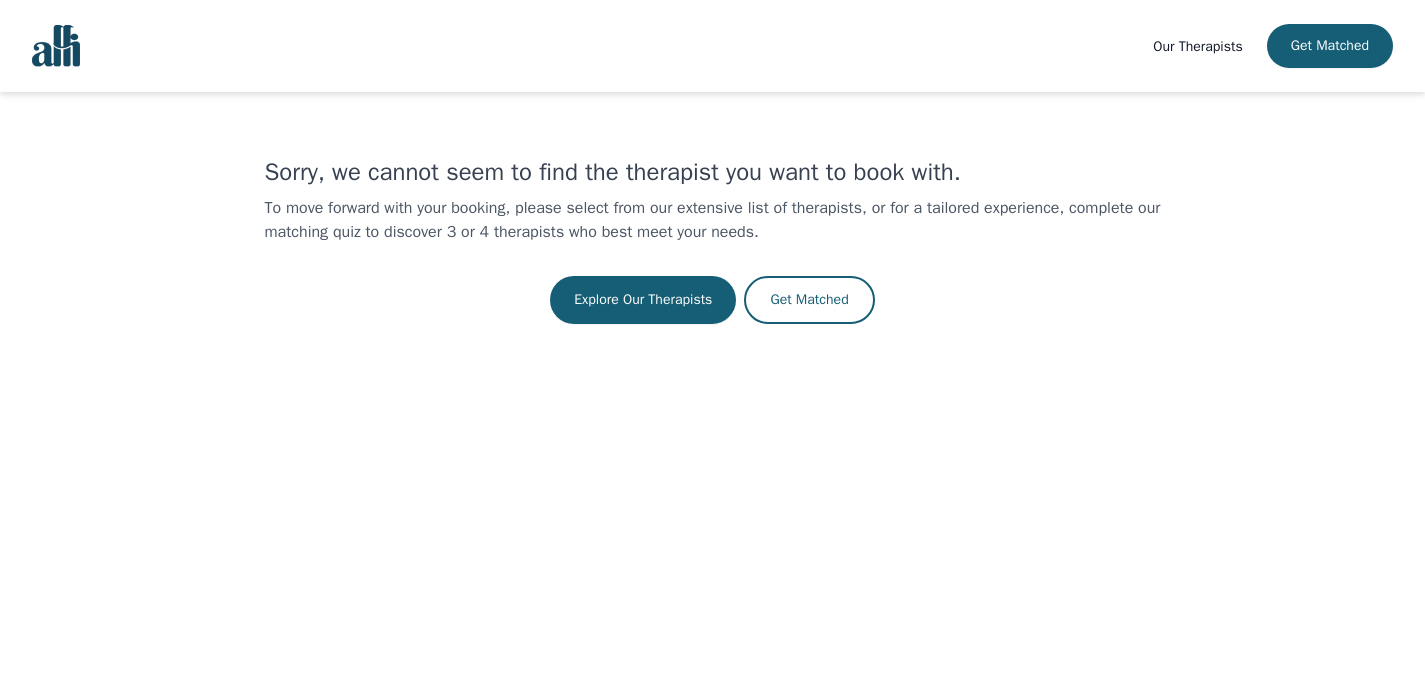 scroll, scrollTop: 0, scrollLeft: 0, axis: both 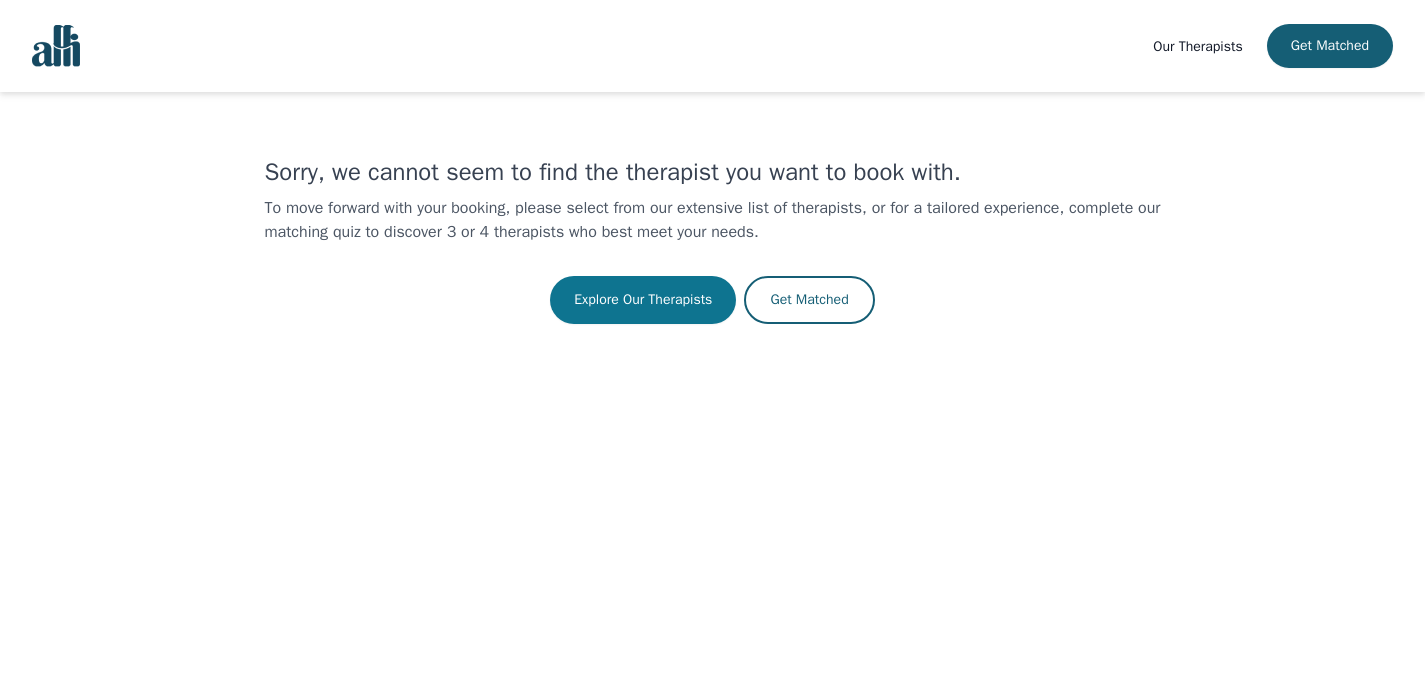 click on "Explore Our Therapists" at bounding box center (643, 300) 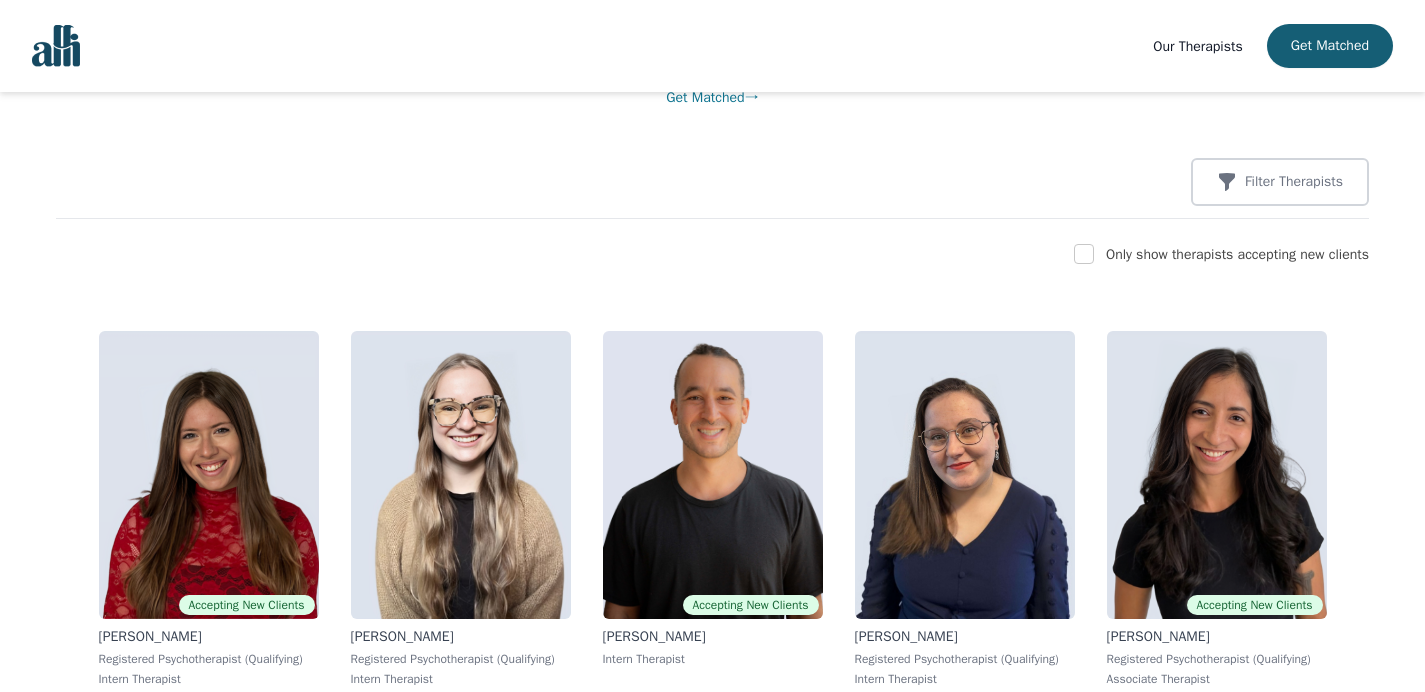 scroll, scrollTop: 235, scrollLeft: 0, axis: vertical 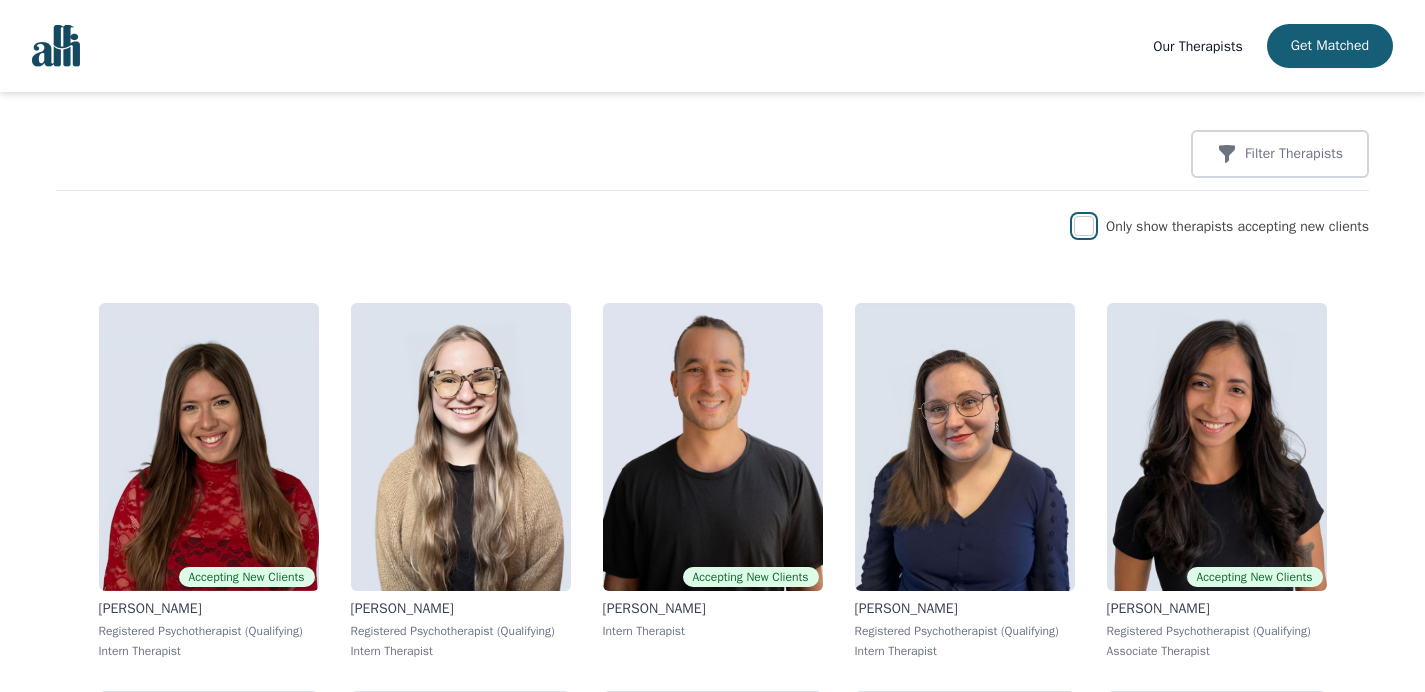 click at bounding box center (1084, 226) 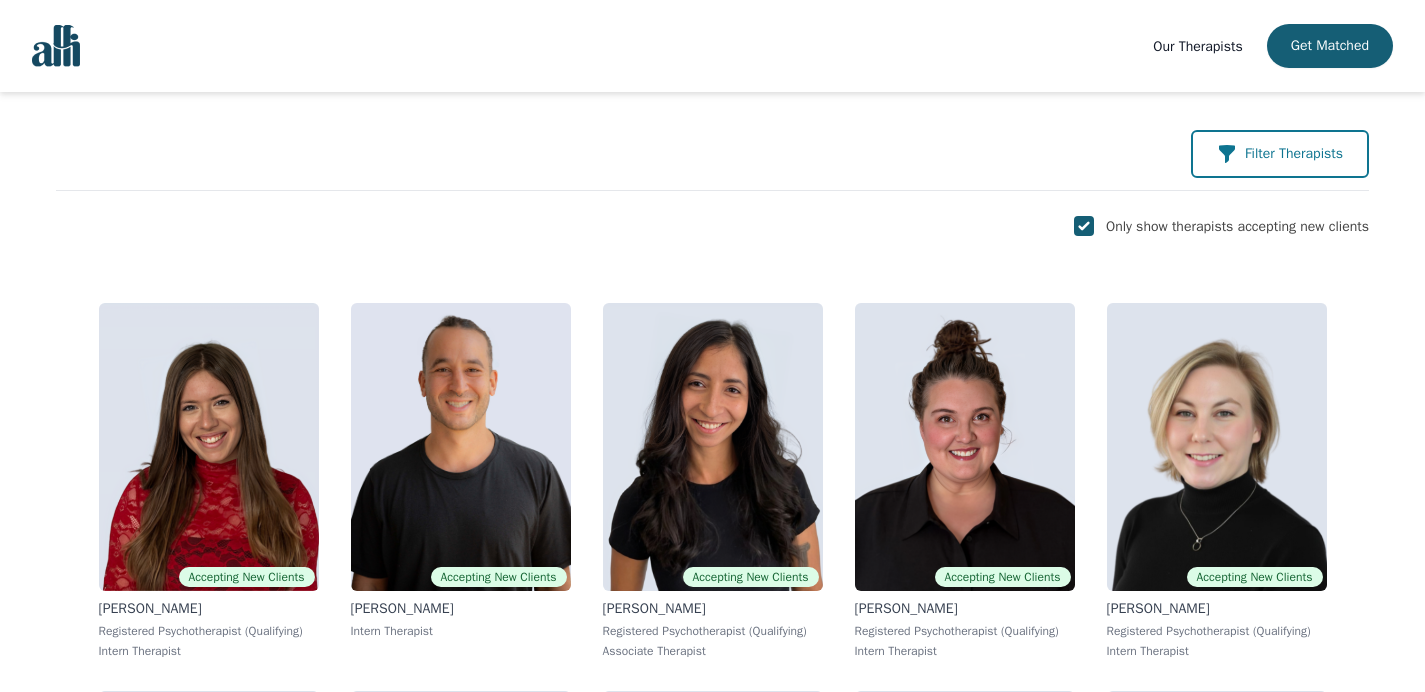click on "Filter Therapists" at bounding box center (1294, 154) 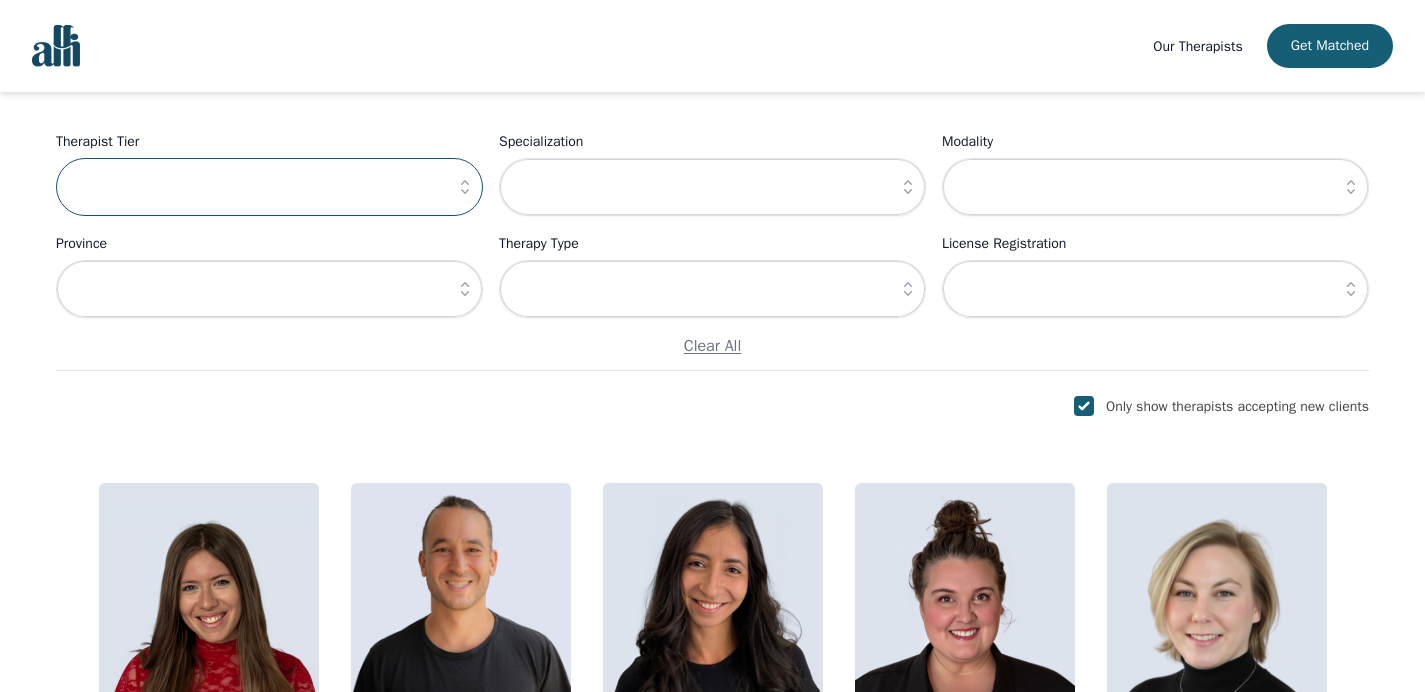 click at bounding box center (269, 187) 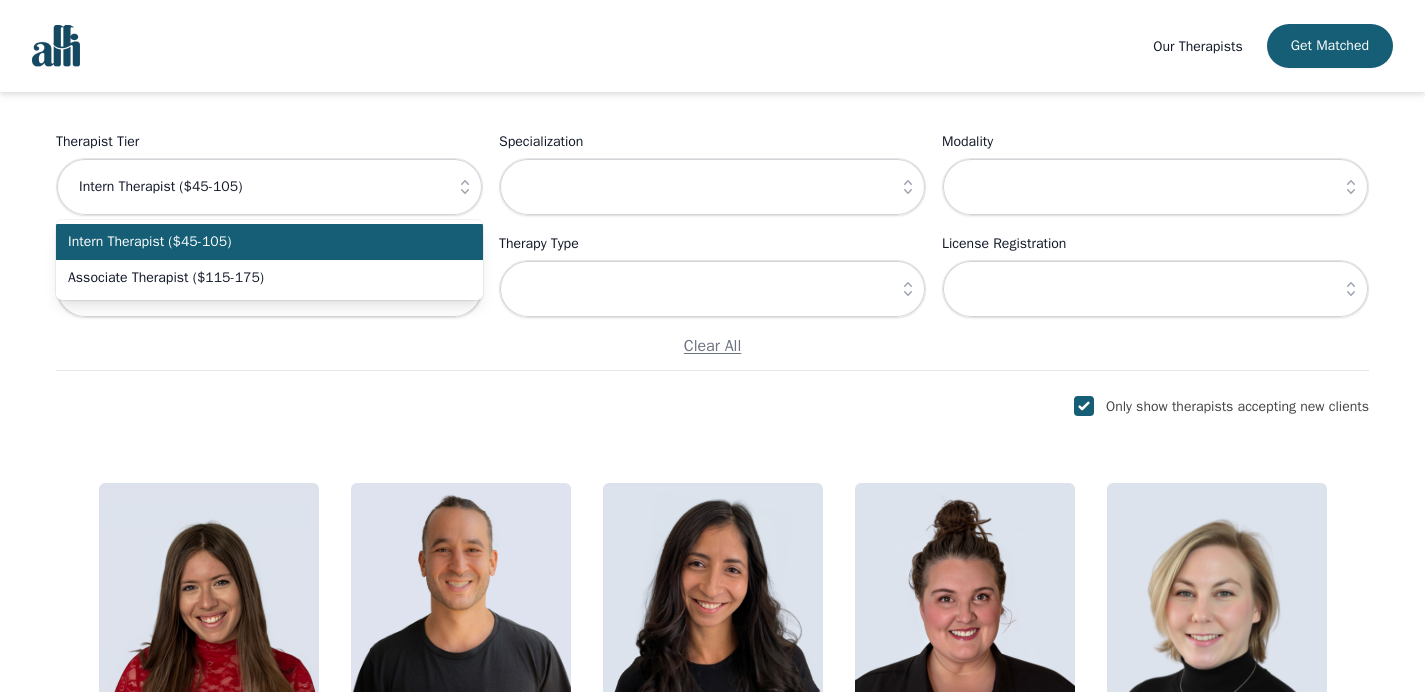 click on "Intern Therapist ($45-105)" at bounding box center (257, 242) 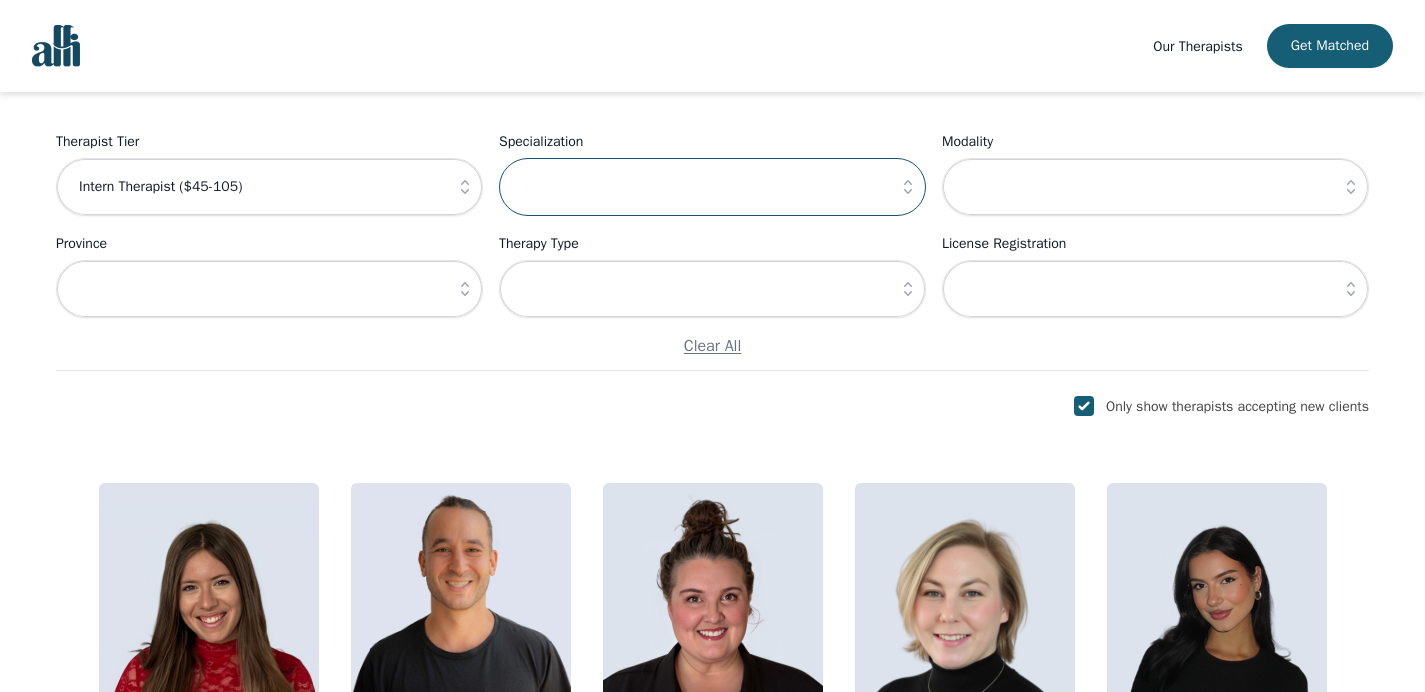 click at bounding box center (712, 187) 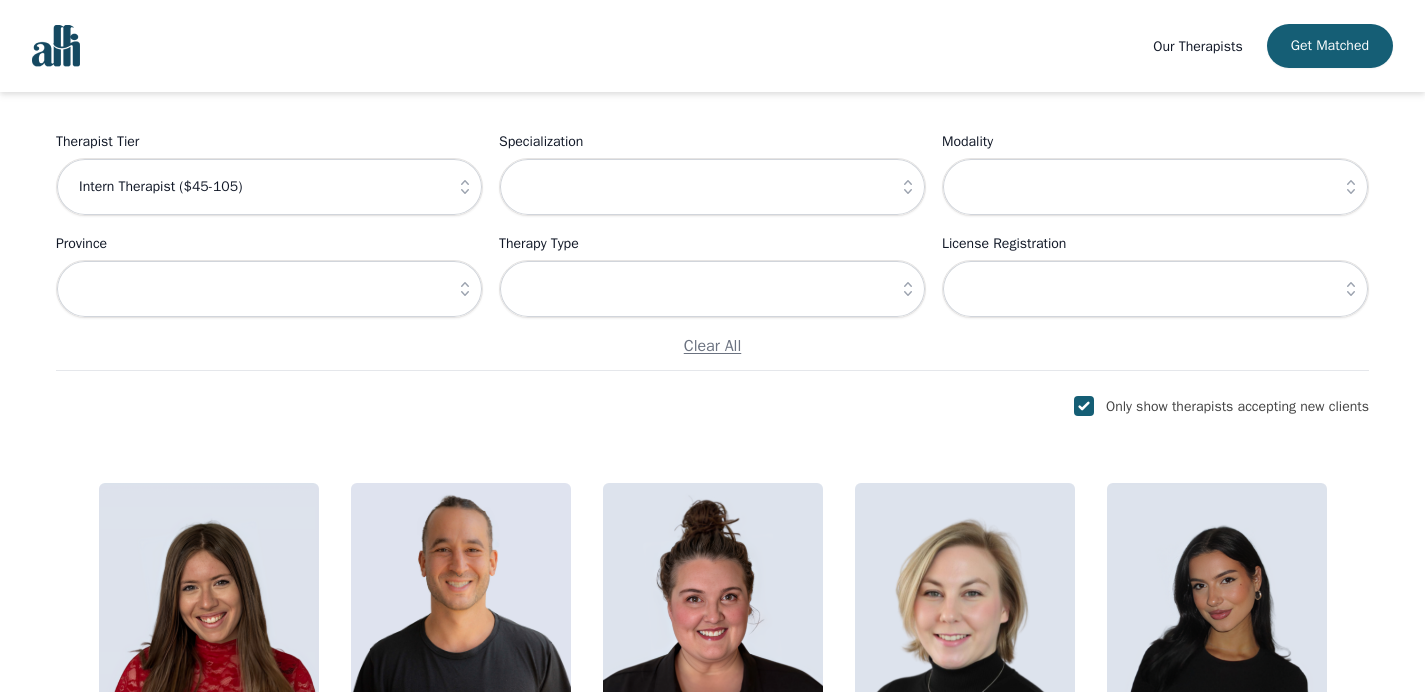 click 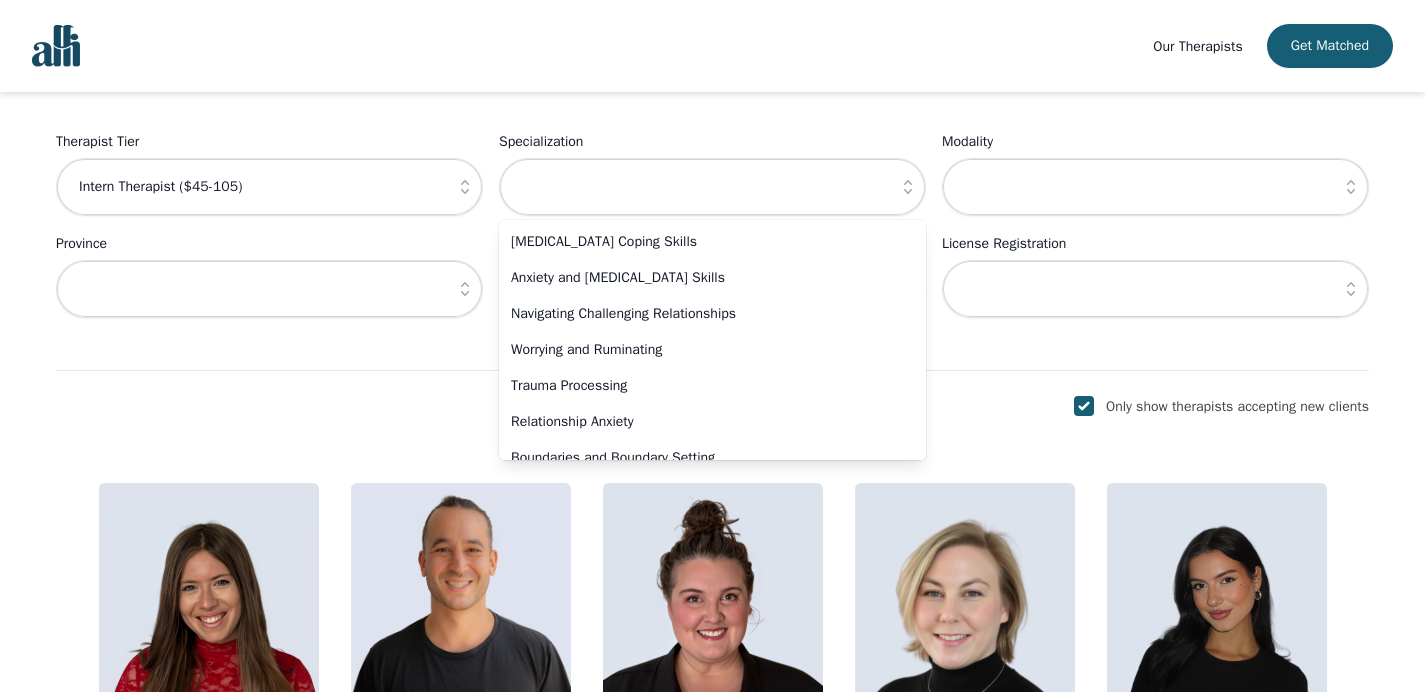 scroll, scrollTop: 71, scrollLeft: 0, axis: vertical 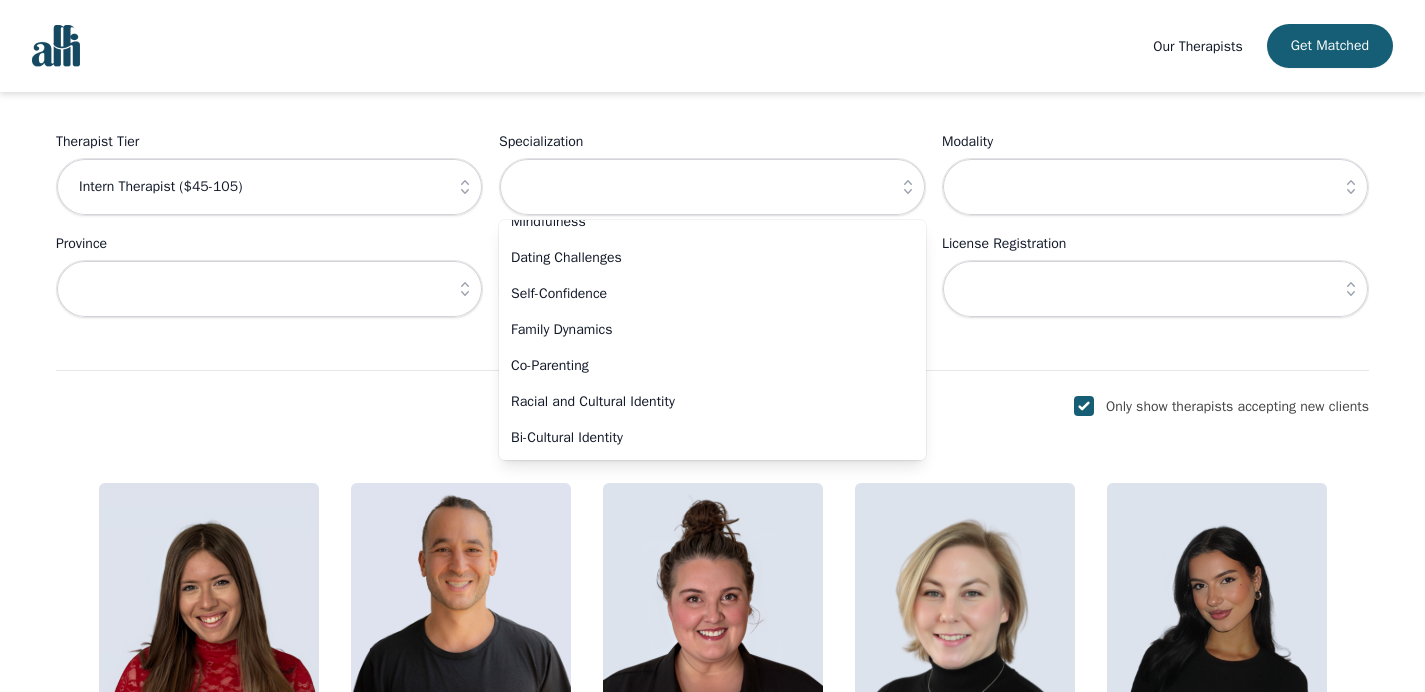 click on "Find the right therapist for you Not sure where to start? Let us help you match with a therapist best suited for your needs. Get Matched  → Filter Therapists Therapist Tier Intern Therapist ($45-105) Specialization [MEDICAL_DATA] Coping Skills Anxiety and [MEDICAL_DATA] Skills Navigating Challenging Relationships Worrying and Ruminating Trauma Processing Relationship Anxiety Boundaries and Boundary Setting Grief/Loss Life Transitions Identity and Self-Exploration [MEDICAL_DATA] Addiction and Substance Abuse People pleasing Separation and Divorce Understanding and regulating emotions Career Guidance Effective Communication Burnout Imposter syndrome Sexuality and Gender Issues [MEDICAL_DATA] Spirituality Empowerment Negative body image Maternal Mental Health Parenting [MEDICAL_DATA] [MEDICAL_DATA] [MEDICAL_DATA] BIPOC LGBTQ2IA+ [MEDICAL_DATA] [MEDICAL_DATA] Dealing with Difficult or Narcissistic Personalities Meaning and Purpose [MEDICAL_DATA] Chronic and Acute Illness Mindfulness Dating Challenges Self-Confidence Co-Parenting" at bounding box center (712, 3072) 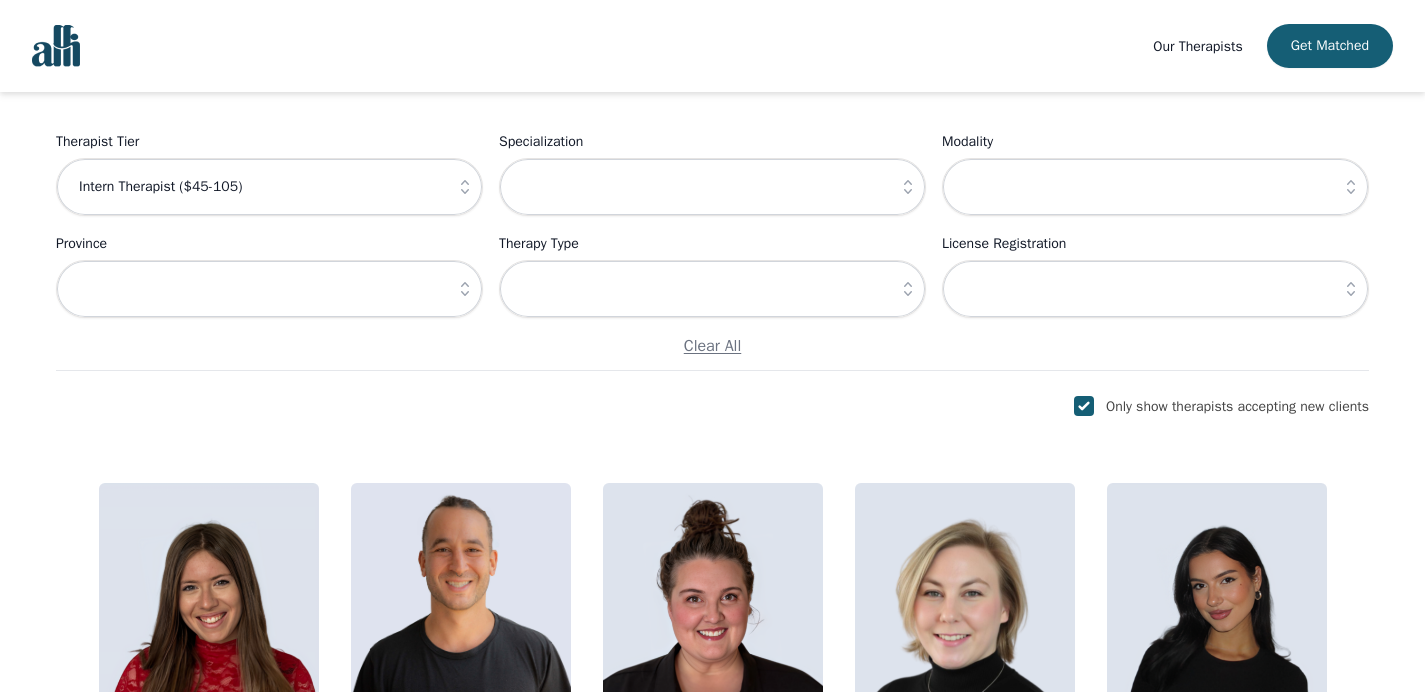 click 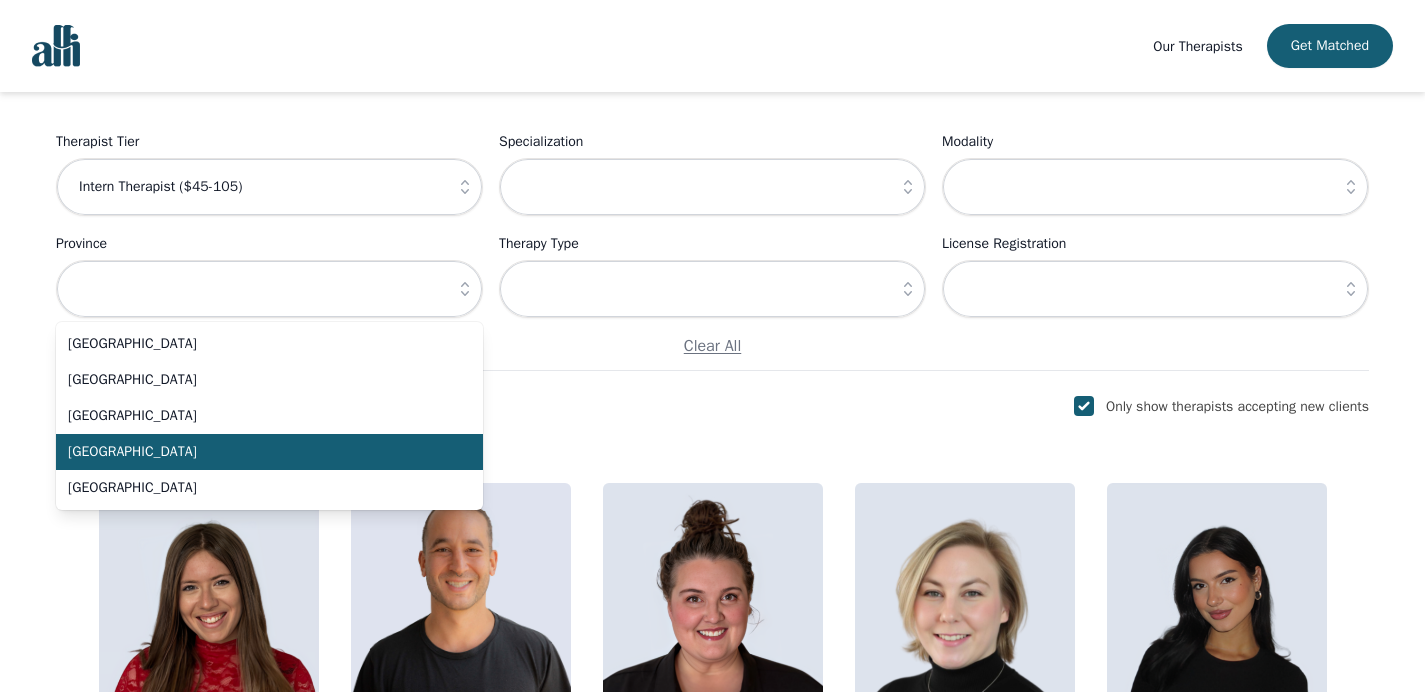 click on "[GEOGRAPHIC_DATA]" at bounding box center (269, 452) 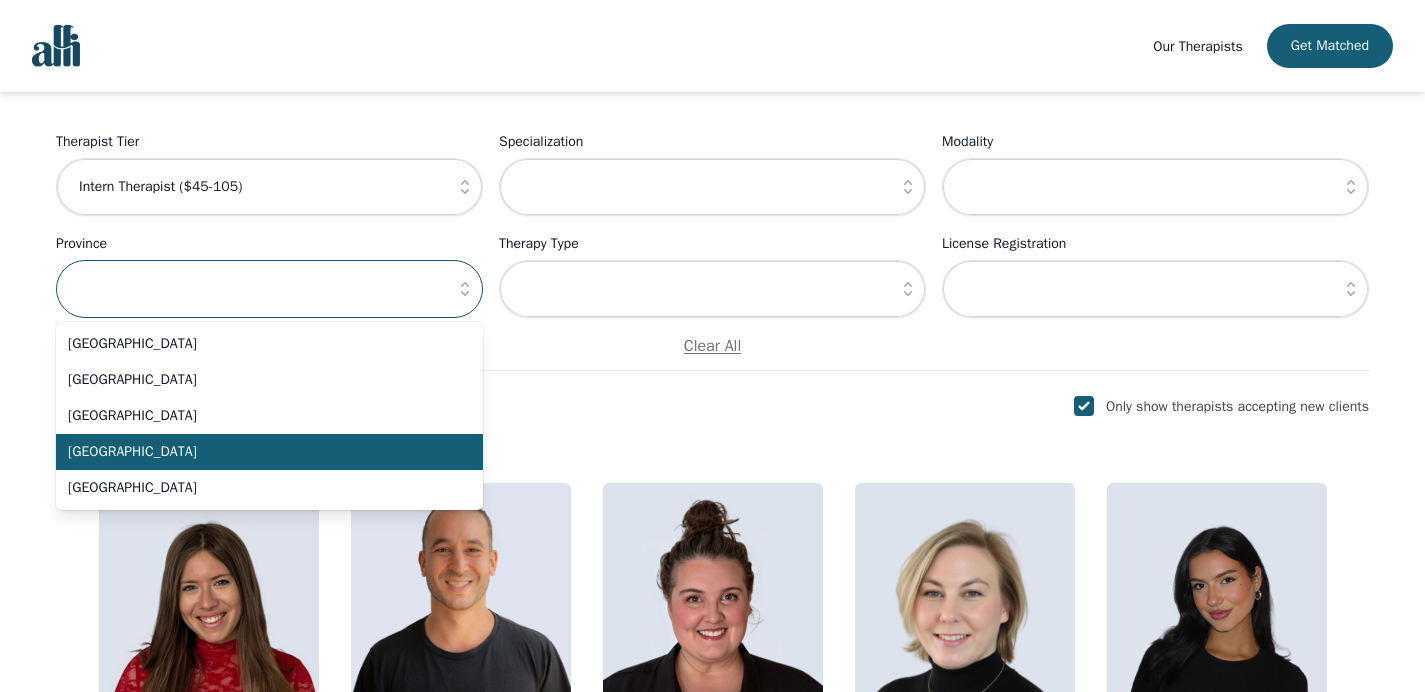 type on "[GEOGRAPHIC_DATA]" 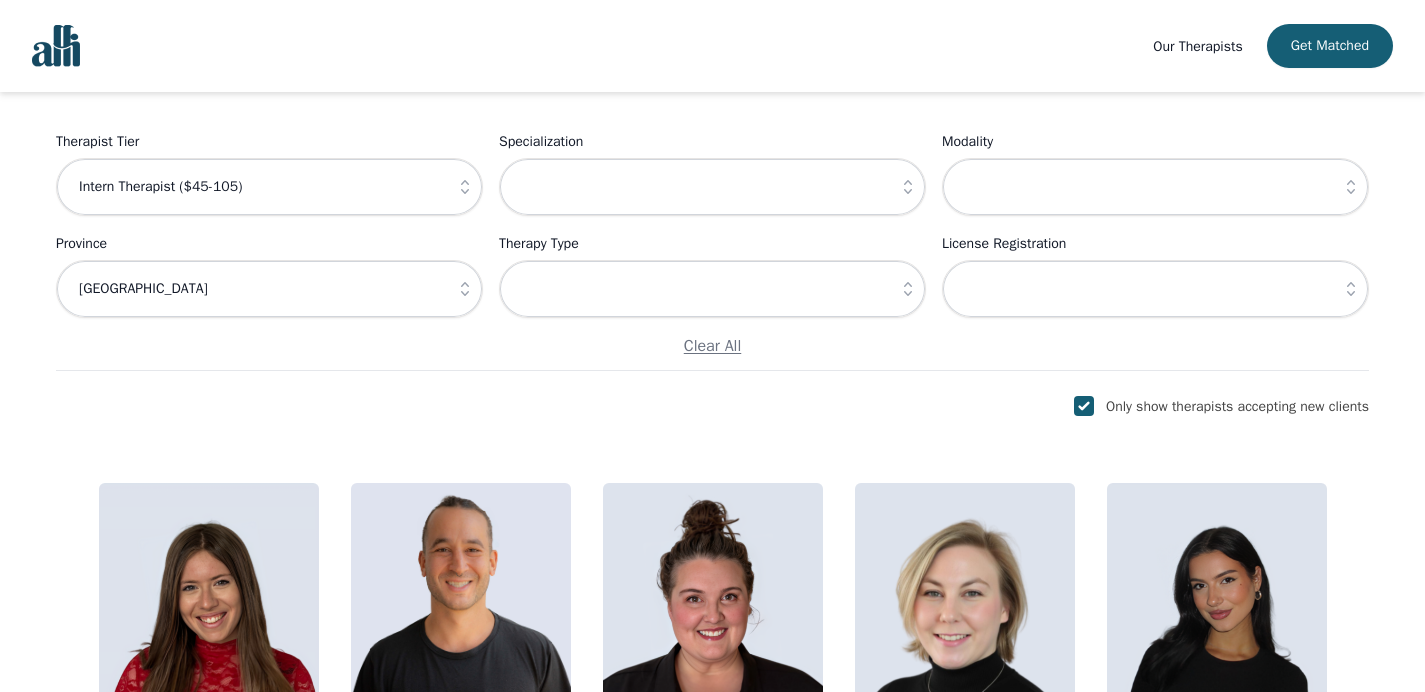 click 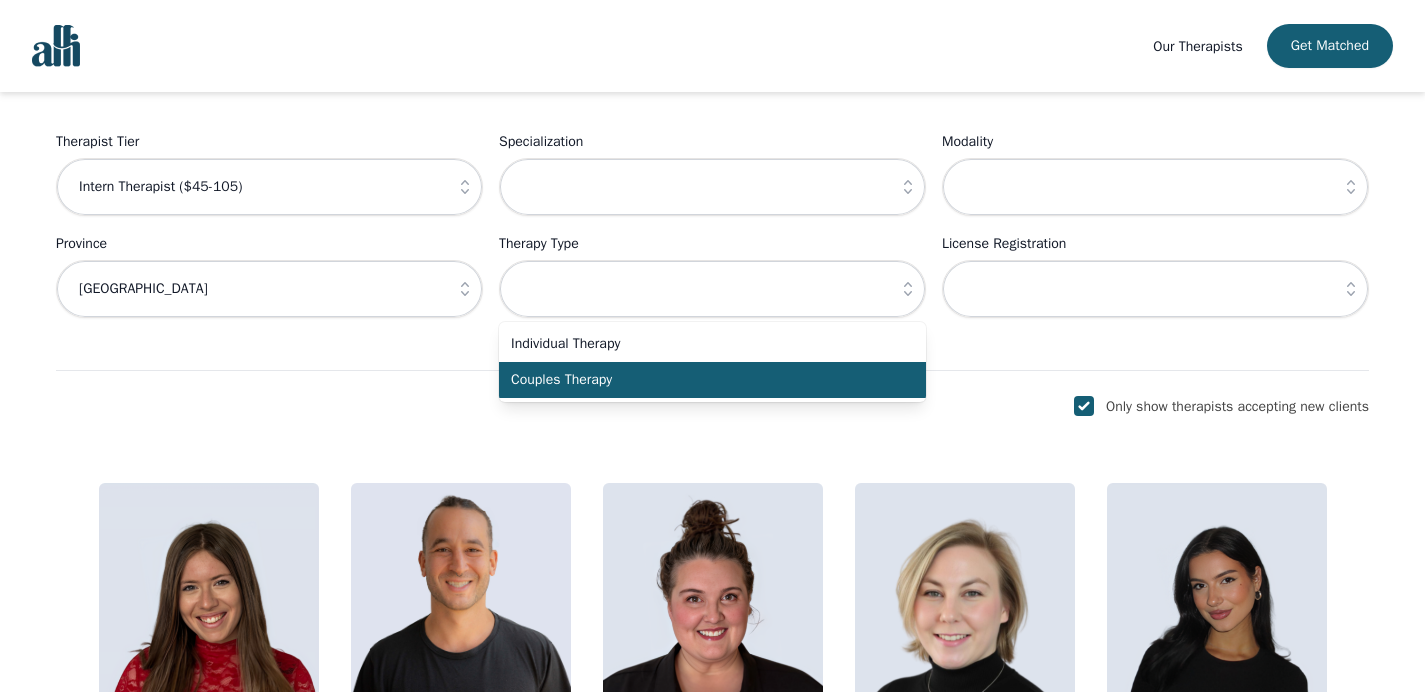 click on "Couples Therapy" at bounding box center [700, 380] 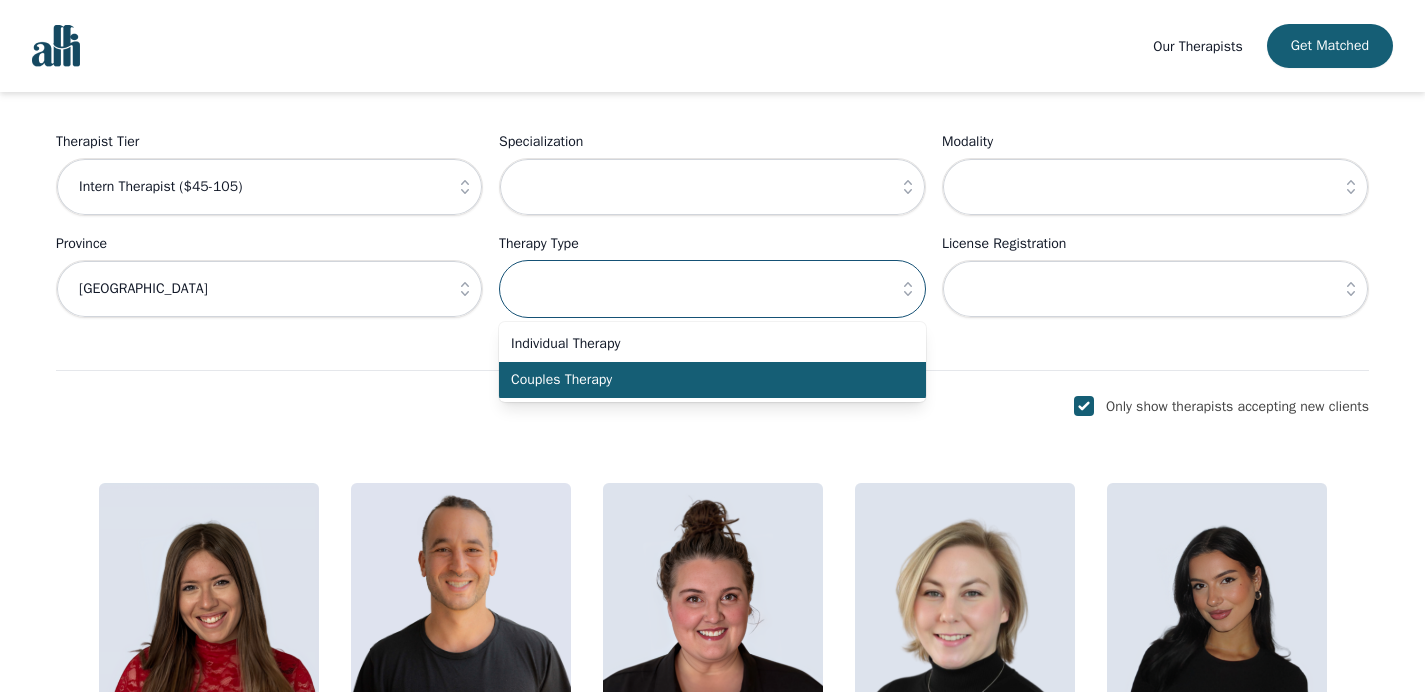 type on "Couples Therapy" 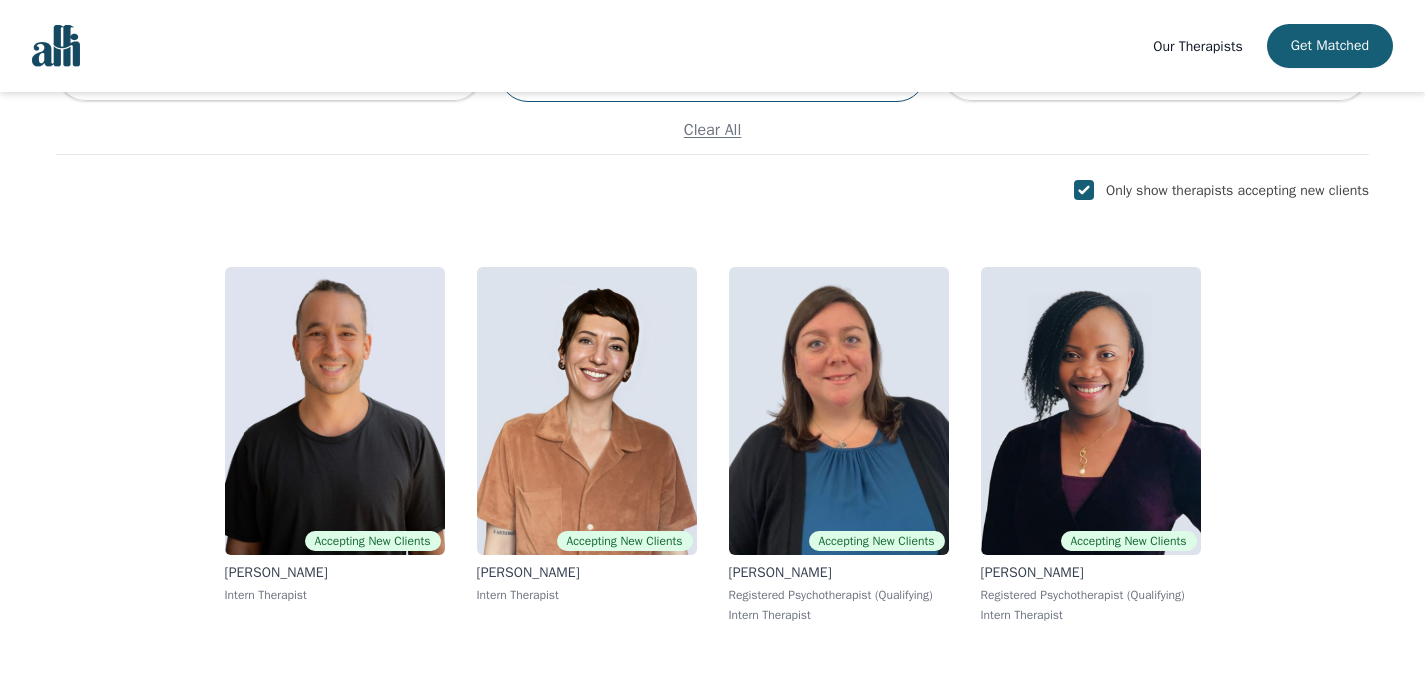 scroll, scrollTop: 451, scrollLeft: 0, axis: vertical 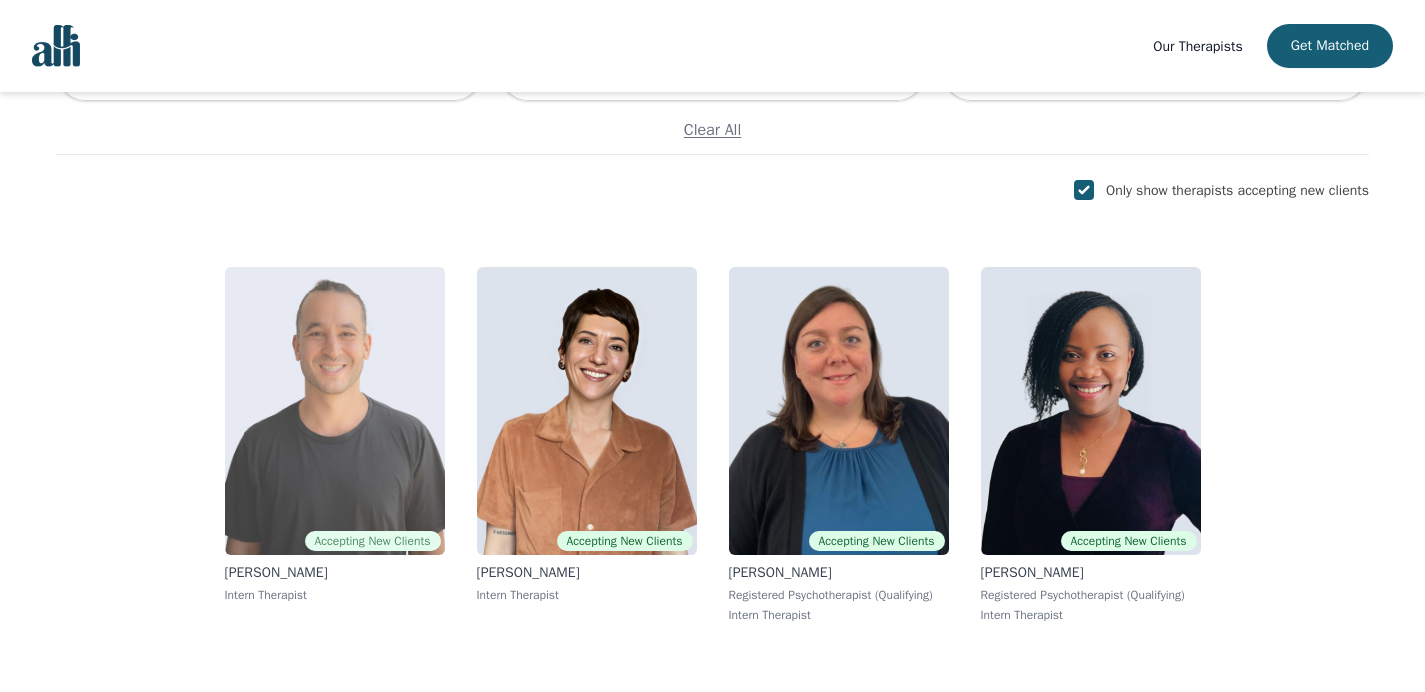 click at bounding box center (335, 411) 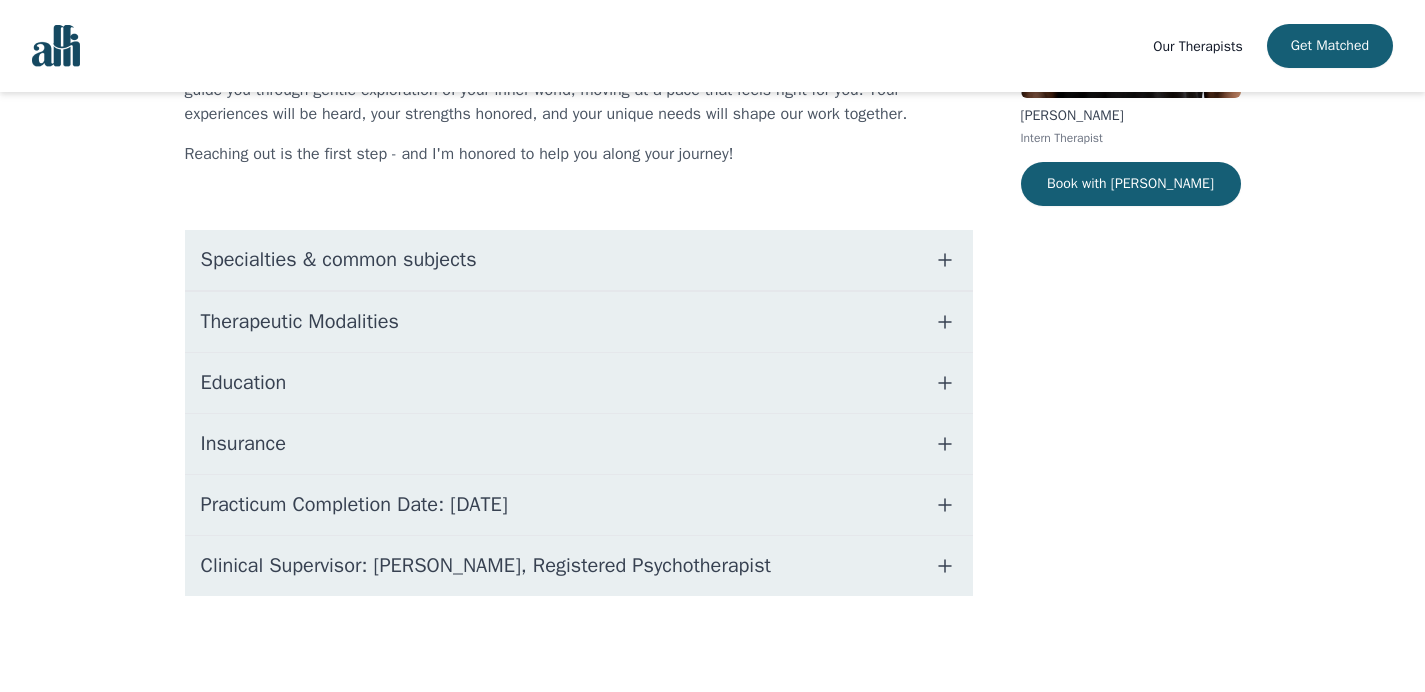 scroll, scrollTop: 0, scrollLeft: 0, axis: both 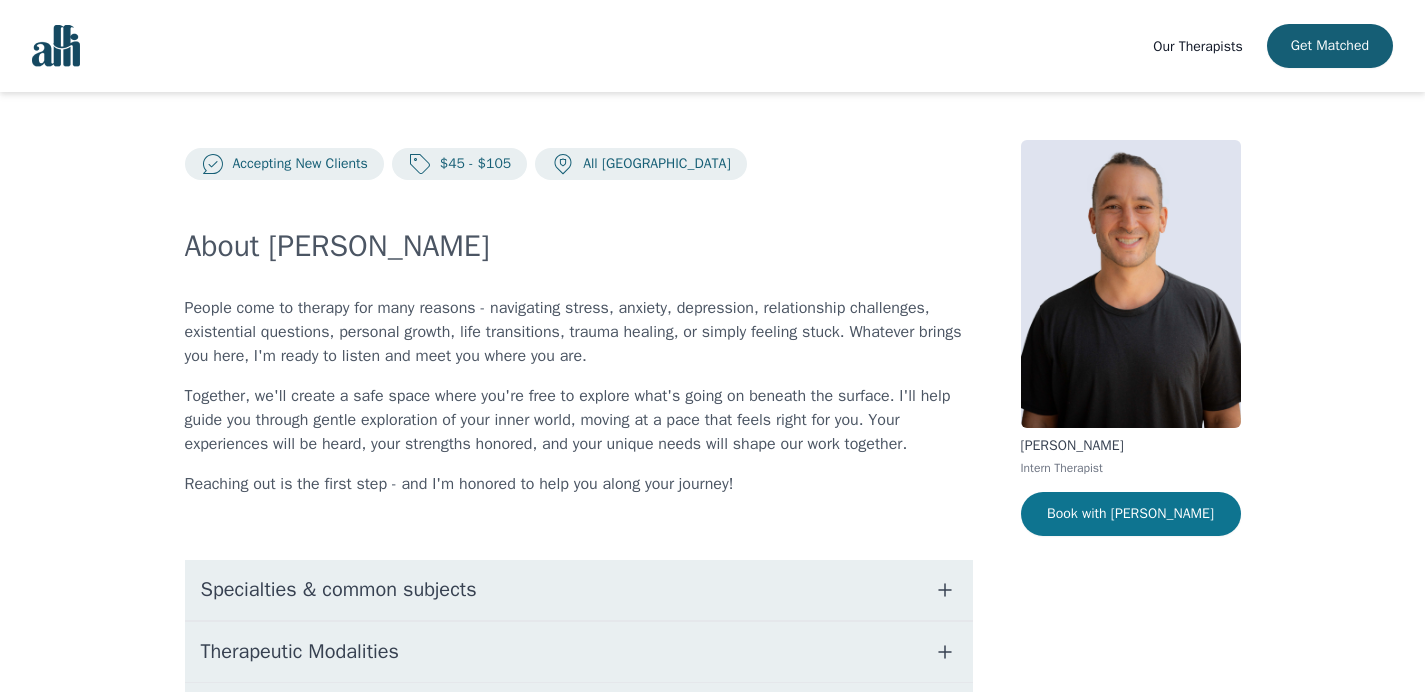 click on "Book with [PERSON_NAME]" at bounding box center [1131, 514] 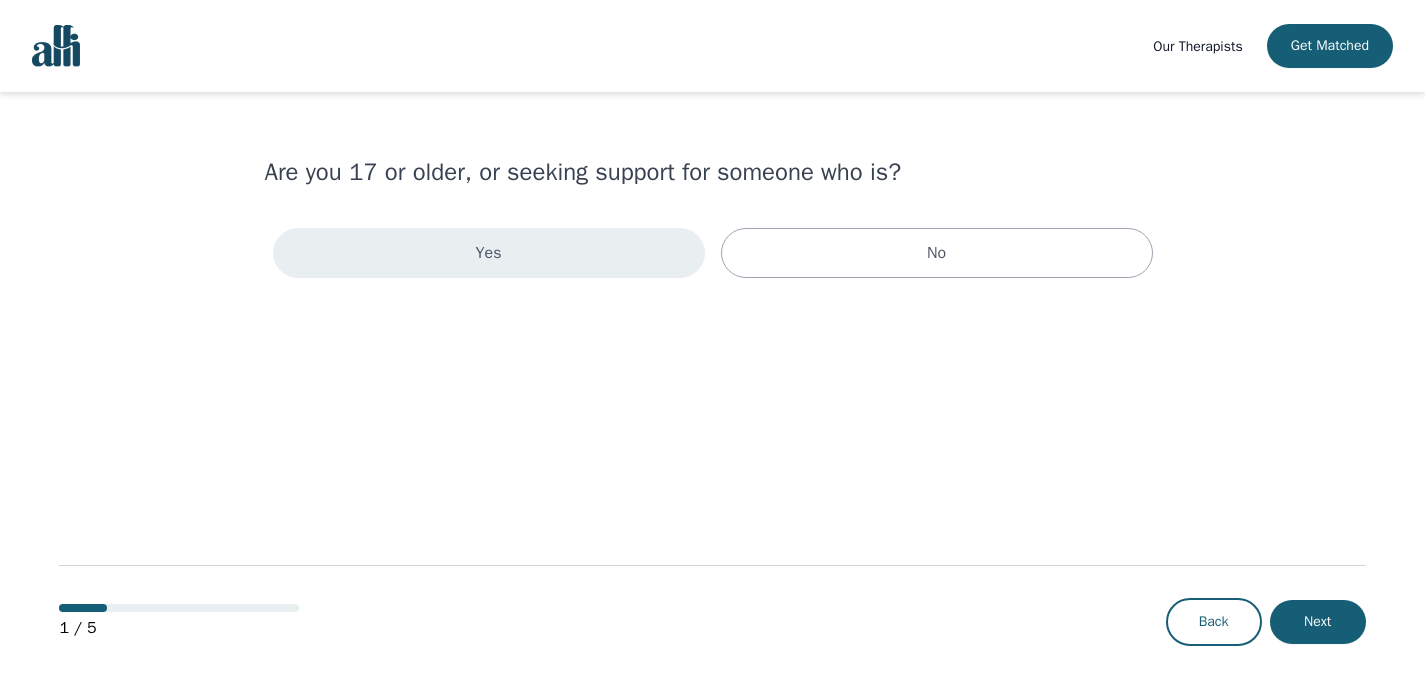 click on "Yes" at bounding box center [489, 253] 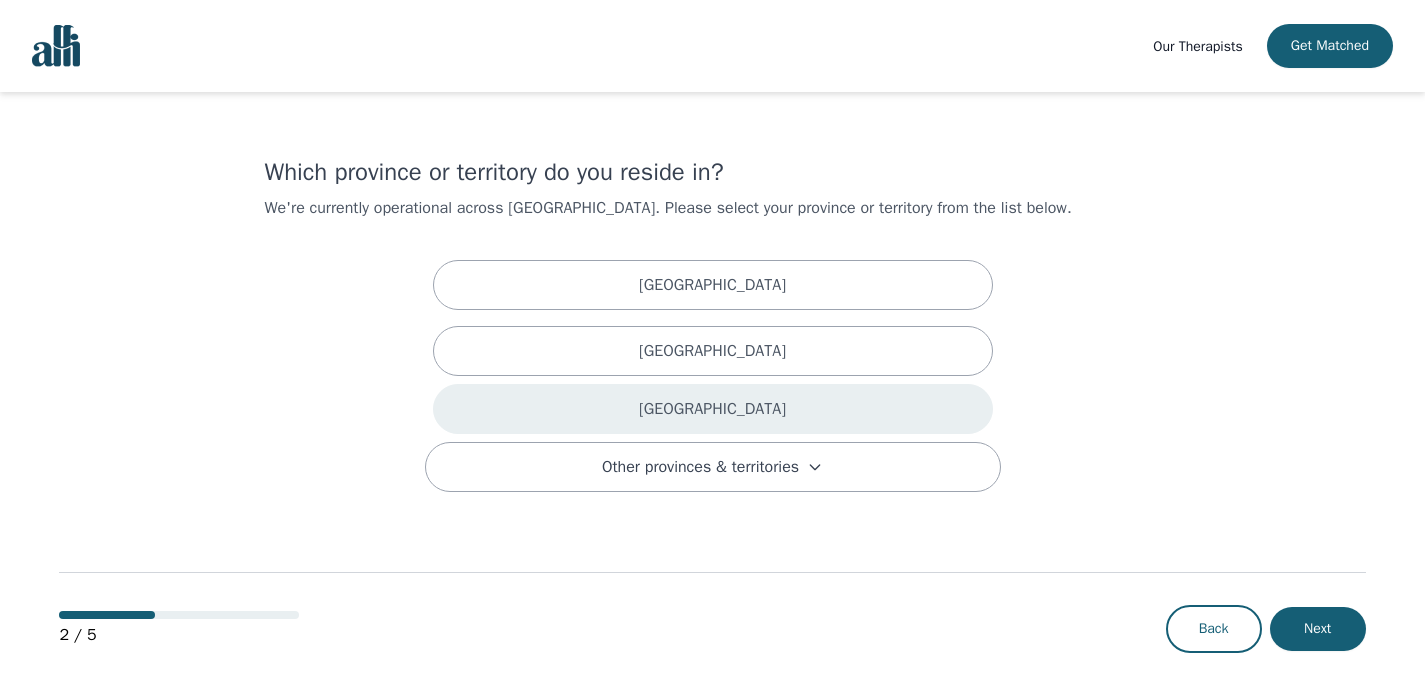click on "[GEOGRAPHIC_DATA]" at bounding box center [713, 409] 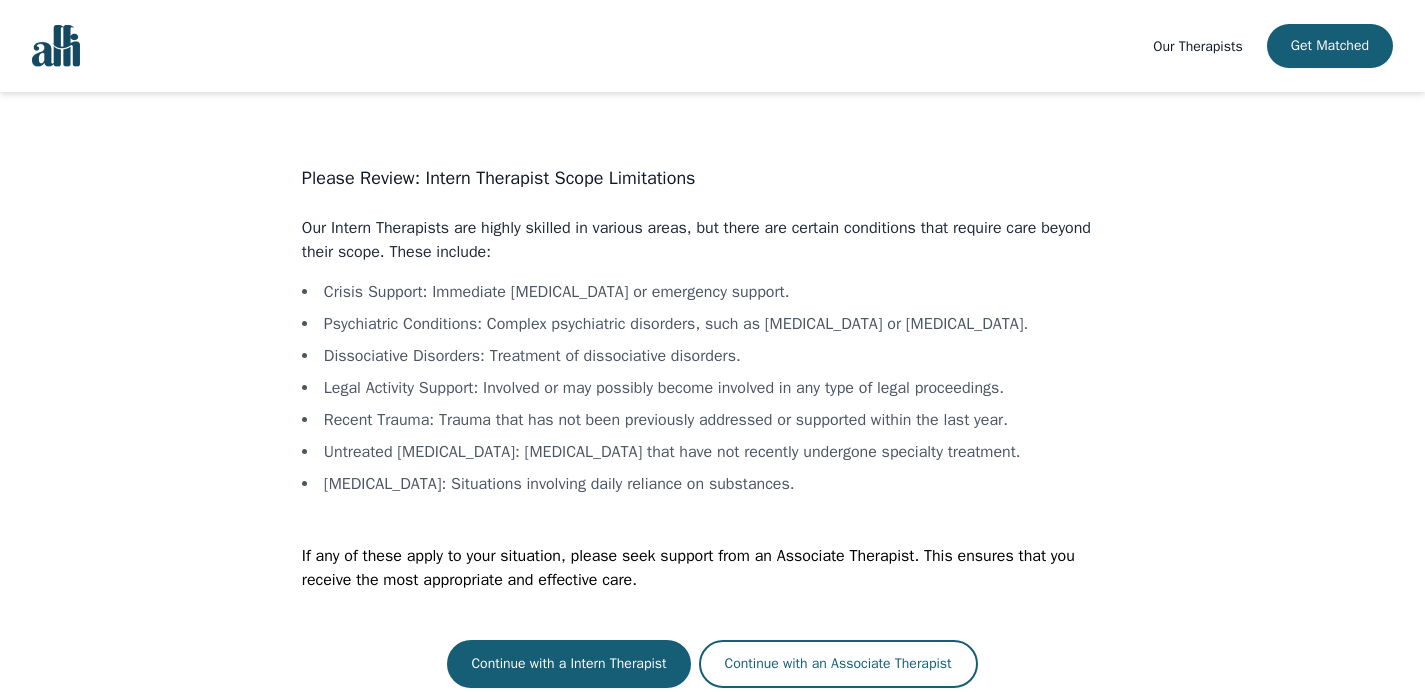 scroll, scrollTop: 20, scrollLeft: 0, axis: vertical 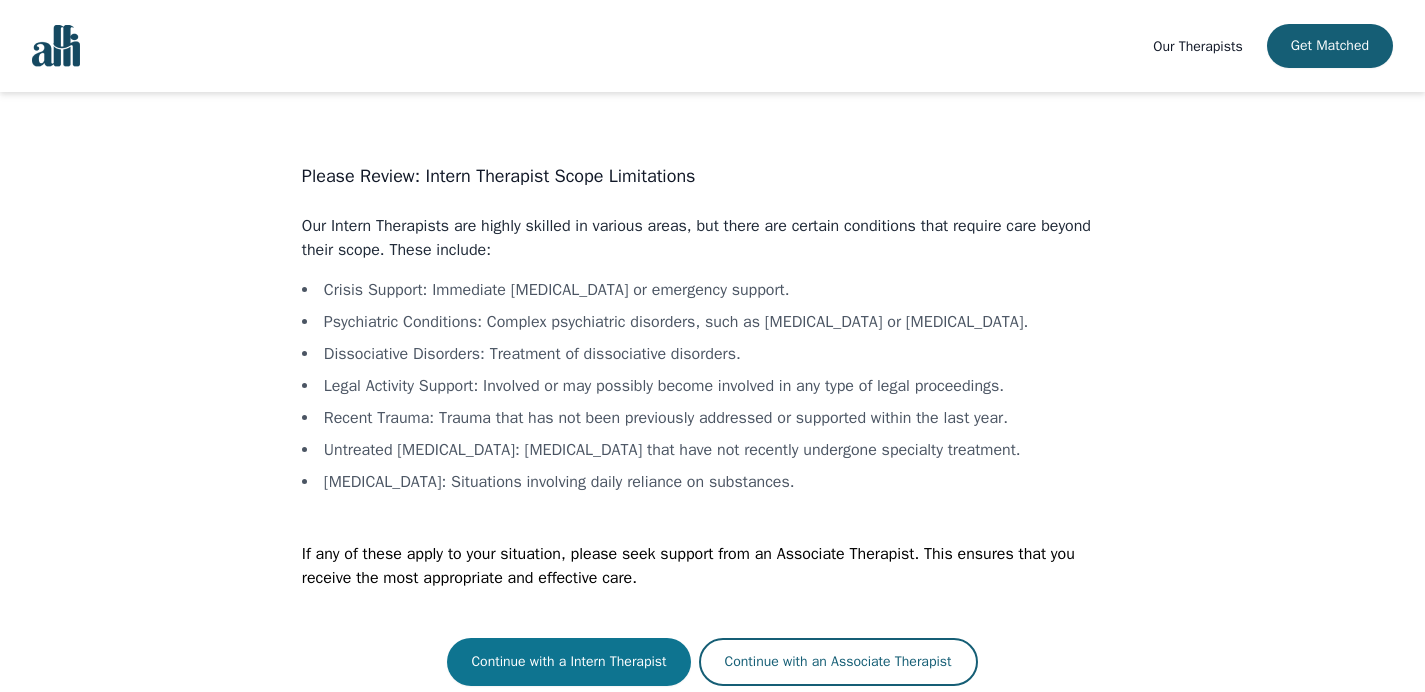 click on "Continue with a Intern Therapist" at bounding box center (568, 662) 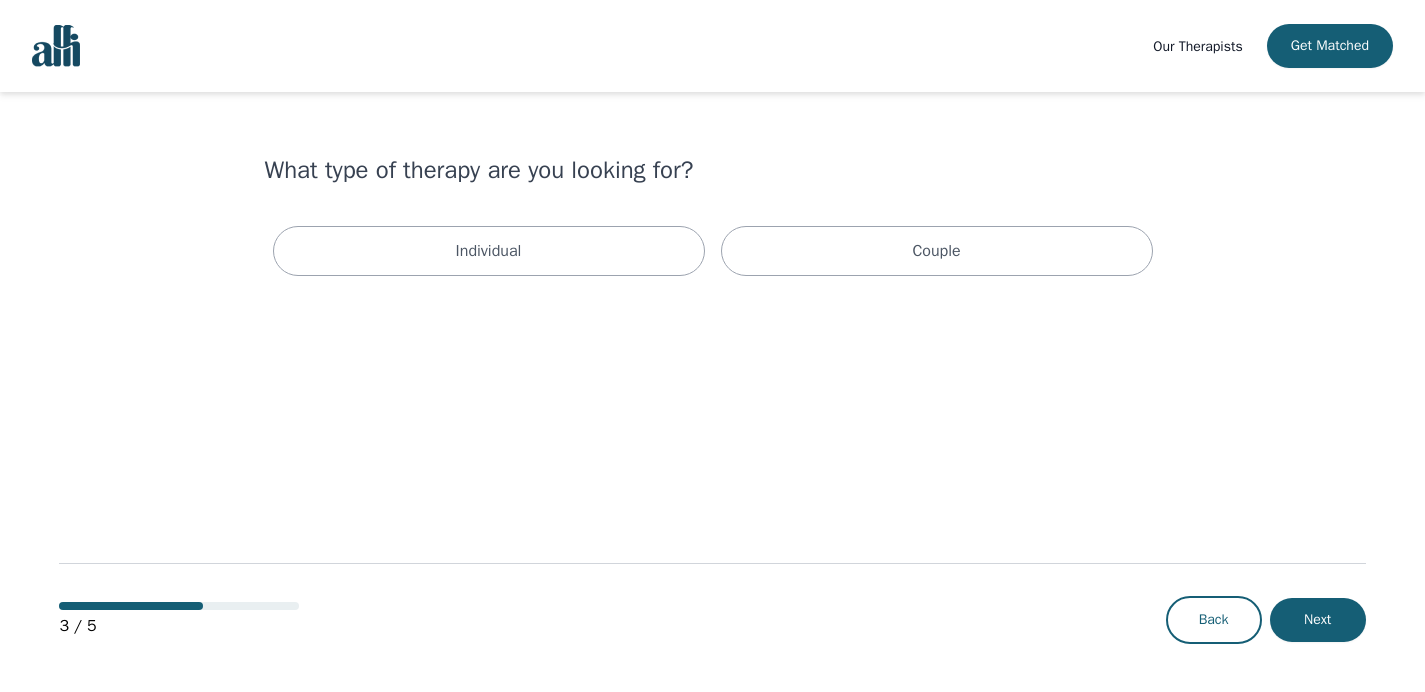 scroll, scrollTop: 0, scrollLeft: 0, axis: both 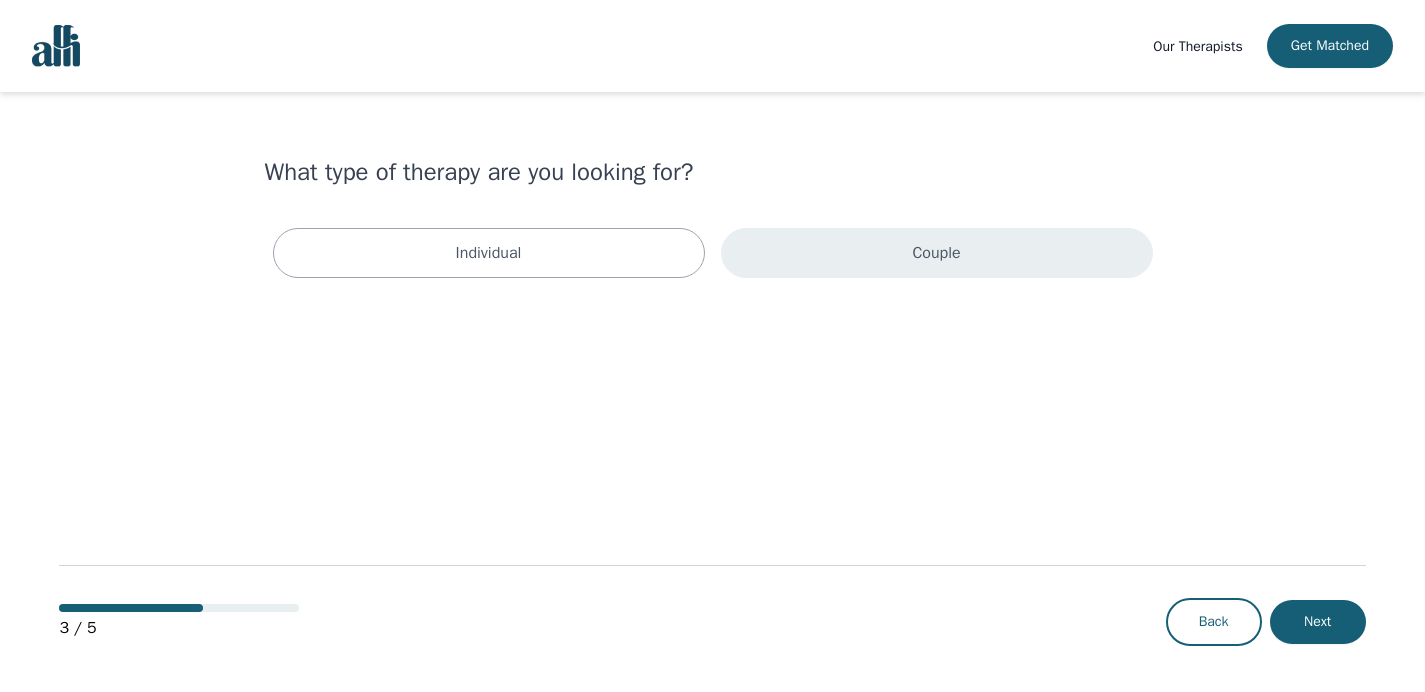 click on "Couple" at bounding box center (937, 253) 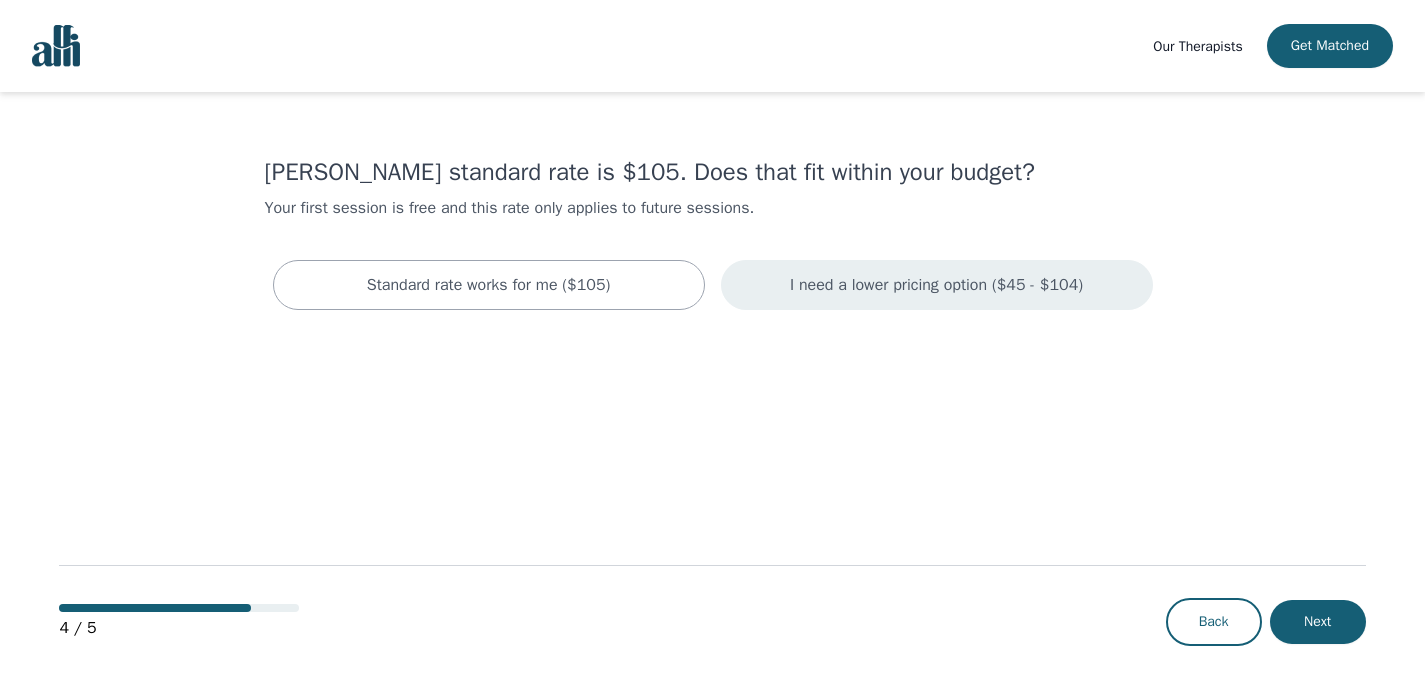 click on "I need a lower pricing option ($45 - $104)" at bounding box center (937, 285) 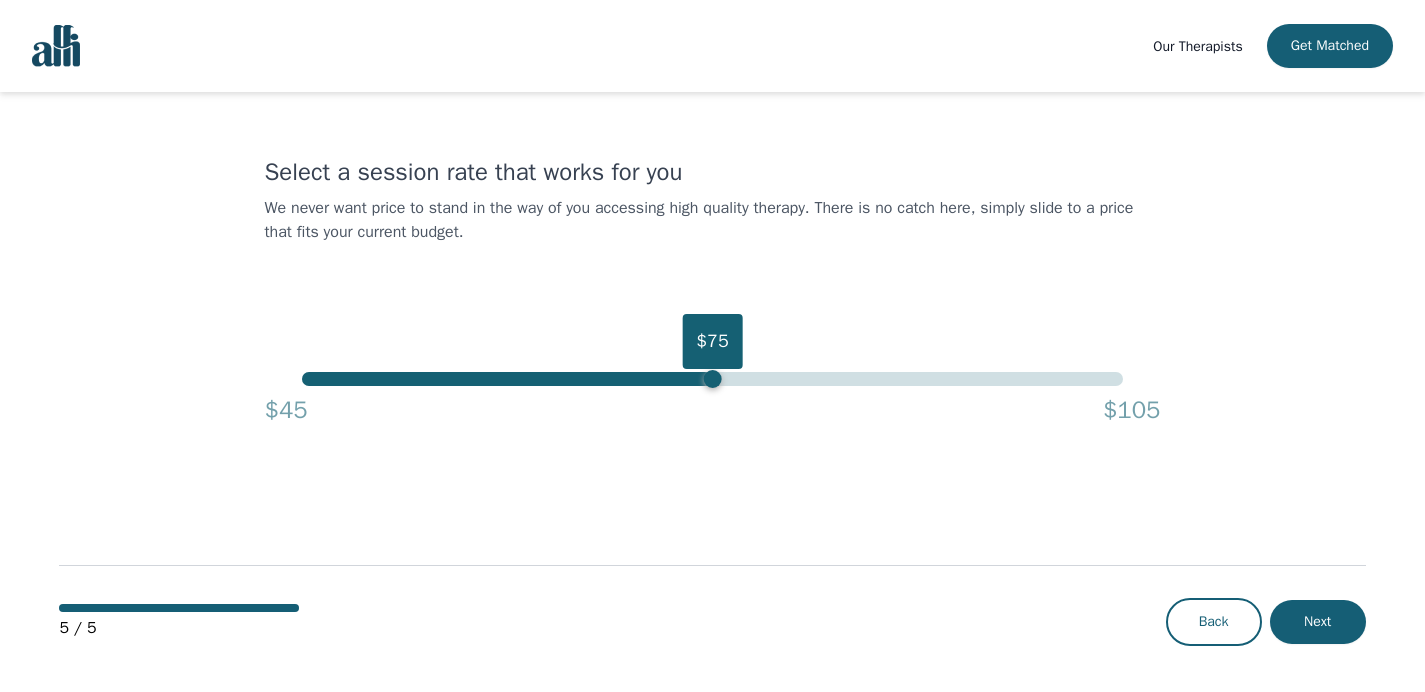 drag, startPoint x: 1123, startPoint y: 380, endPoint x: 707, endPoint y: 386, distance: 416.04327 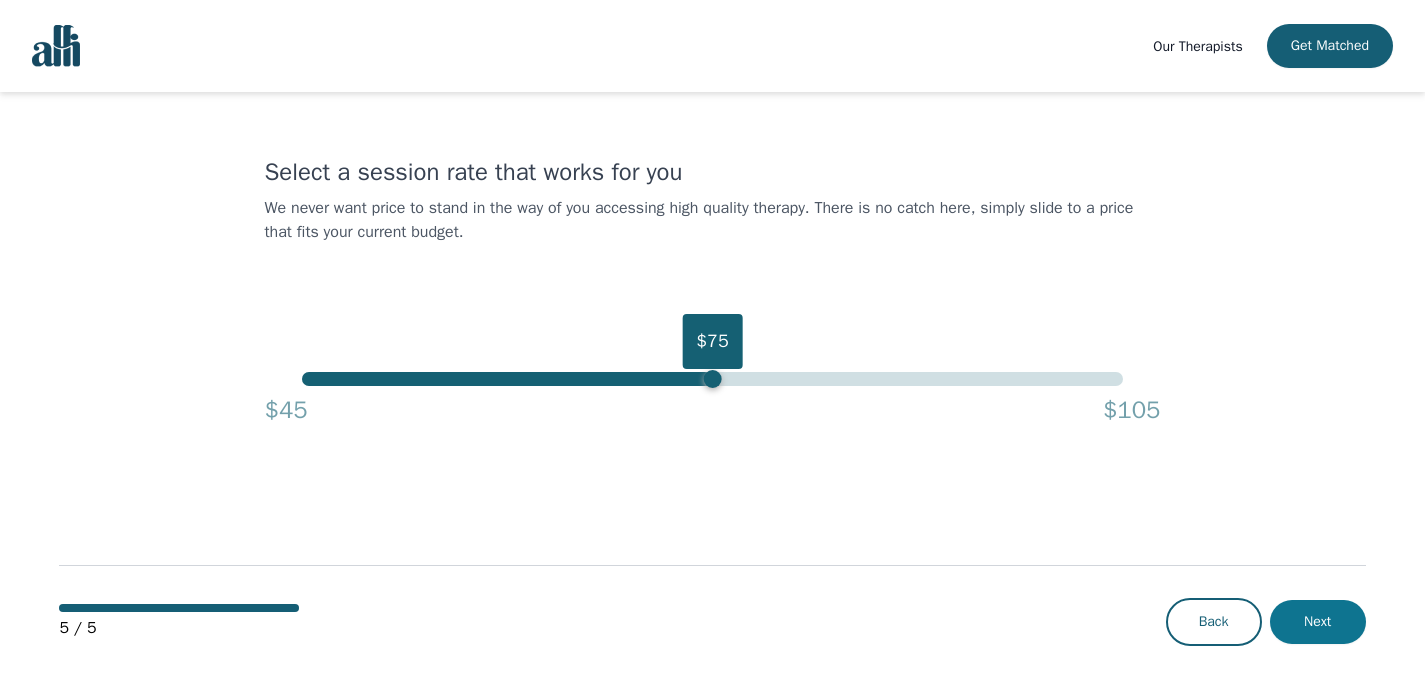click on "Next" at bounding box center (1318, 622) 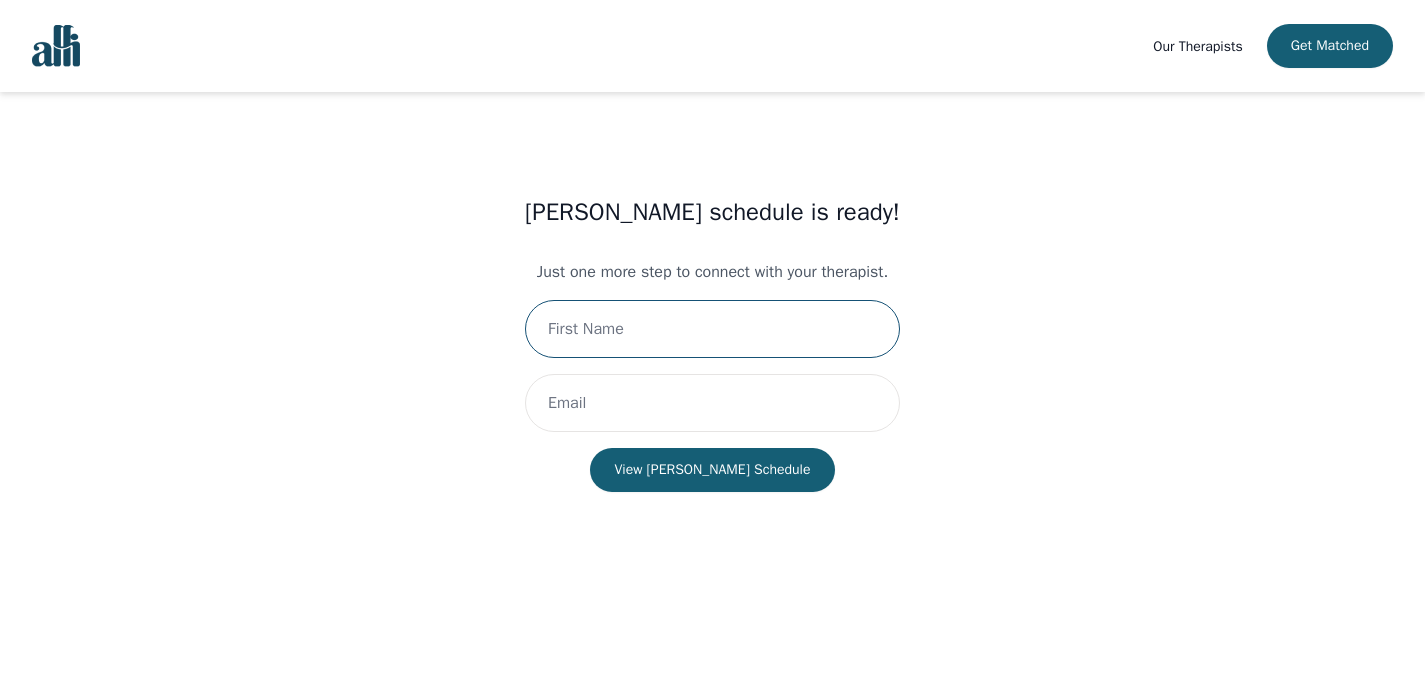 click at bounding box center (712, 329) 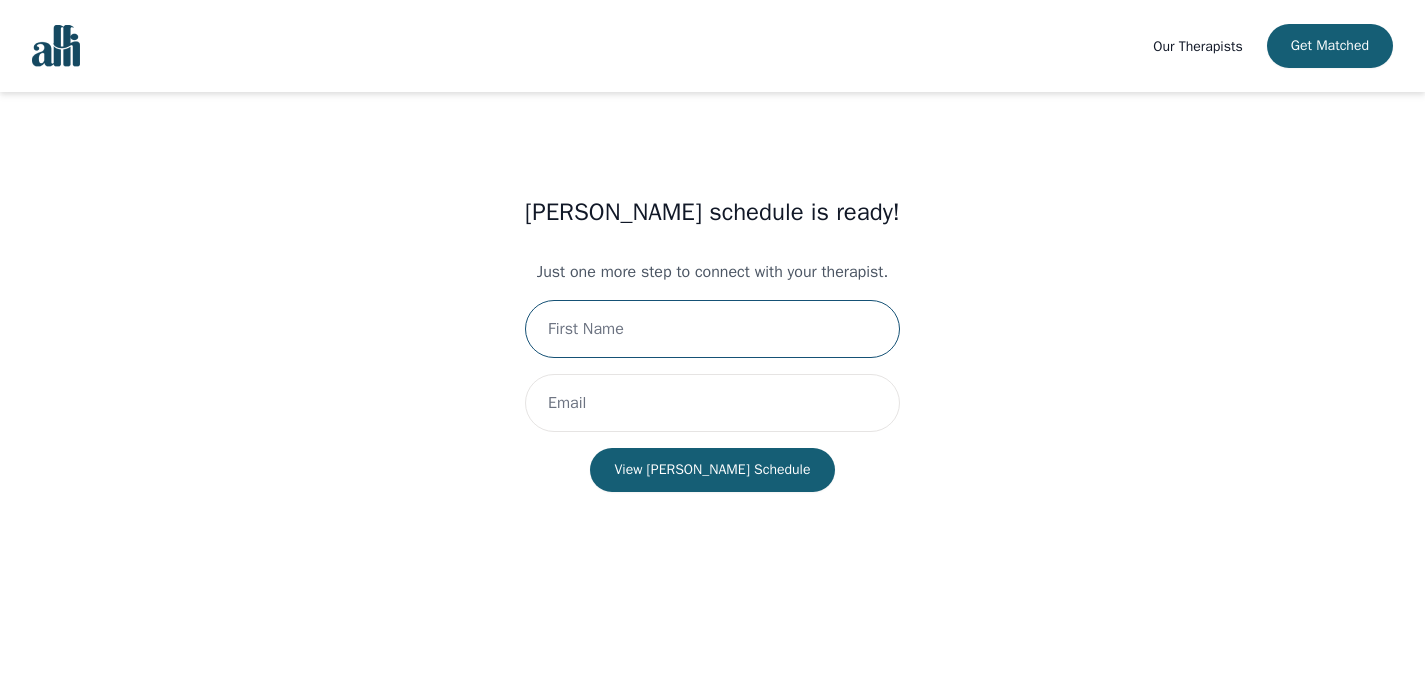 type on "[PERSON_NAME]" 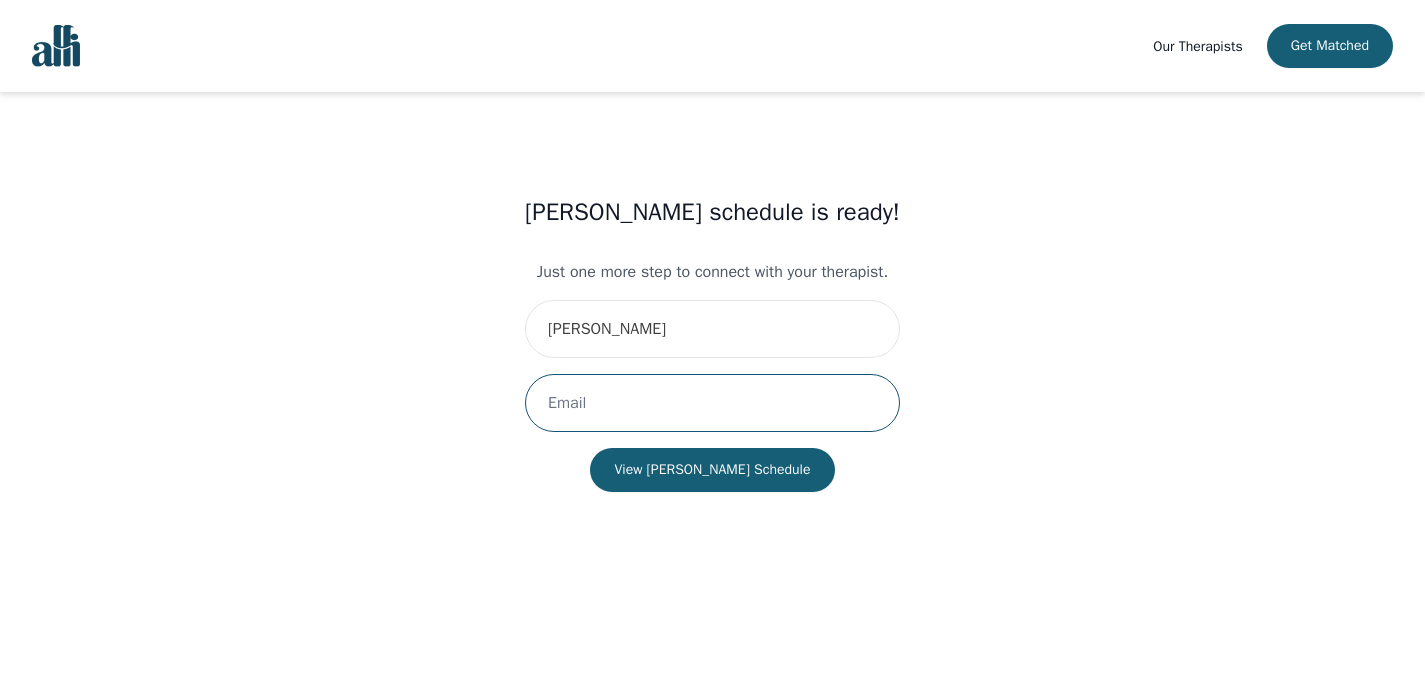 click at bounding box center [712, 403] 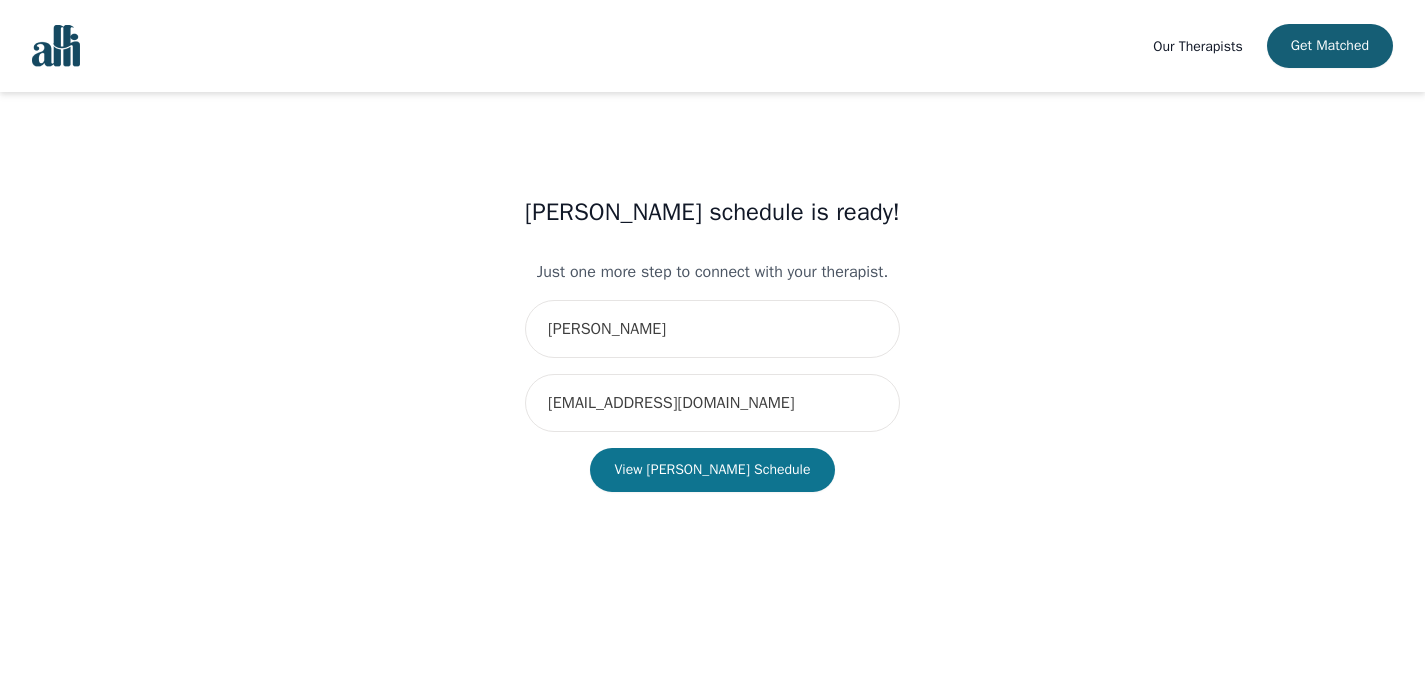 click on "View [PERSON_NAME] Schedule" at bounding box center (712, 470) 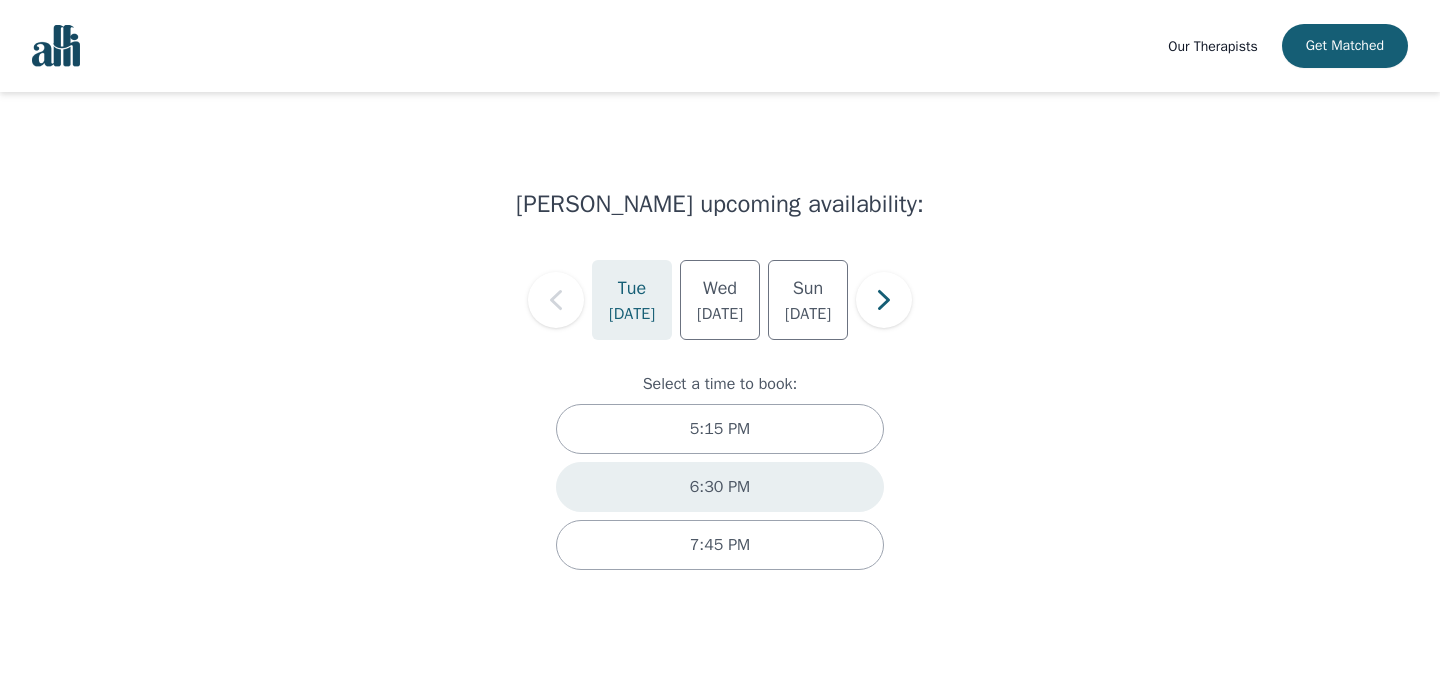 click on "6:30 PM" at bounding box center (720, 487) 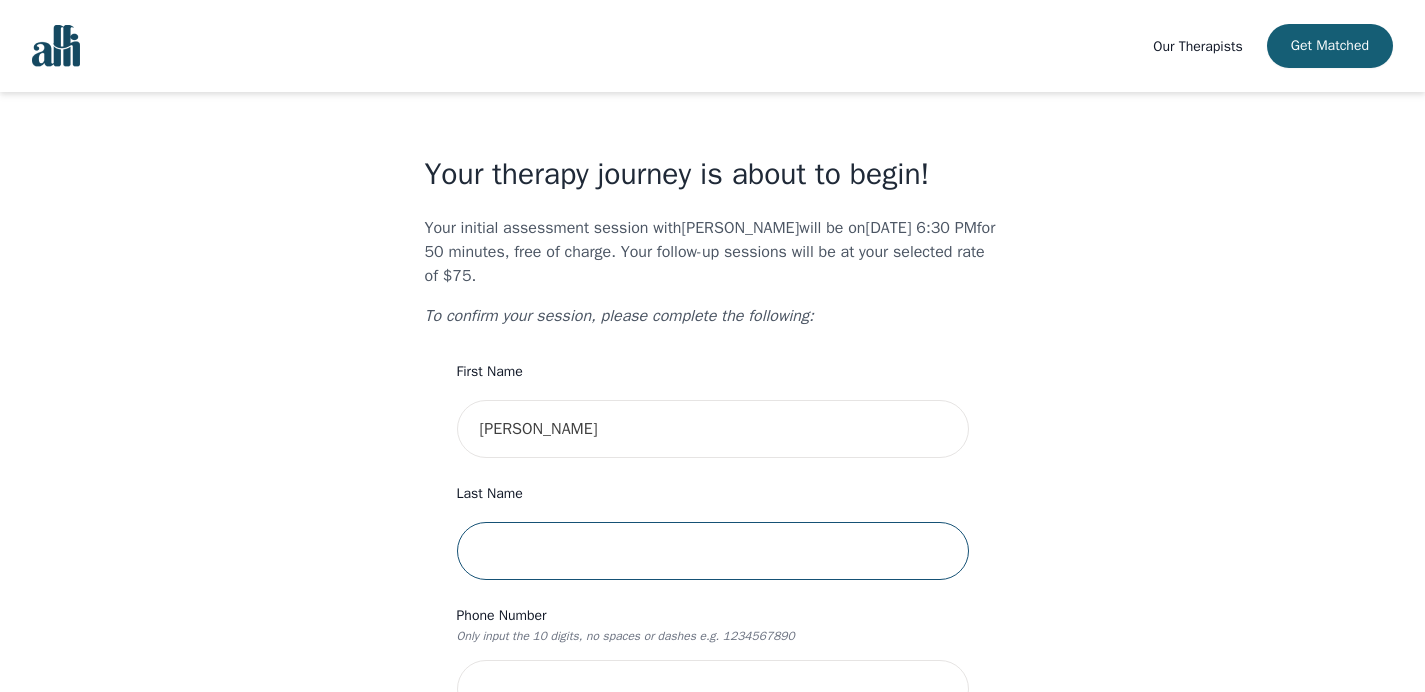 click at bounding box center (713, 551) 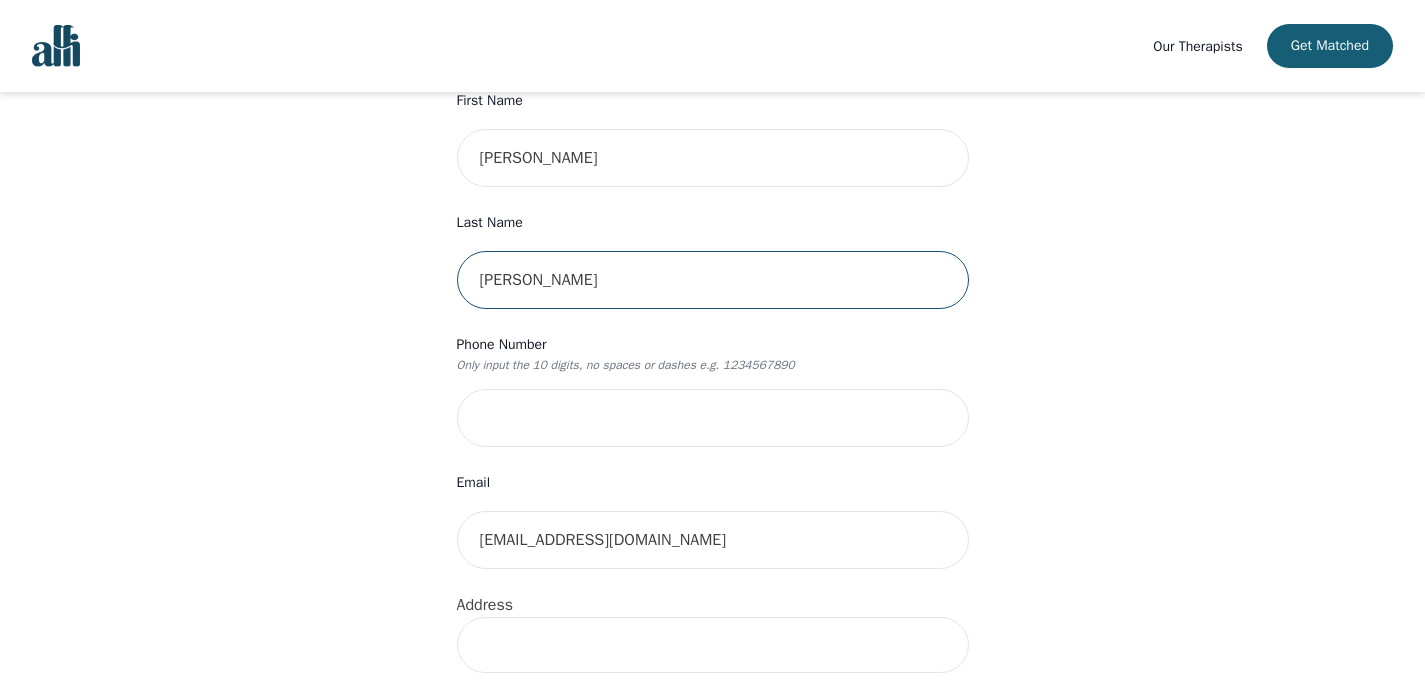 scroll, scrollTop: 285, scrollLeft: 0, axis: vertical 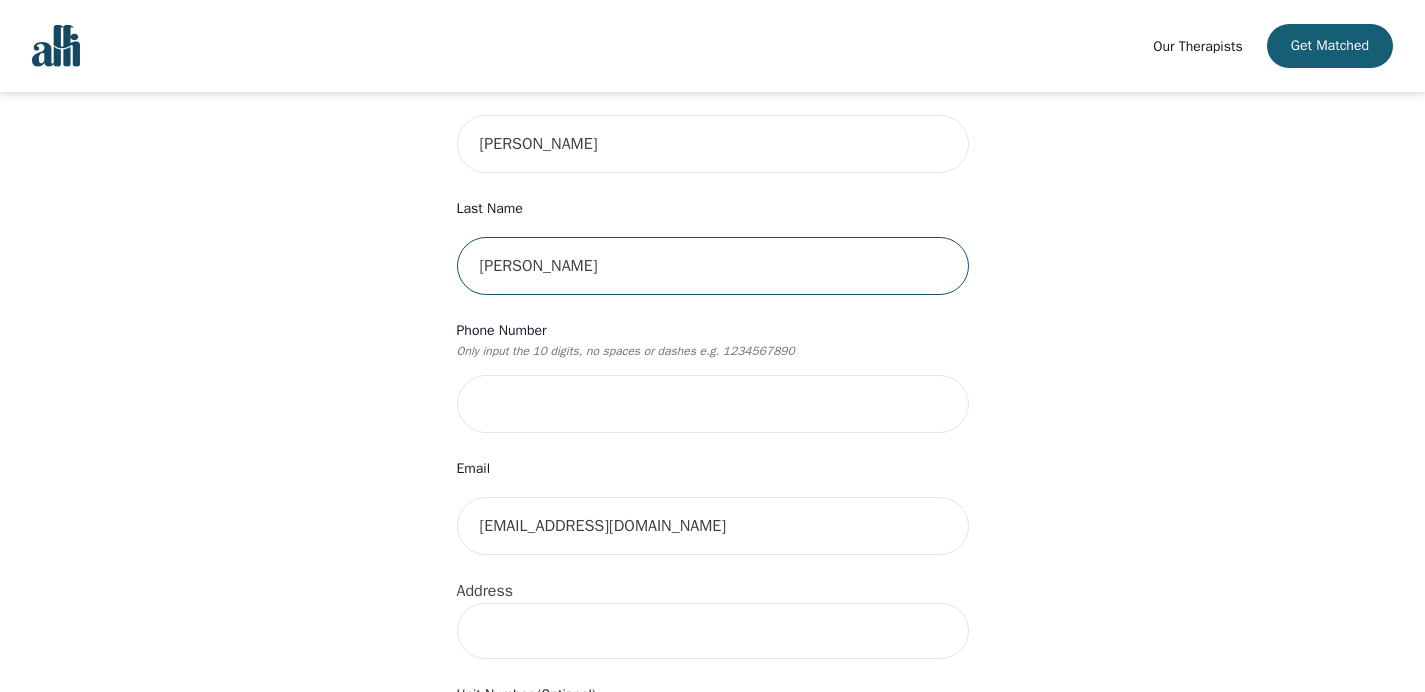 type on "[PERSON_NAME]" 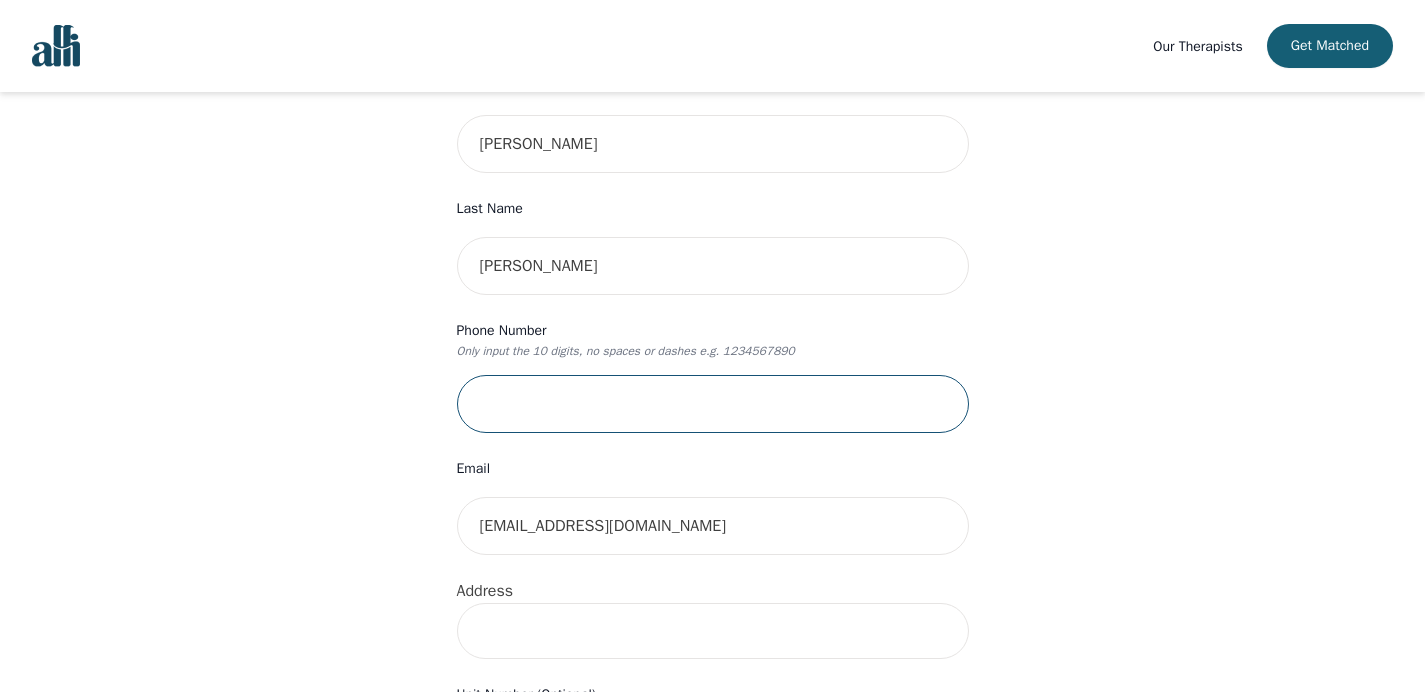 click at bounding box center [713, 404] 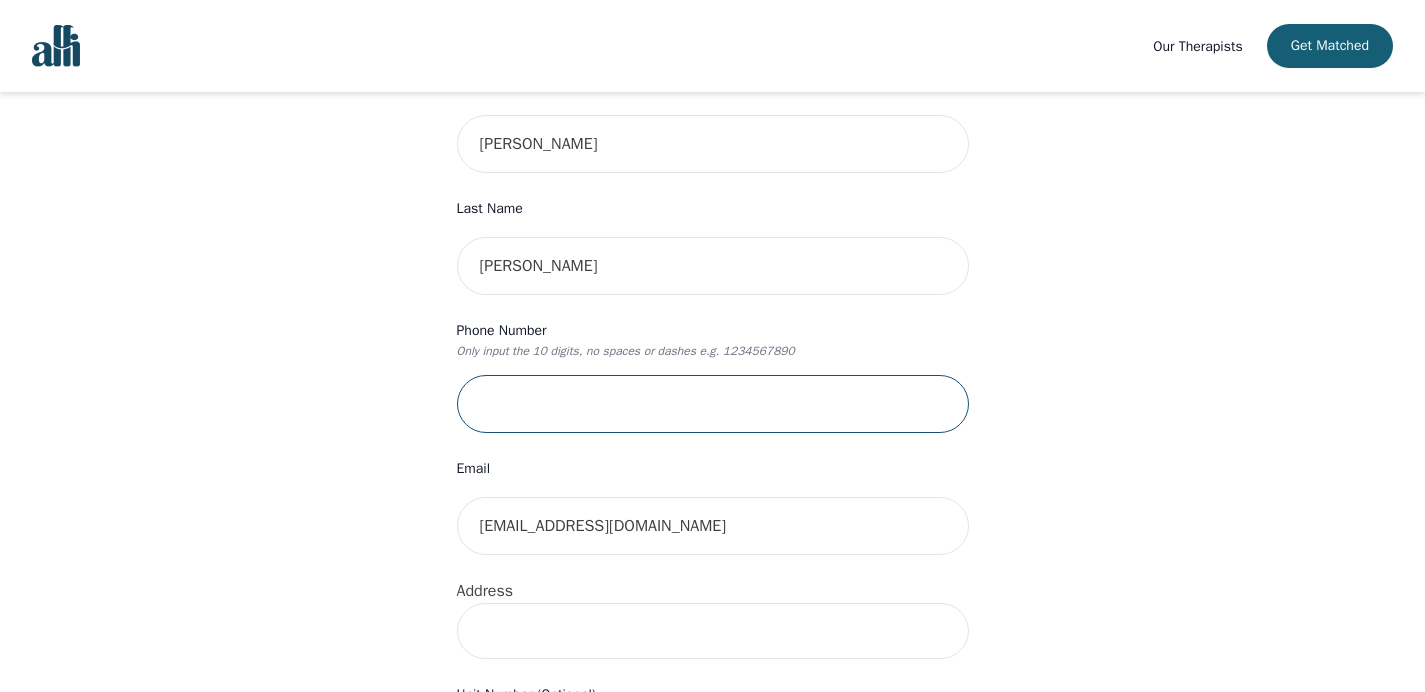 type on "6476540050" 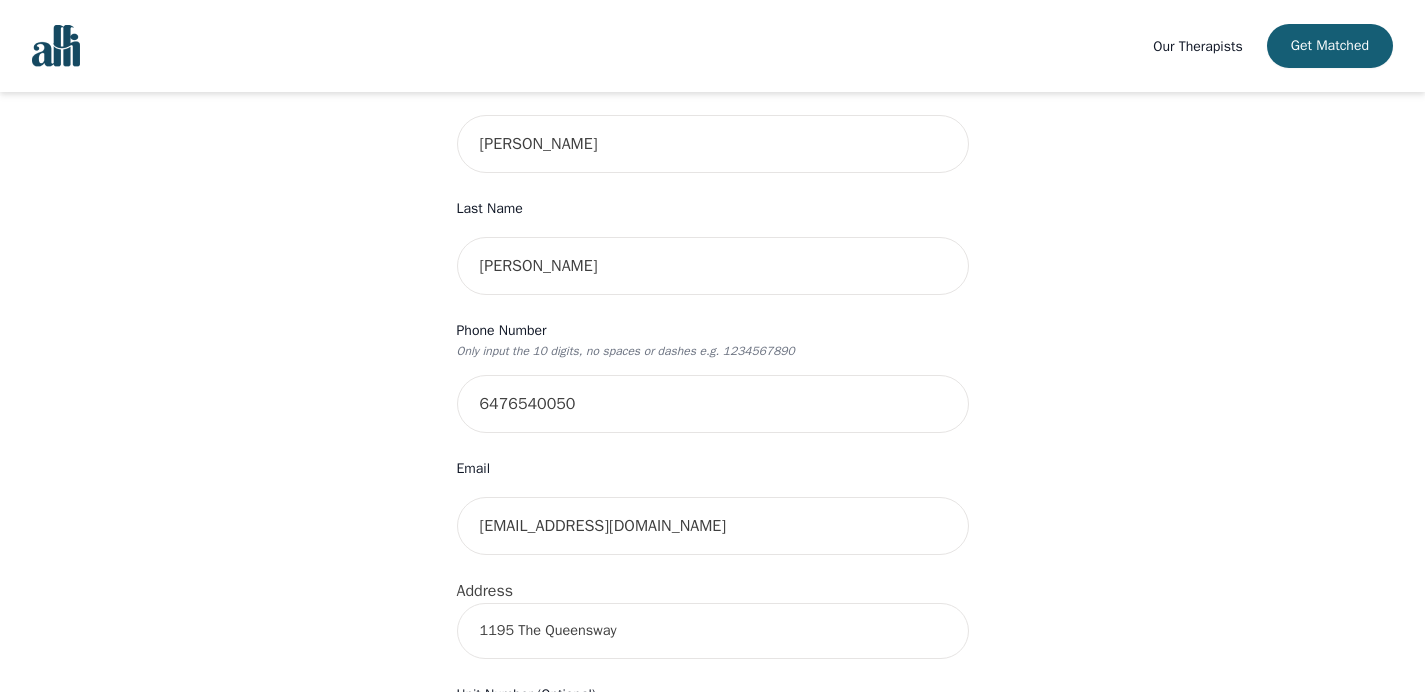 click on "1195 The Queensway" at bounding box center (713, 631) 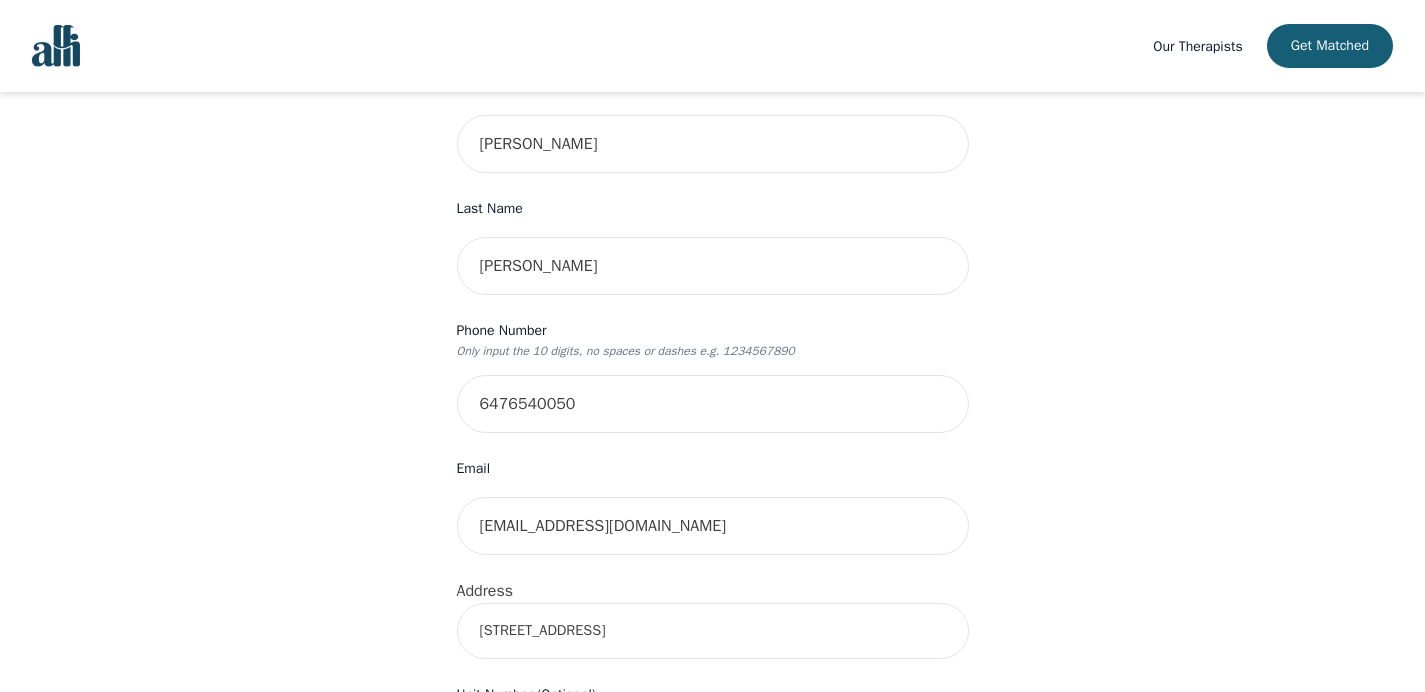 type on "[STREET_ADDRESS]" 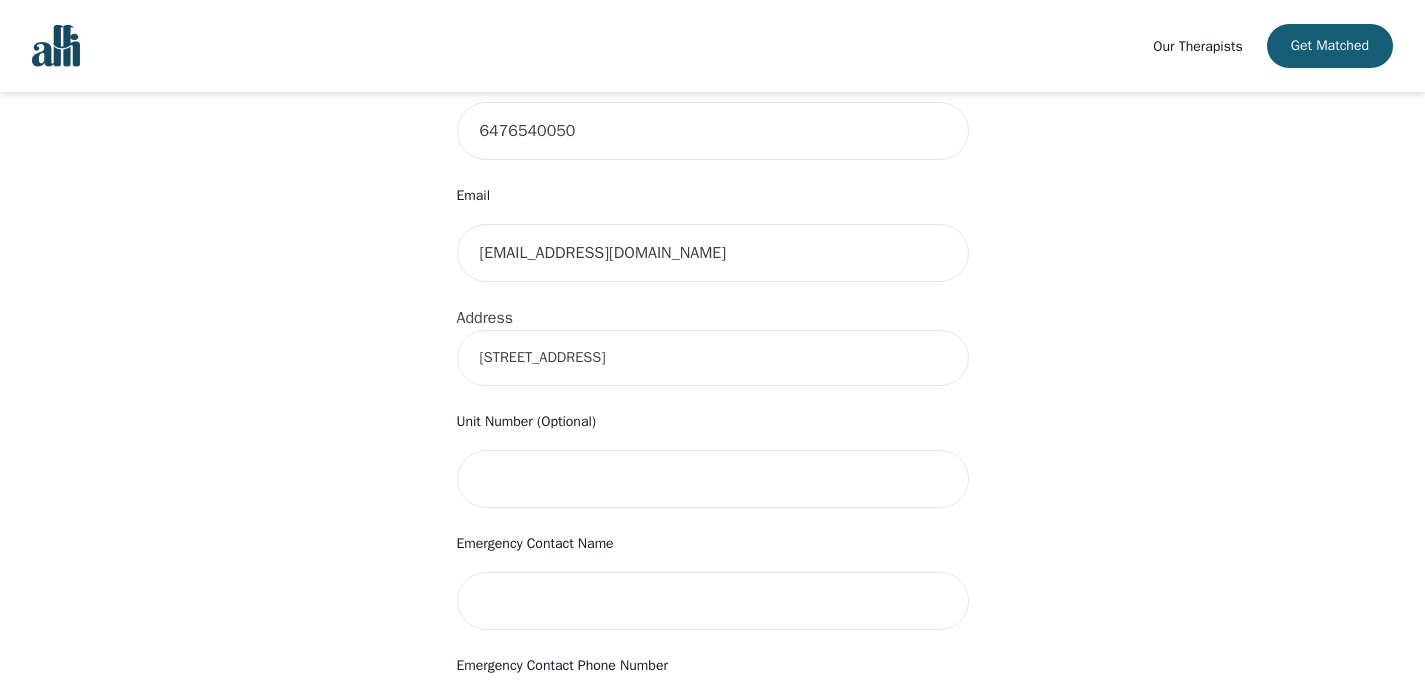 scroll, scrollTop: 572, scrollLeft: 0, axis: vertical 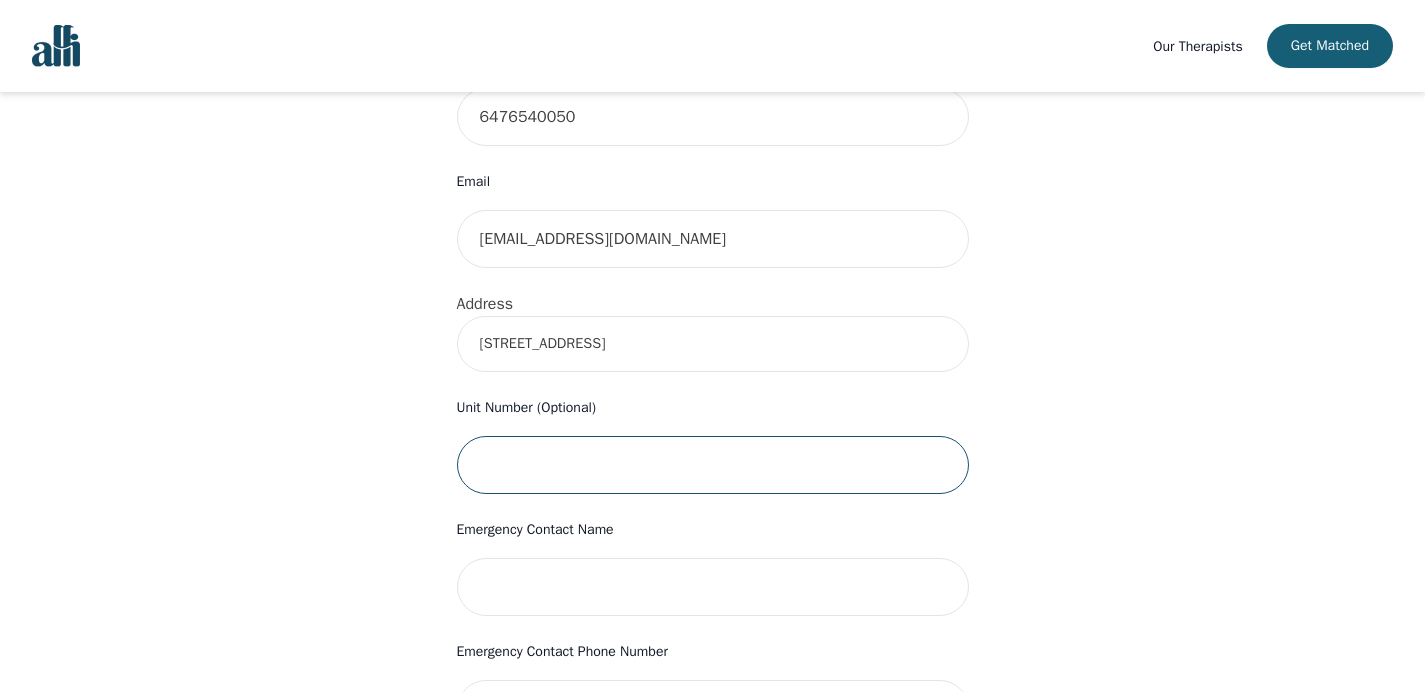 click at bounding box center [713, 465] 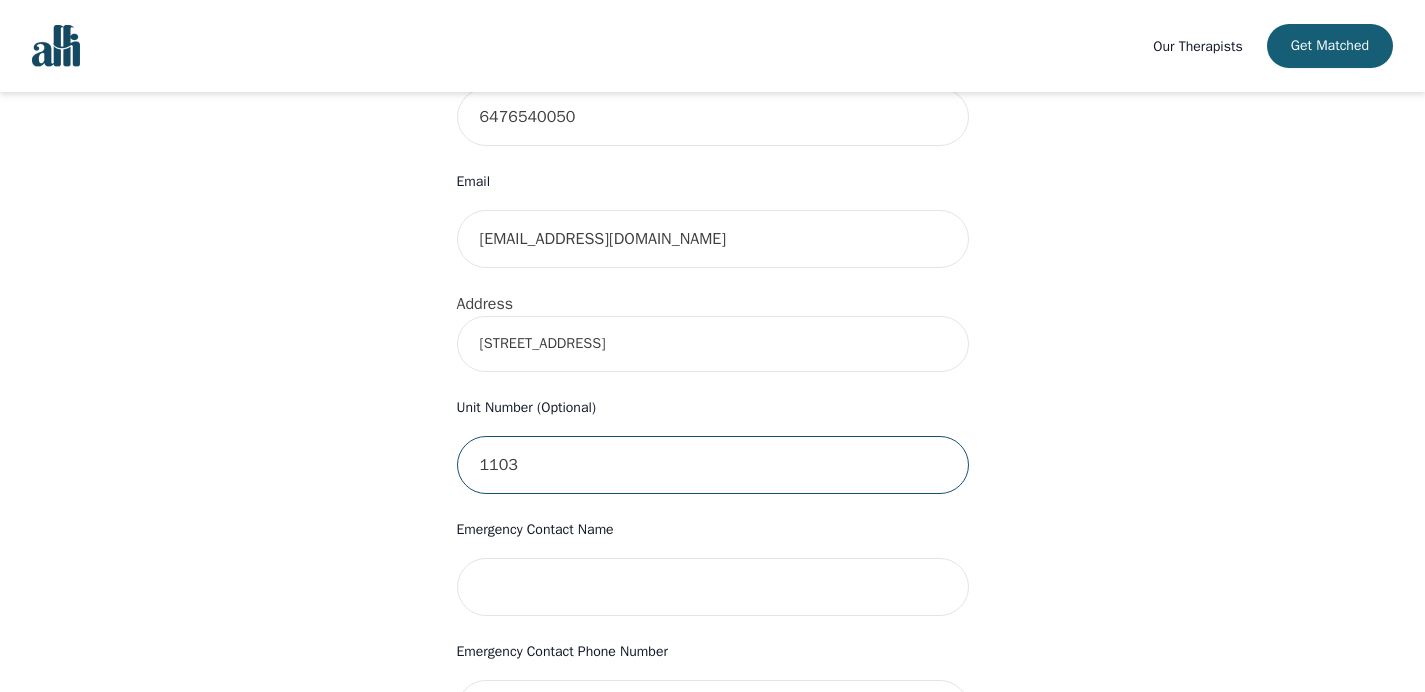 type on "1103" 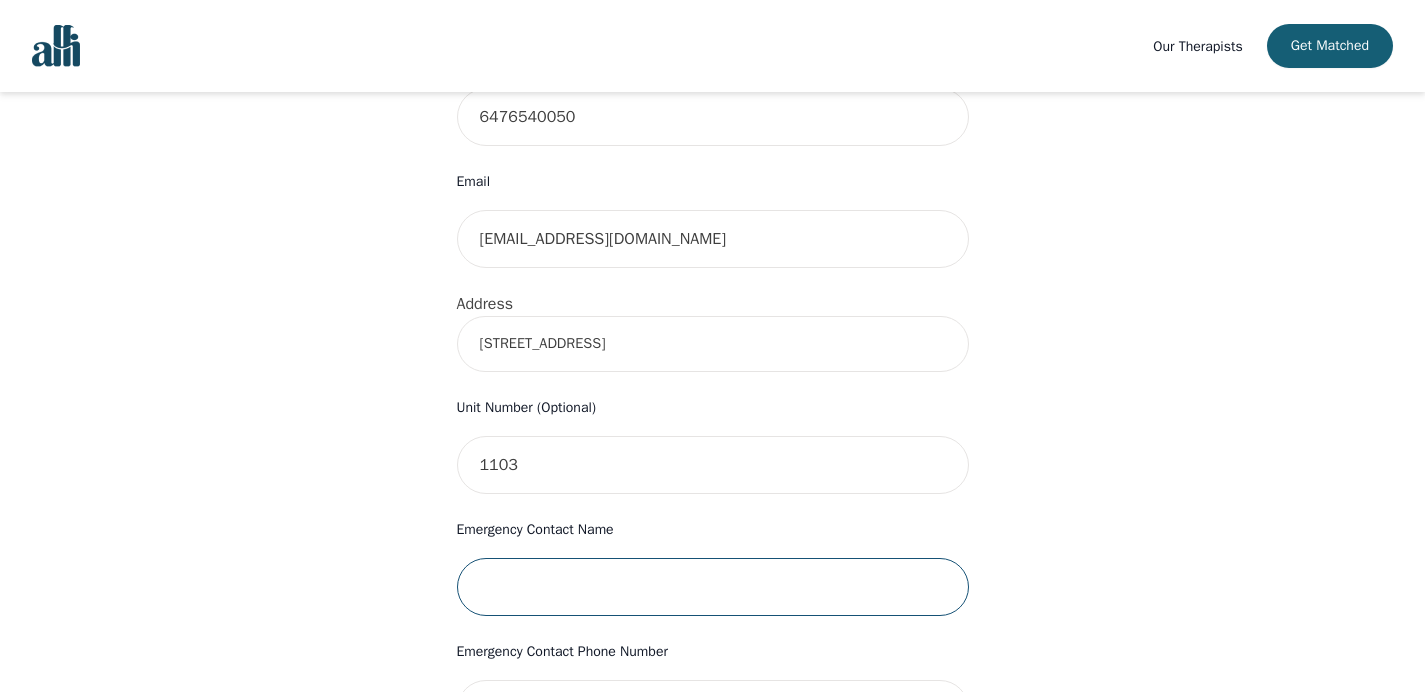 click at bounding box center (713, 587) 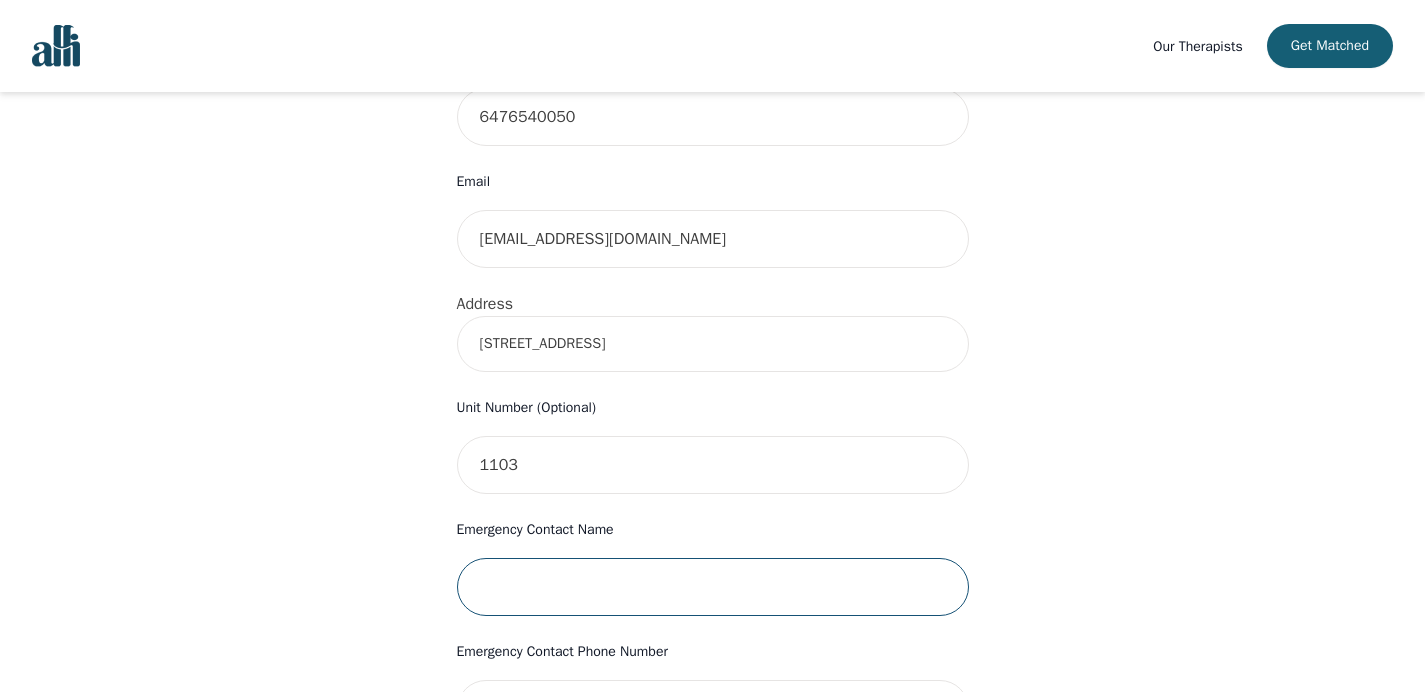 click at bounding box center [713, 587] 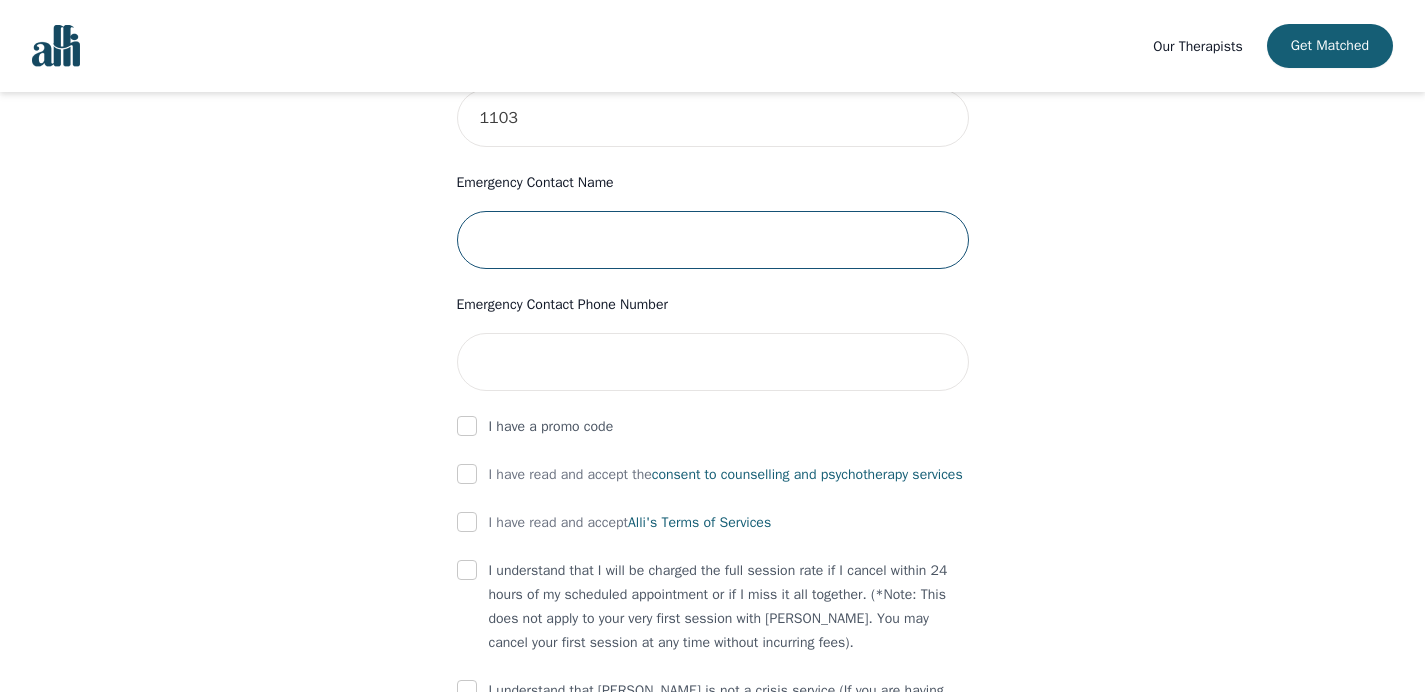 scroll, scrollTop: 922, scrollLeft: 0, axis: vertical 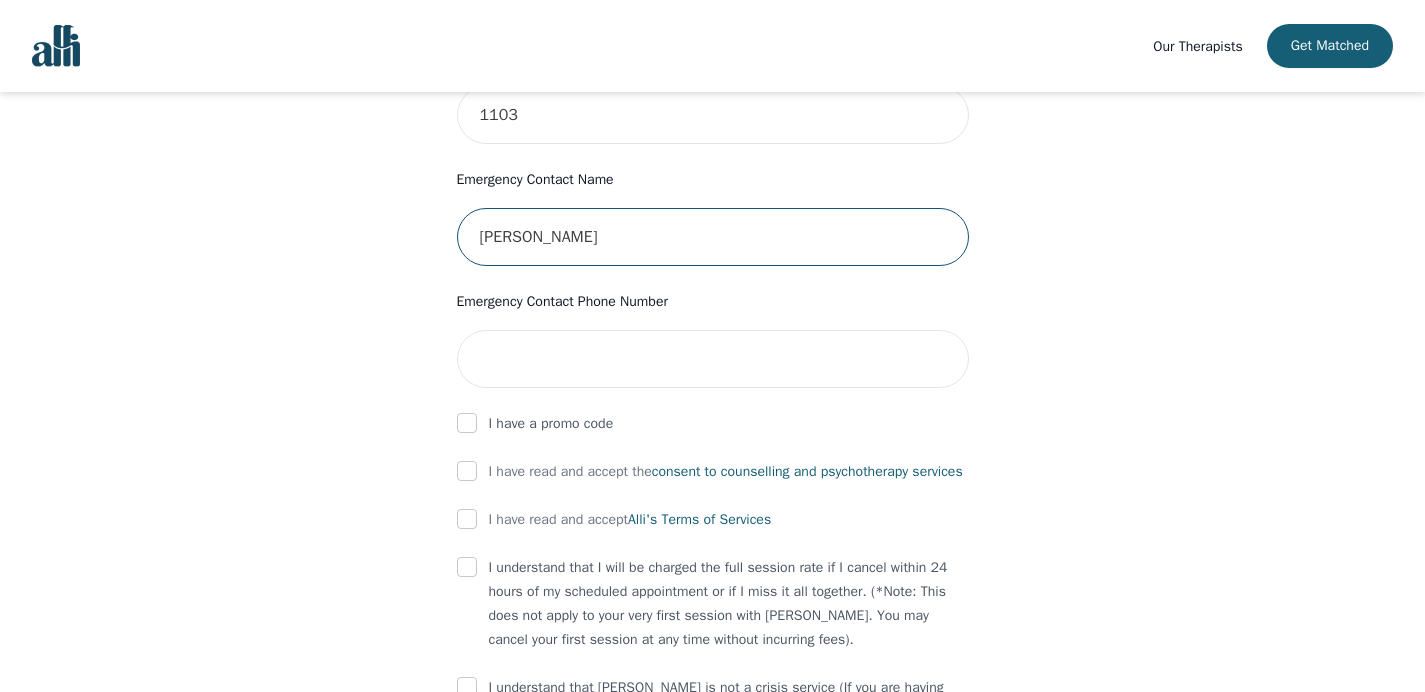 type on "[PERSON_NAME]" 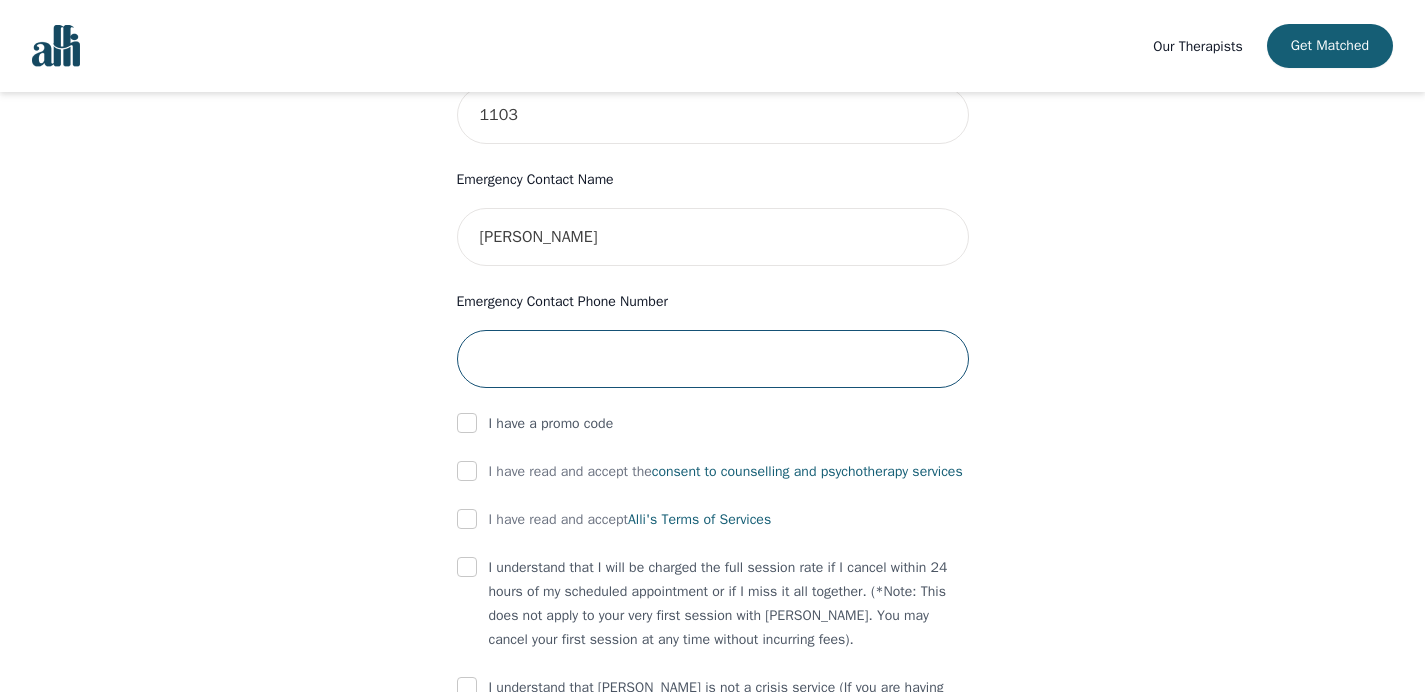 click at bounding box center (713, 359) 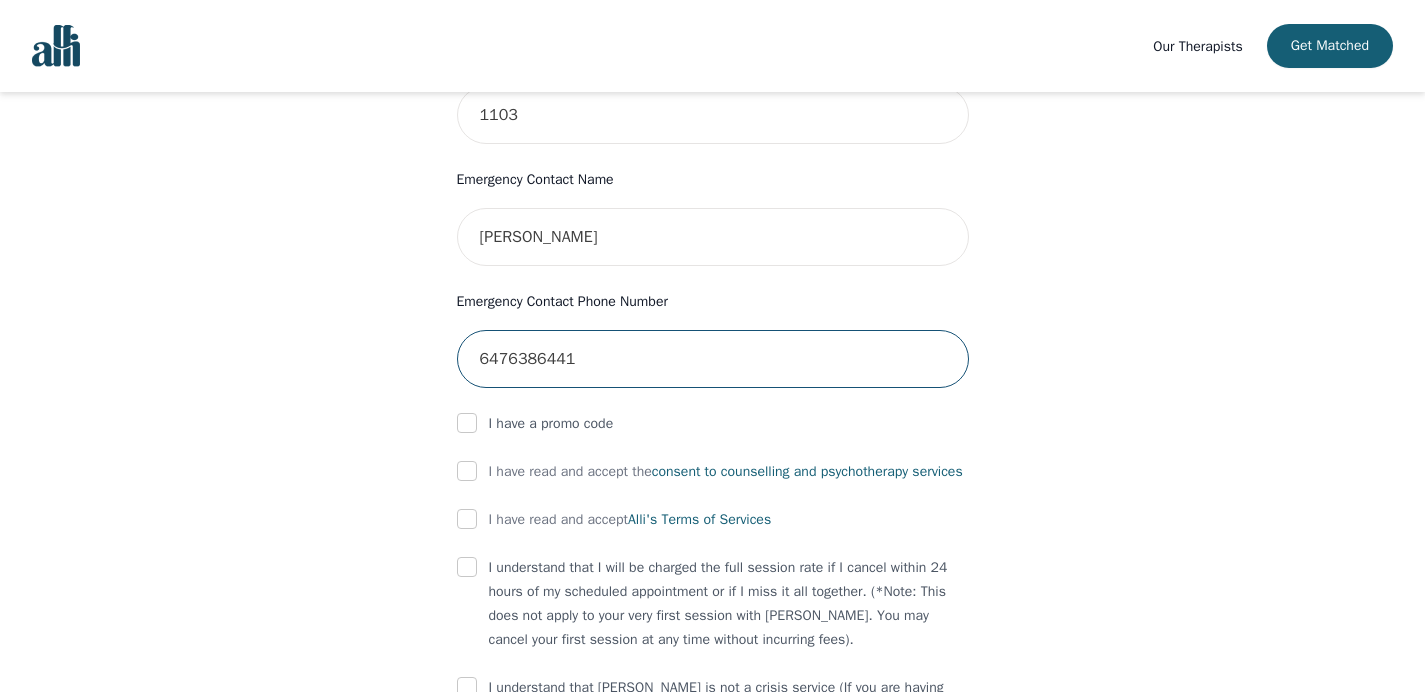 click on "6476386441" at bounding box center (713, 359) 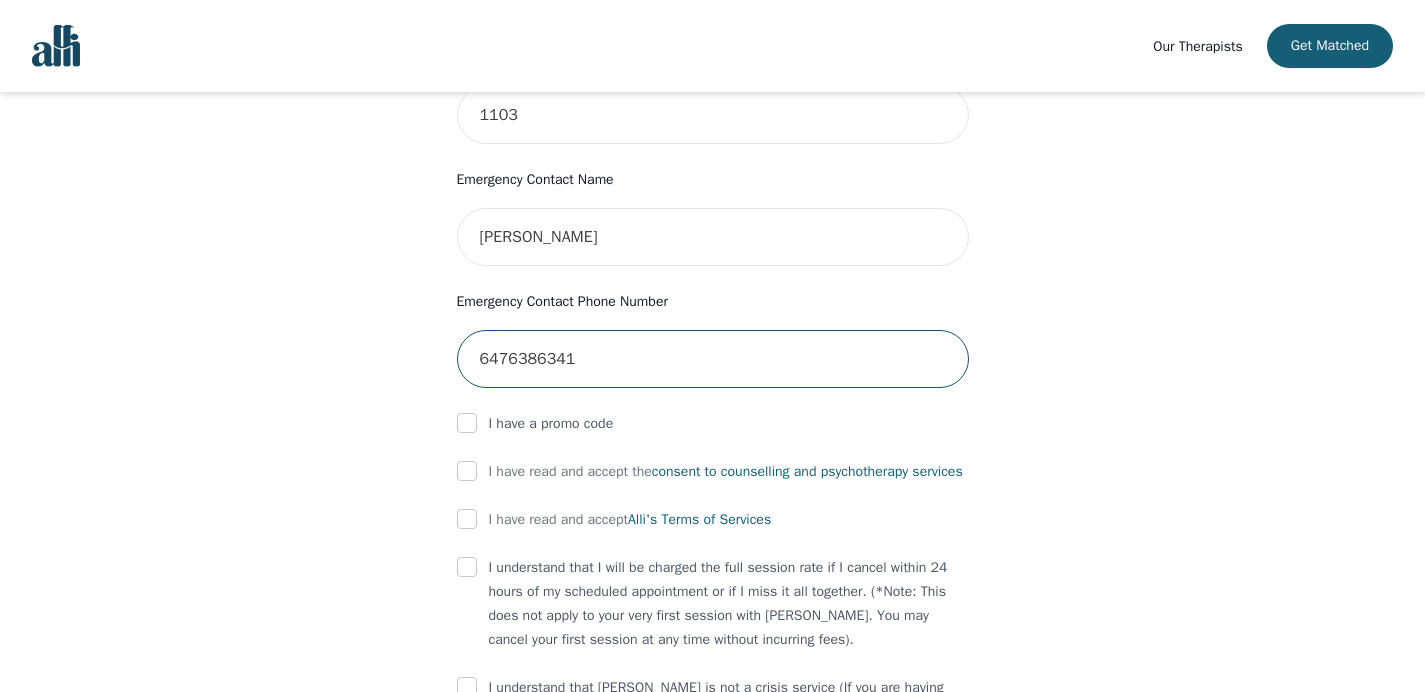 type on "6476386341" 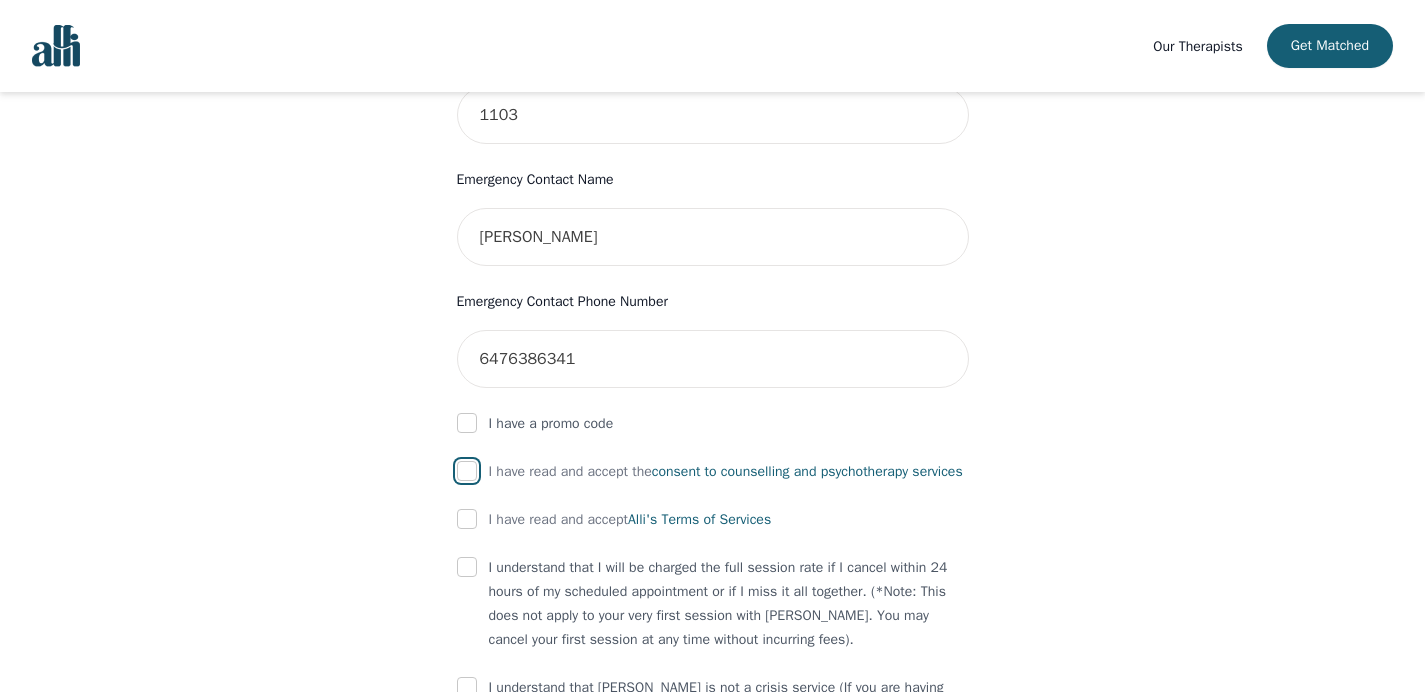 click at bounding box center [467, 471] 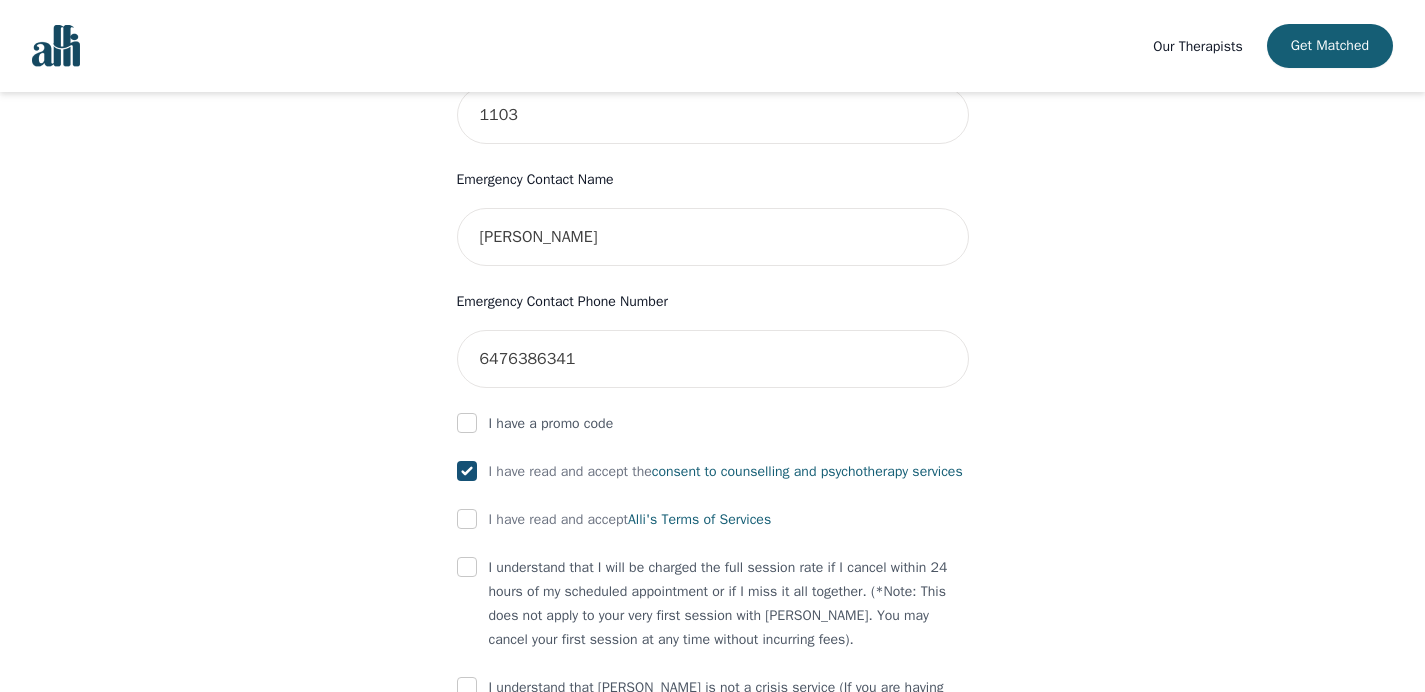 checkbox on "true" 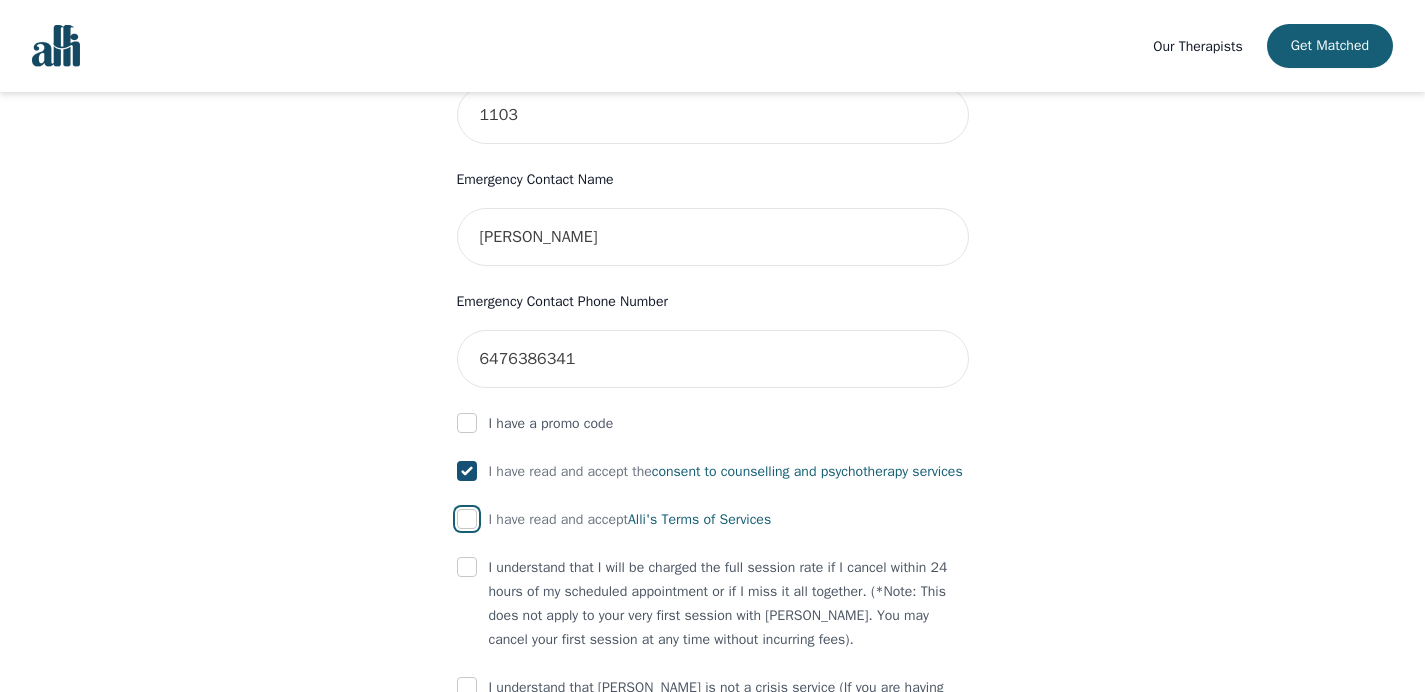 click at bounding box center (467, 519) 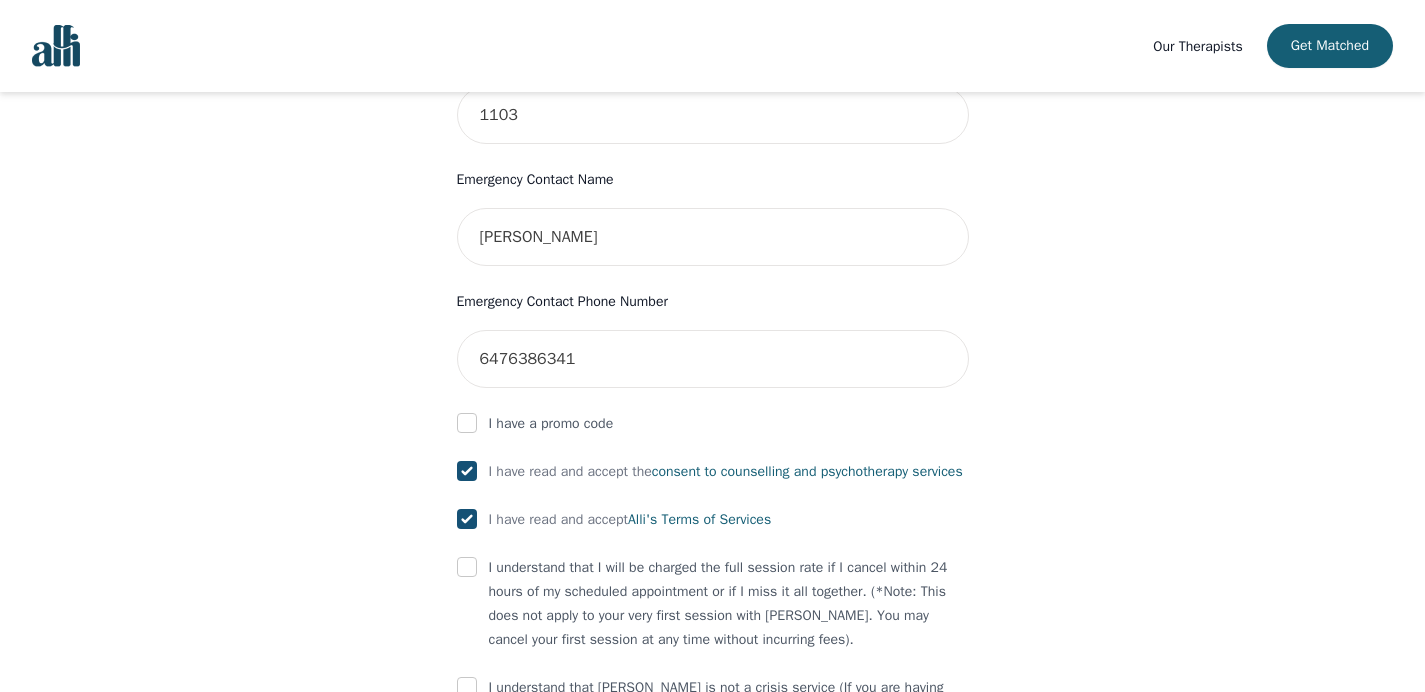 checkbox on "true" 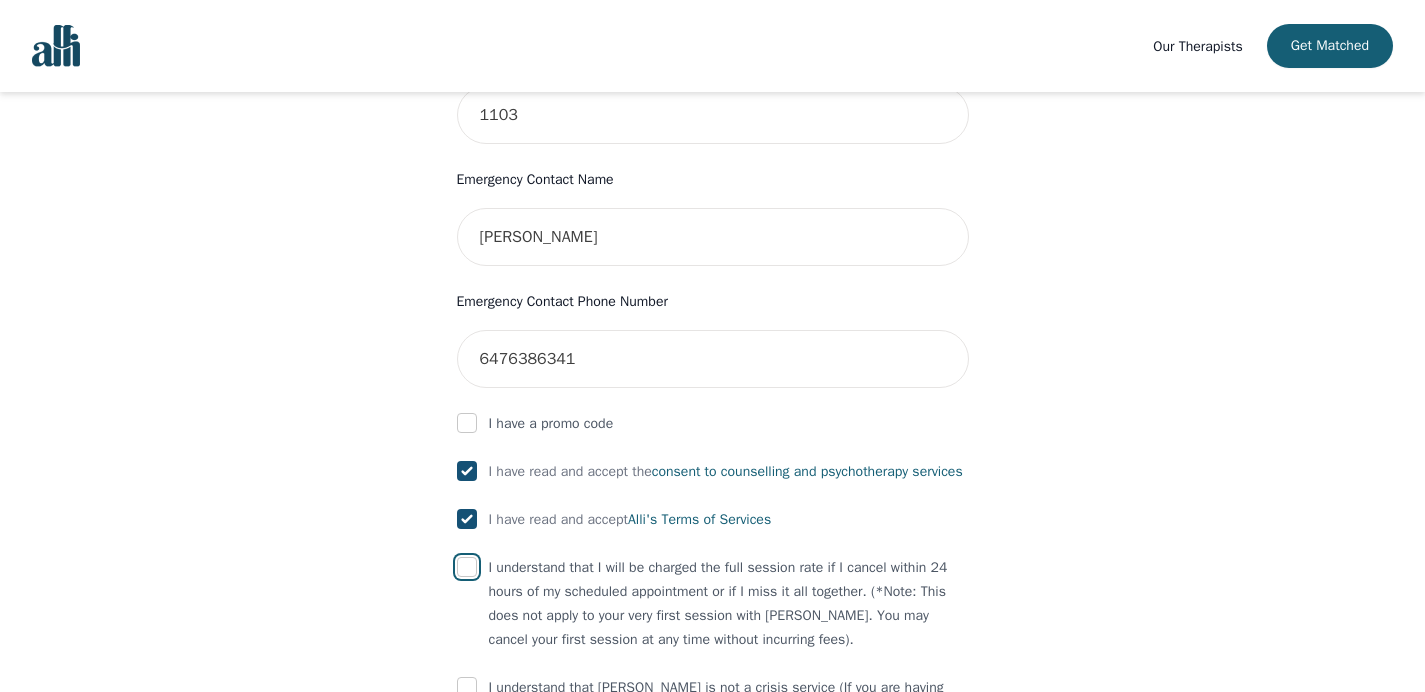 click at bounding box center (467, 567) 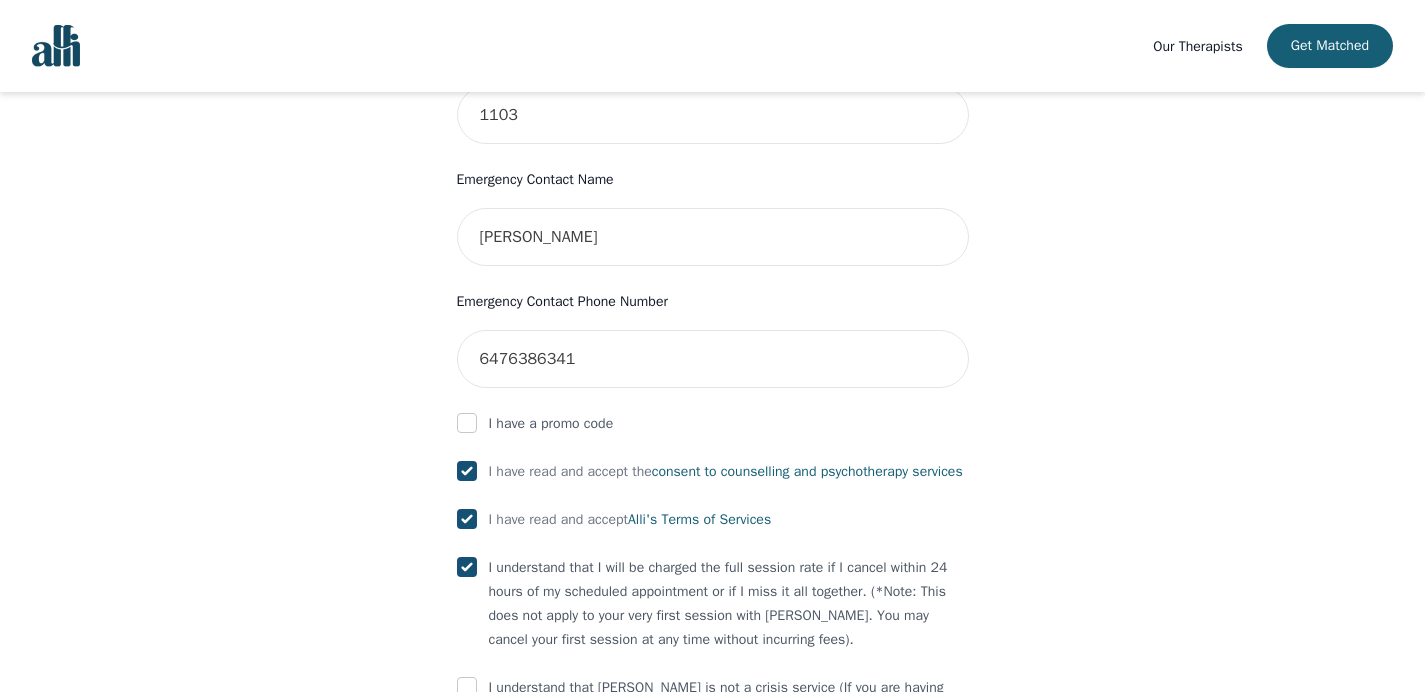 scroll, scrollTop: 1109, scrollLeft: 0, axis: vertical 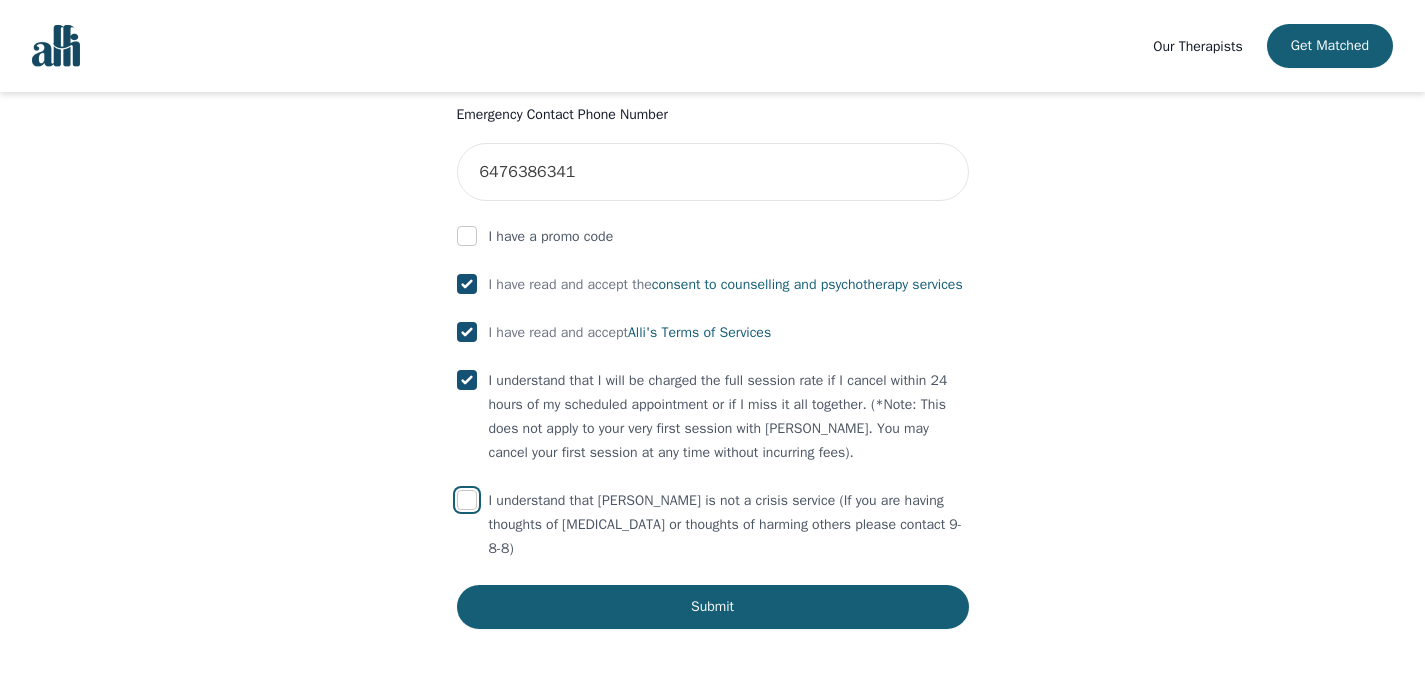 click at bounding box center (467, 500) 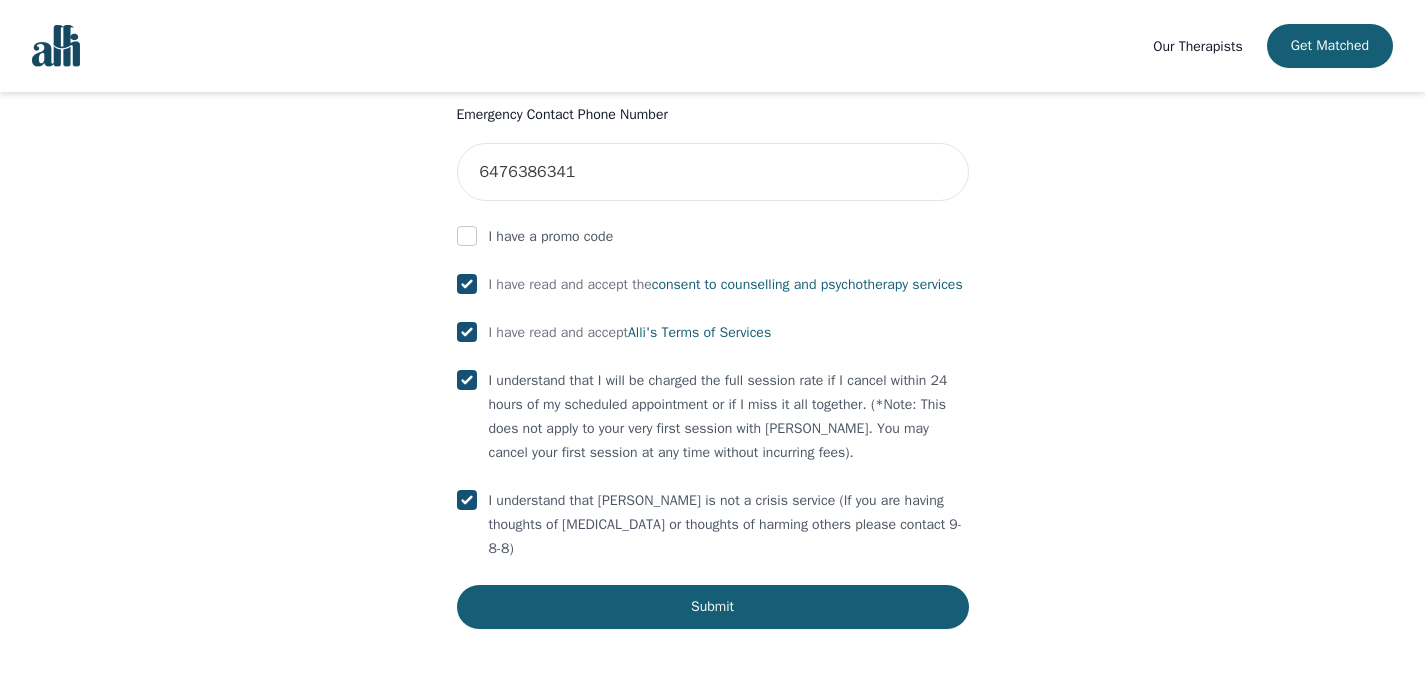 checkbox on "true" 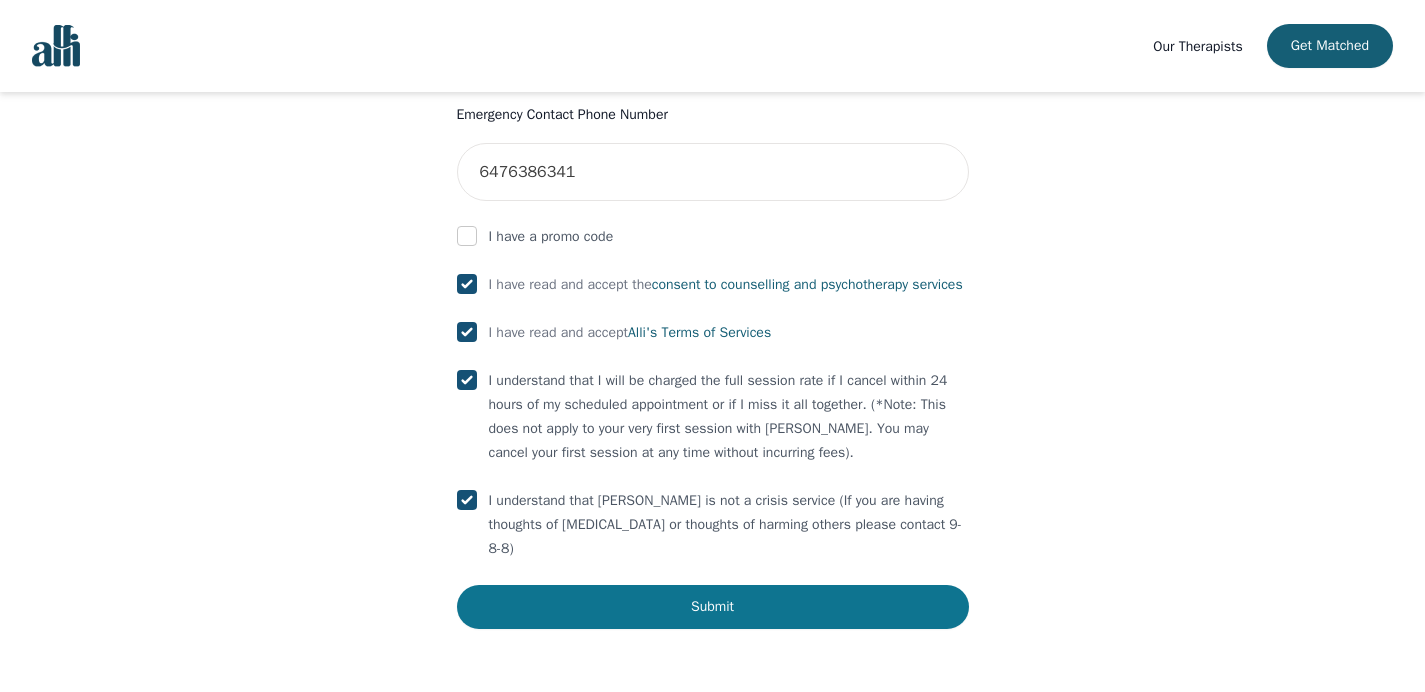 click on "Submit" at bounding box center [713, 607] 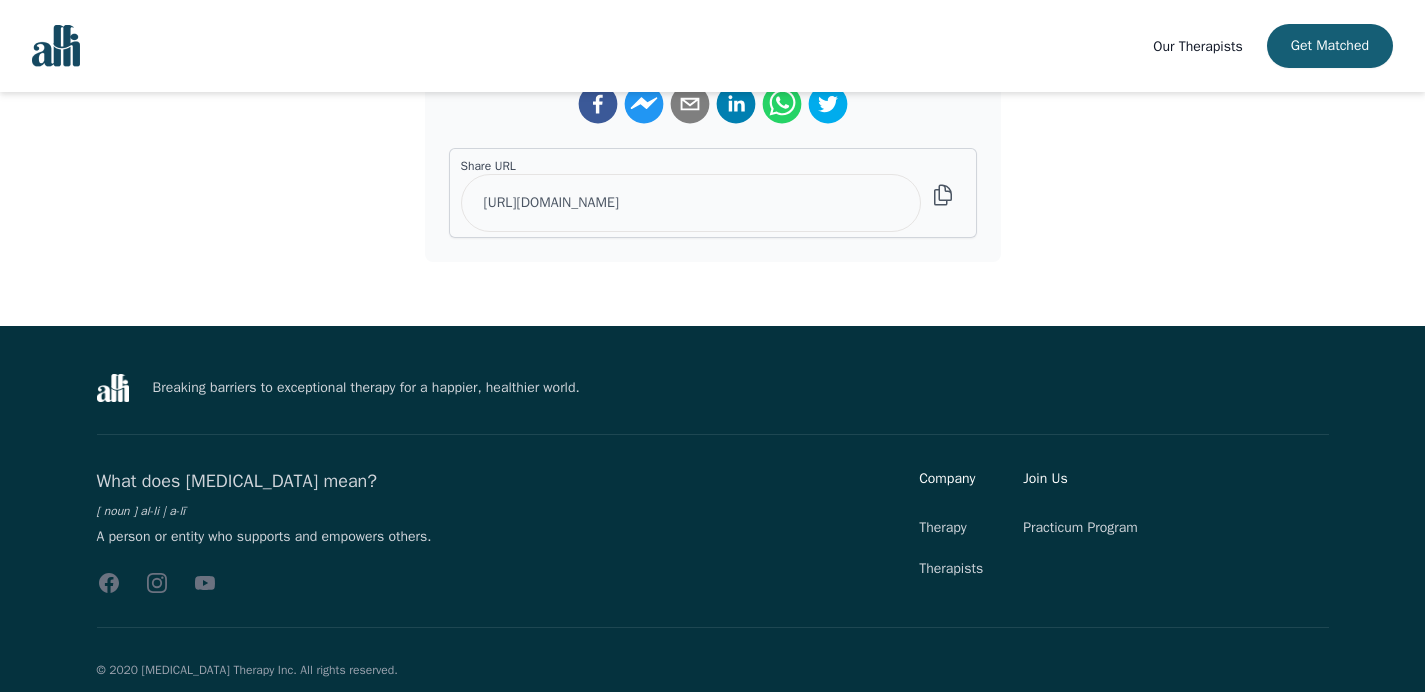 scroll, scrollTop: 0, scrollLeft: 0, axis: both 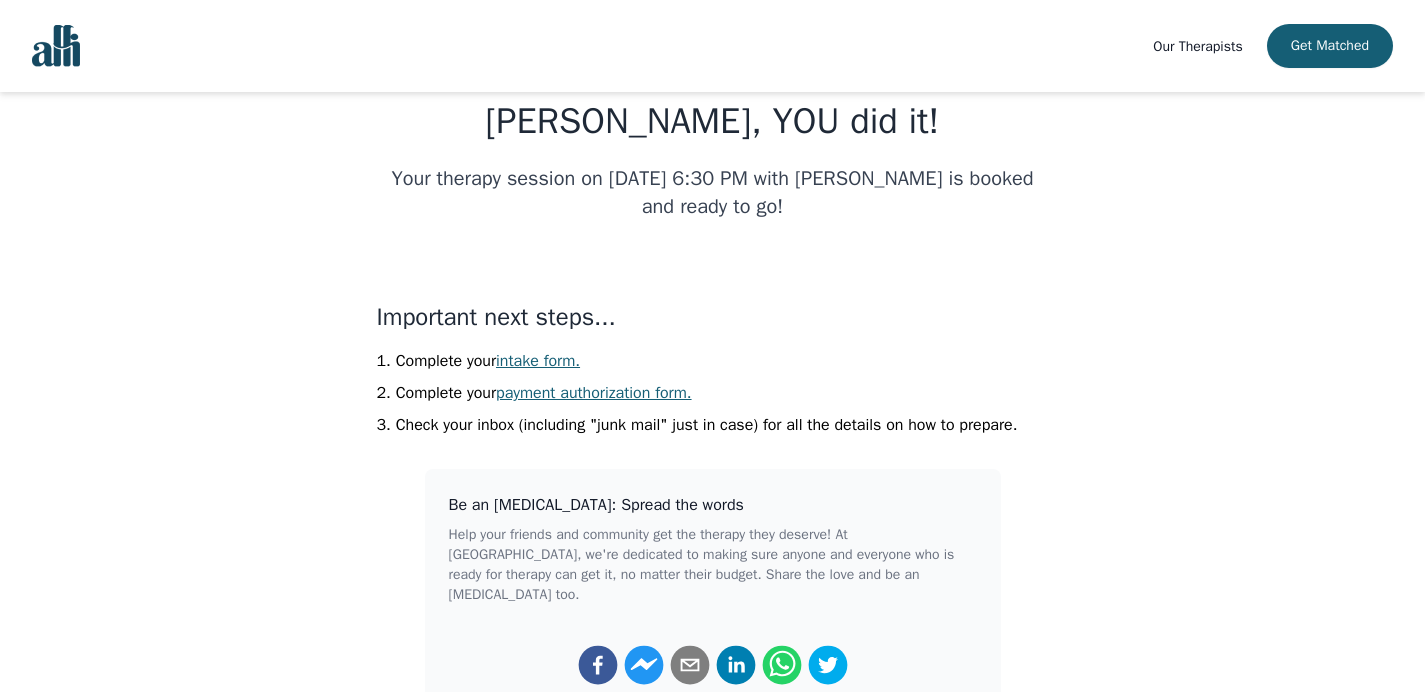 click on "intake form." at bounding box center [538, 361] 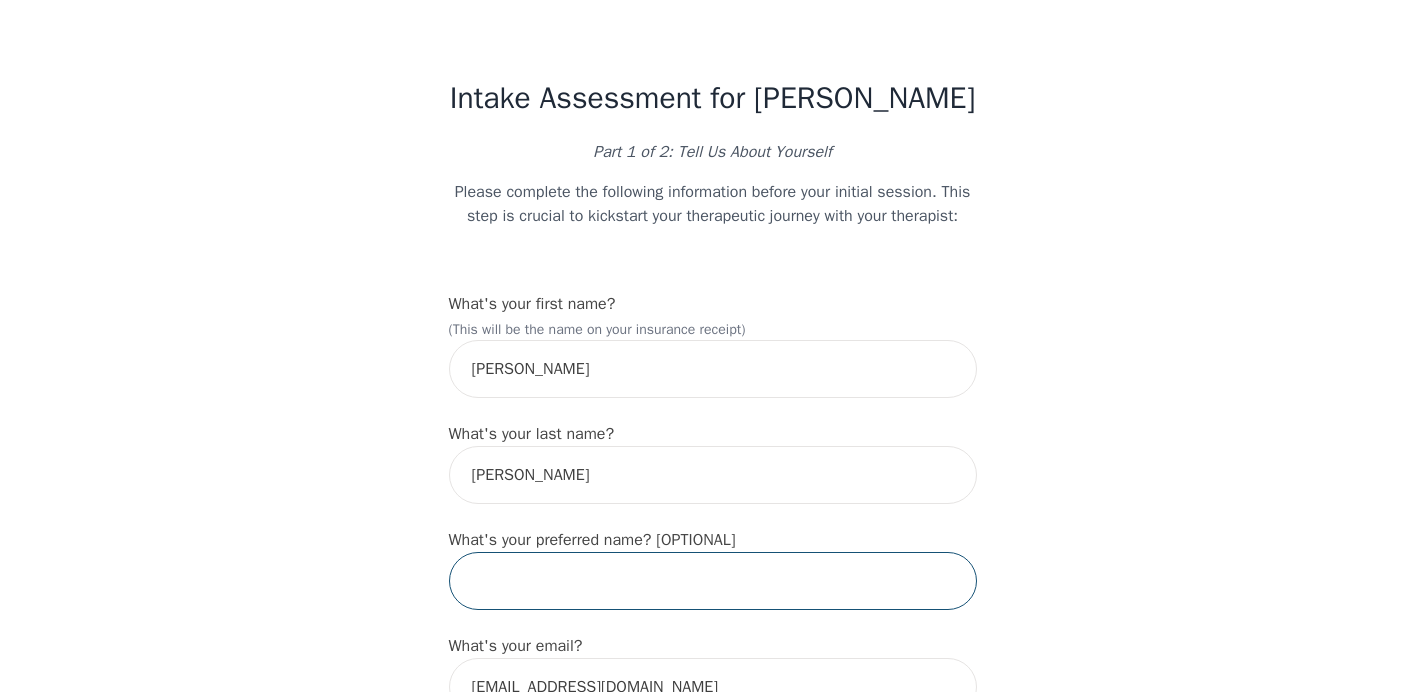 click at bounding box center (713, 581) 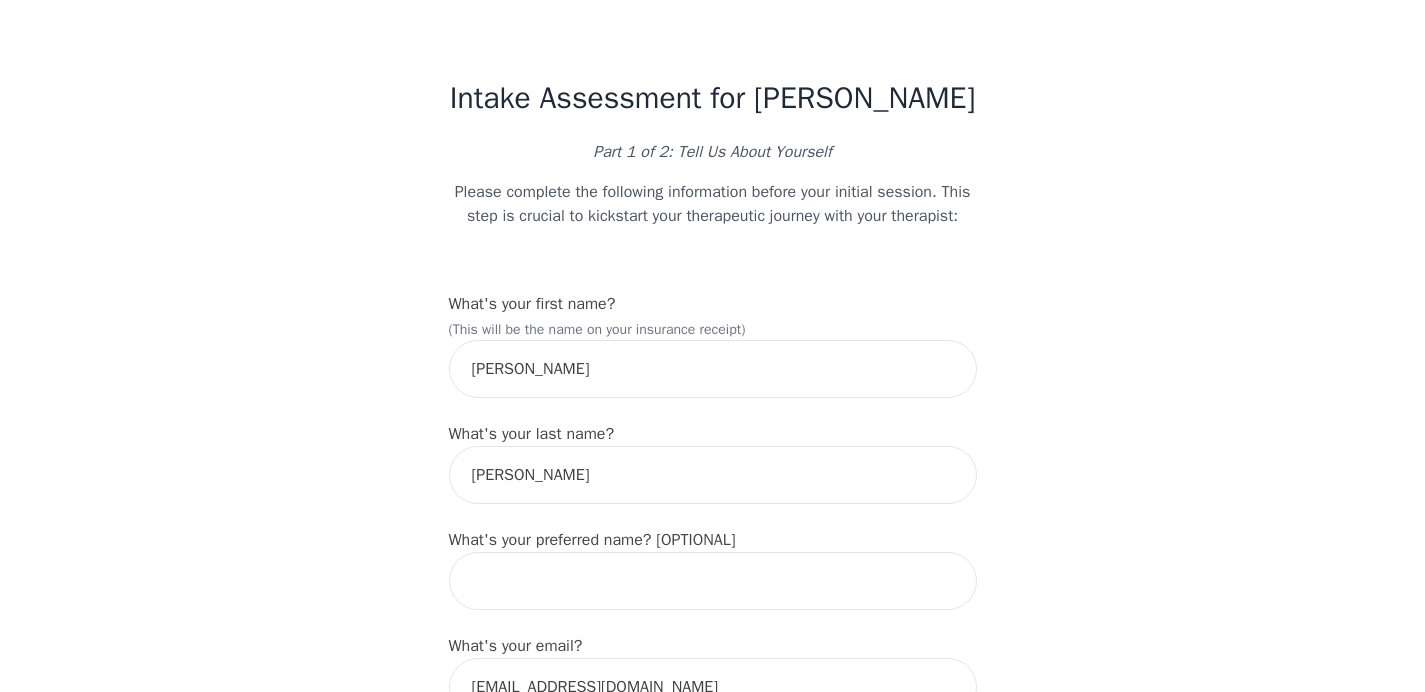 click on "Intake Assessment for [PERSON_NAME] Part 1 of 2: Tell Us About Yourself Please complete the following information before your initial session. This step is crucial to kickstart your therapeutic journey with your therapist: What's your first name? (This will be the name on your insurance receipt) [PERSON_NAME] What's your last name? [PERSON_NAME] What's your preferred name? [OPTIONAL] What's your email? [EMAIL_ADDRESS][DOMAIN_NAME] What's your phone number? [PHONE_NUMBER] What's your address? What's your unit number? [OPTIONAL] [DEMOGRAPHIC_DATA] What's your date of birth? [DEMOGRAPHIC_DATA] What's the name of your emergency contact? [PERSON_NAME] What's the phone number of your emergency contact? [PHONE_NUMBER] What's the full name of your primary care physician? N/A What's the phone number of your primary care physician? N/A Below are optional questions - Please tell us more about yourself: What is your gender? -Select- [DEMOGRAPHIC_DATA] [DEMOGRAPHIC_DATA] [DEMOGRAPHIC_DATA] [DEMOGRAPHIC_DATA] [DEMOGRAPHIC_DATA] prefer_not_to_say What are your preferred pronouns? -Select- he/him she/her they/them ze/zir xe/xem" at bounding box center [712, 1509] 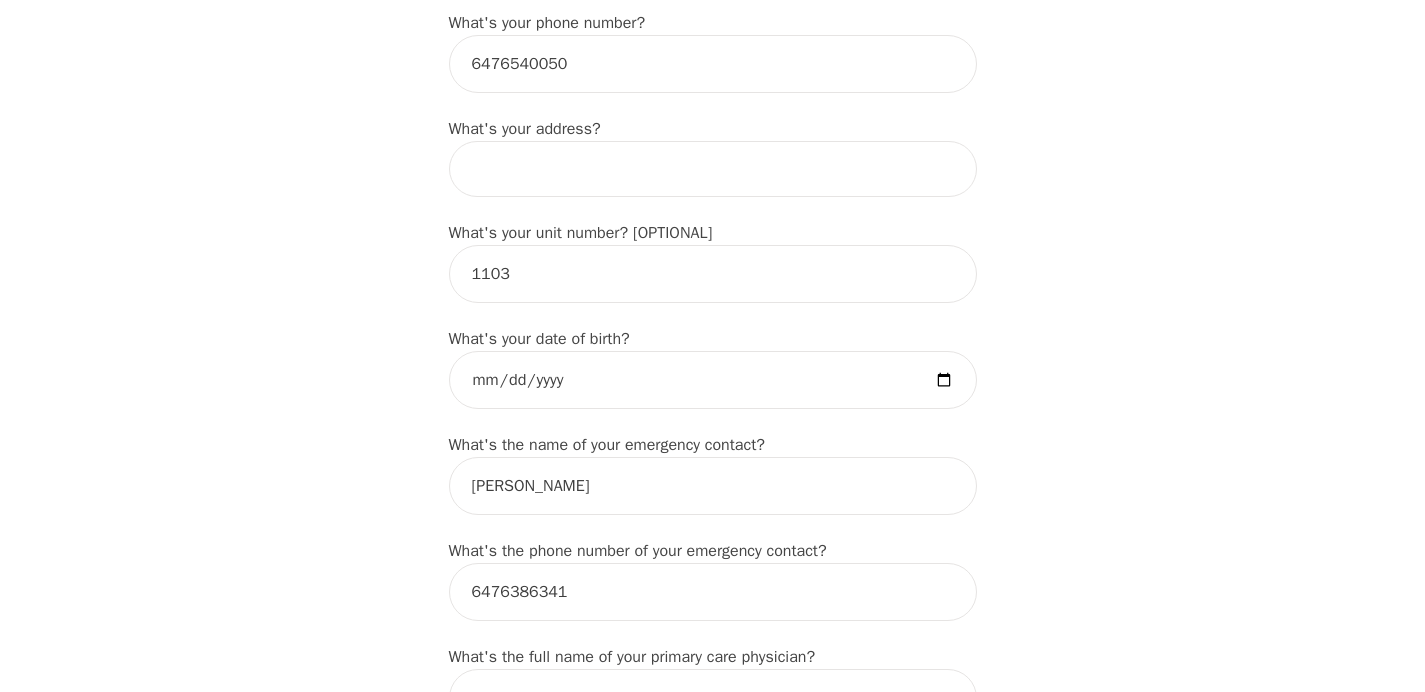 scroll, scrollTop: 734, scrollLeft: 0, axis: vertical 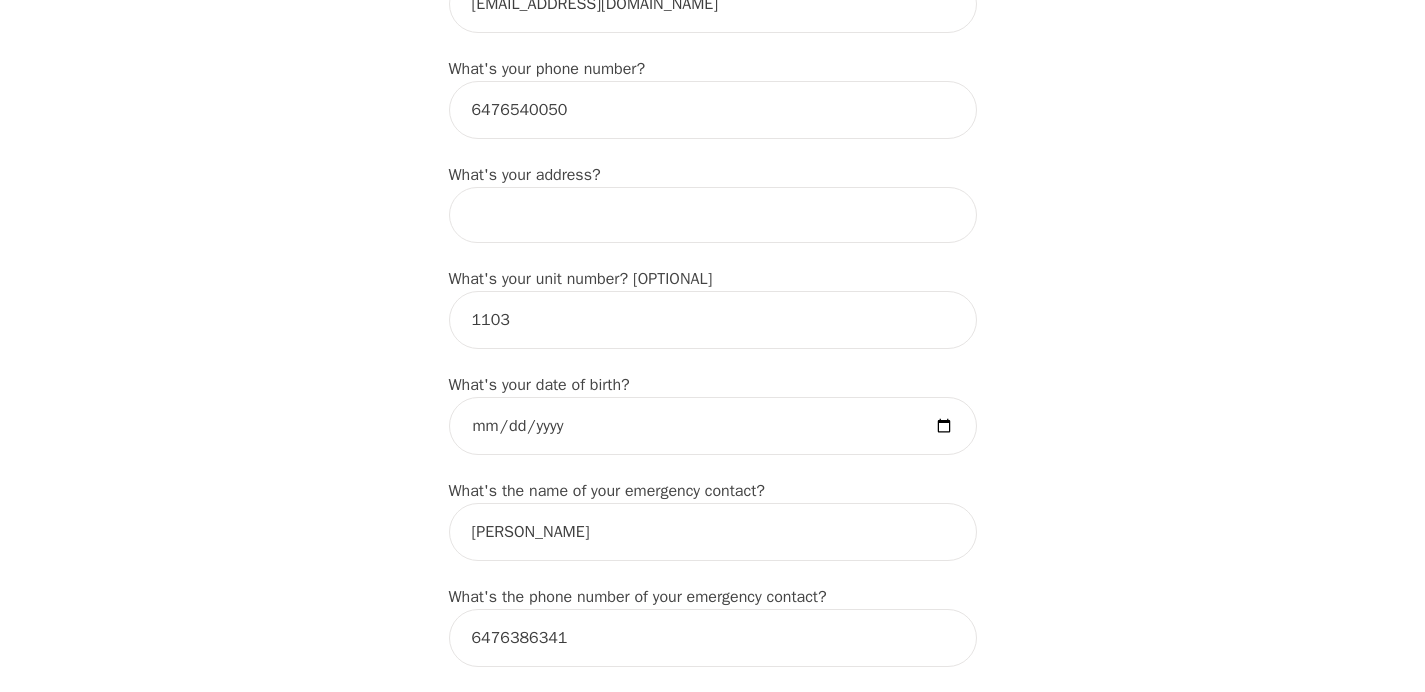 click at bounding box center [713, 215] 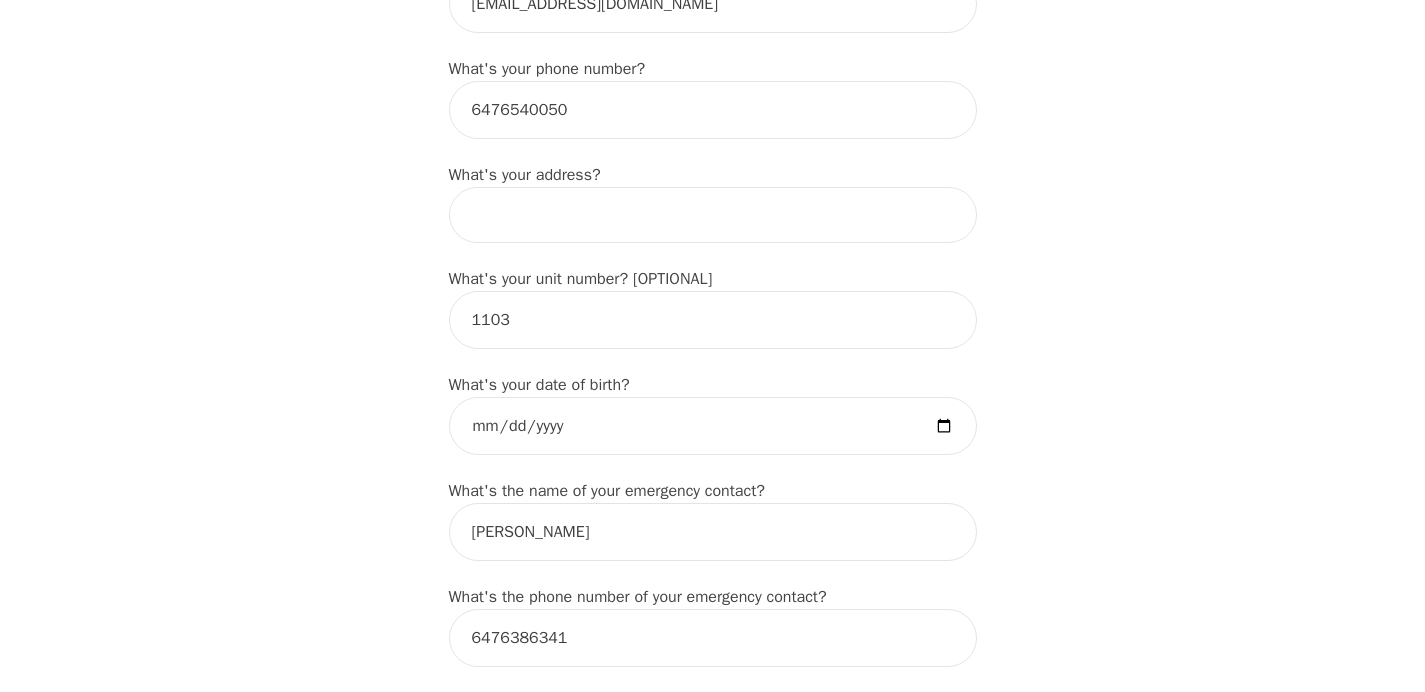 type on "5" 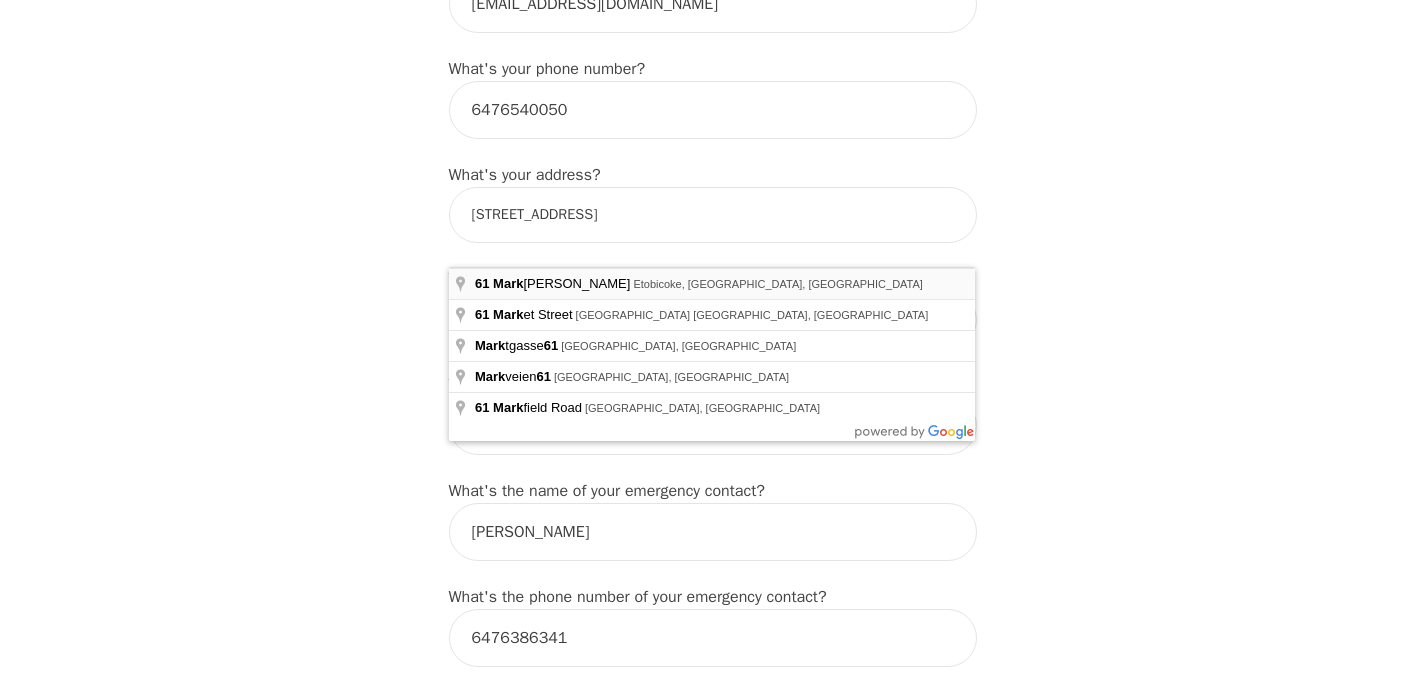 type on "[STREET_ADDRESS]" 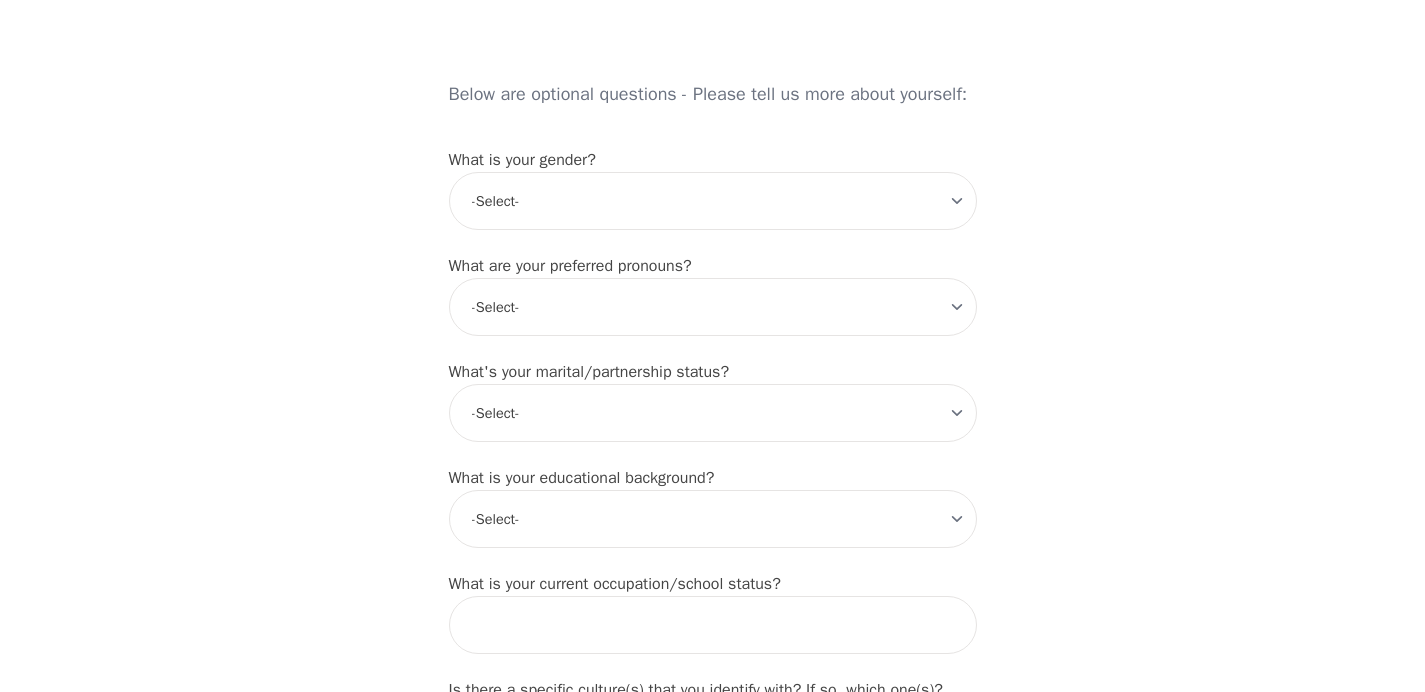 scroll, scrollTop: 1575, scrollLeft: 0, axis: vertical 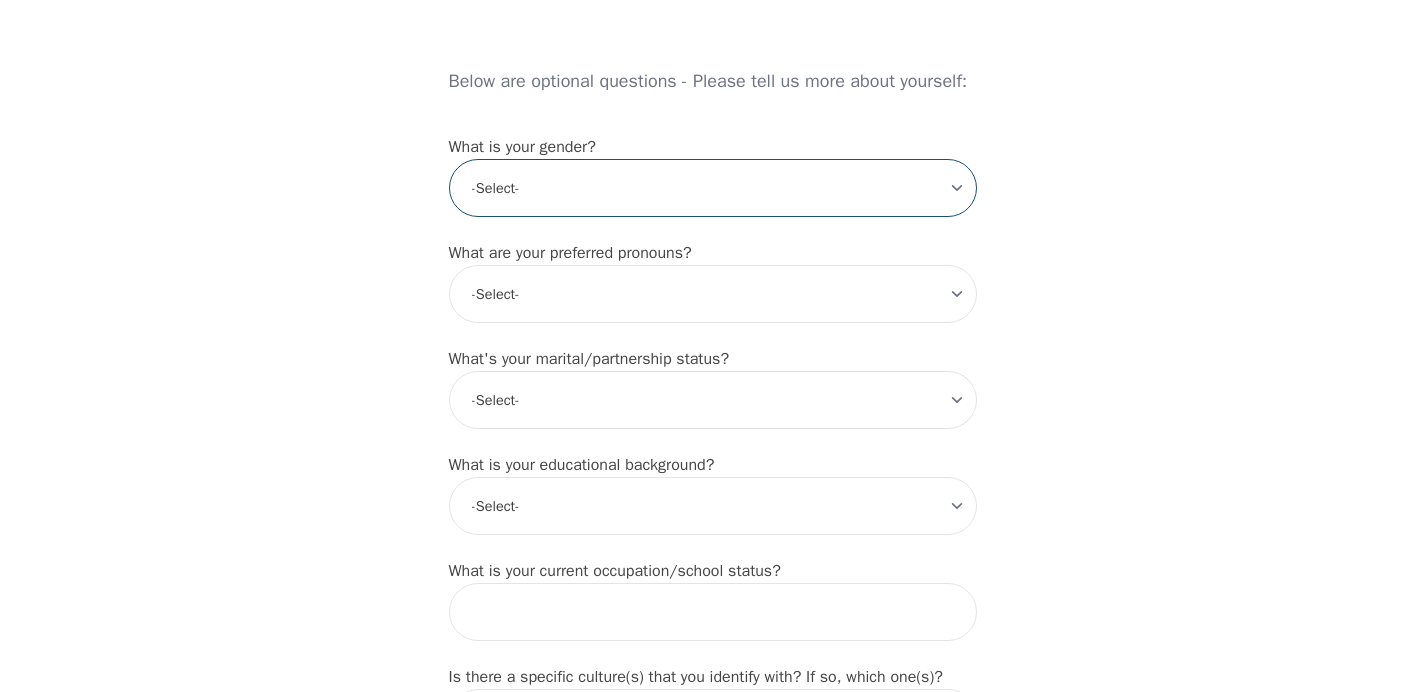 click on "-Select- [DEMOGRAPHIC_DATA] [DEMOGRAPHIC_DATA] [DEMOGRAPHIC_DATA] [DEMOGRAPHIC_DATA] [DEMOGRAPHIC_DATA] prefer_not_to_say" at bounding box center (713, 188) 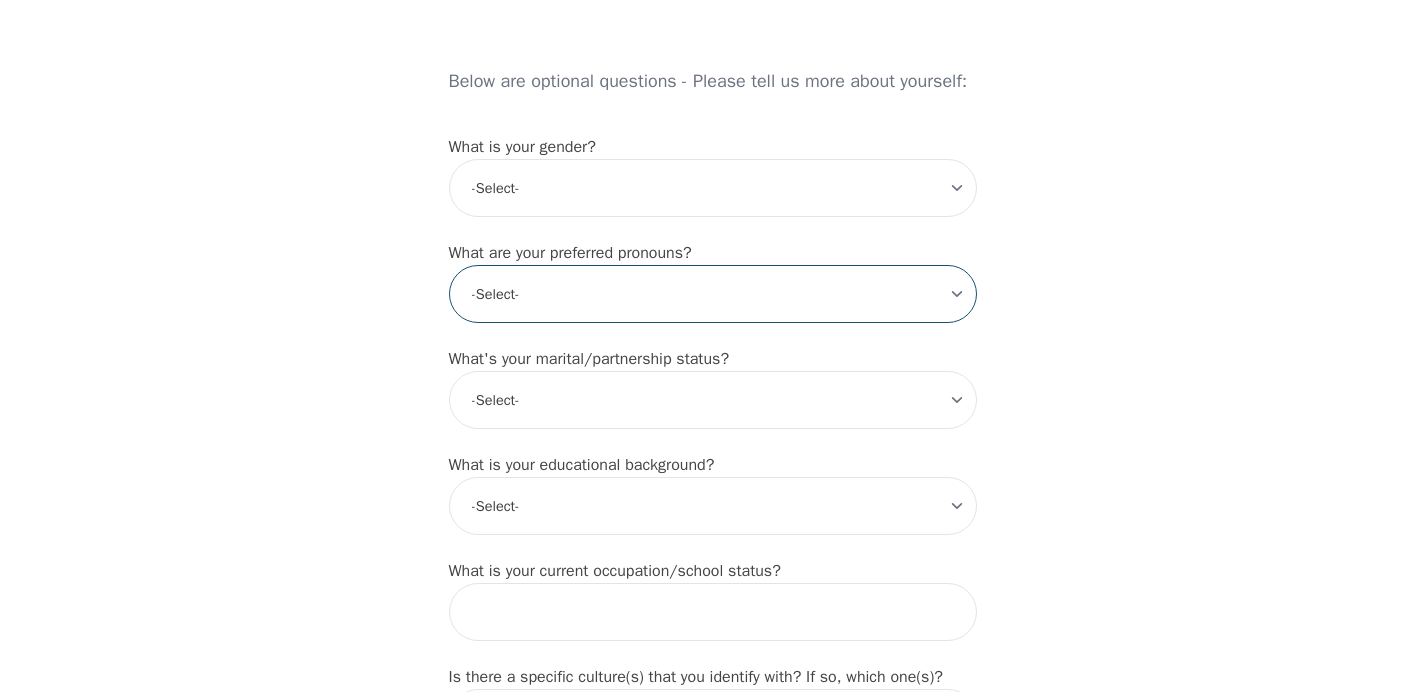 click on "-Select- he/him she/her they/them ze/zir xe/xem ey/em ve/ver tey/ter e/e per/per prefer_not_to_say" at bounding box center [713, 294] 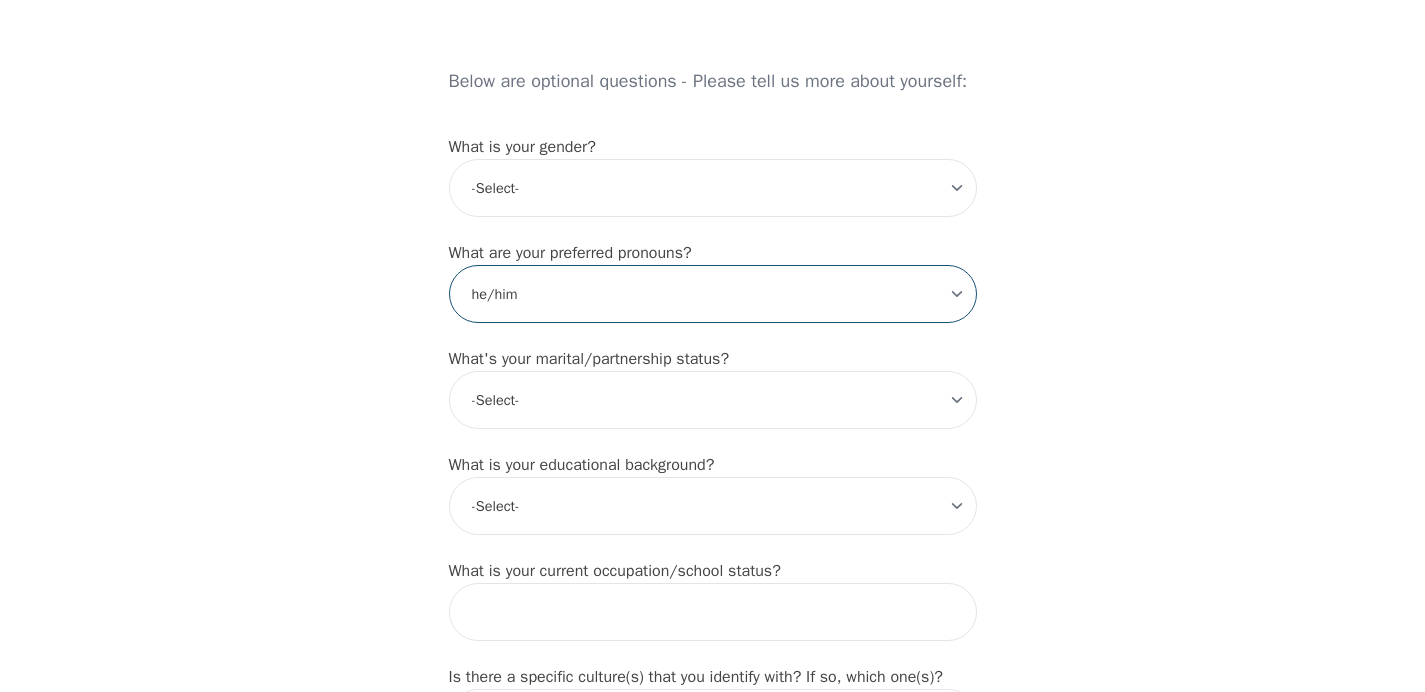 click on "-Select- he/him she/her they/them ze/zir xe/xem ey/em ve/ver tey/ter e/e per/per prefer_not_to_say" at bounding box center [713, 294] 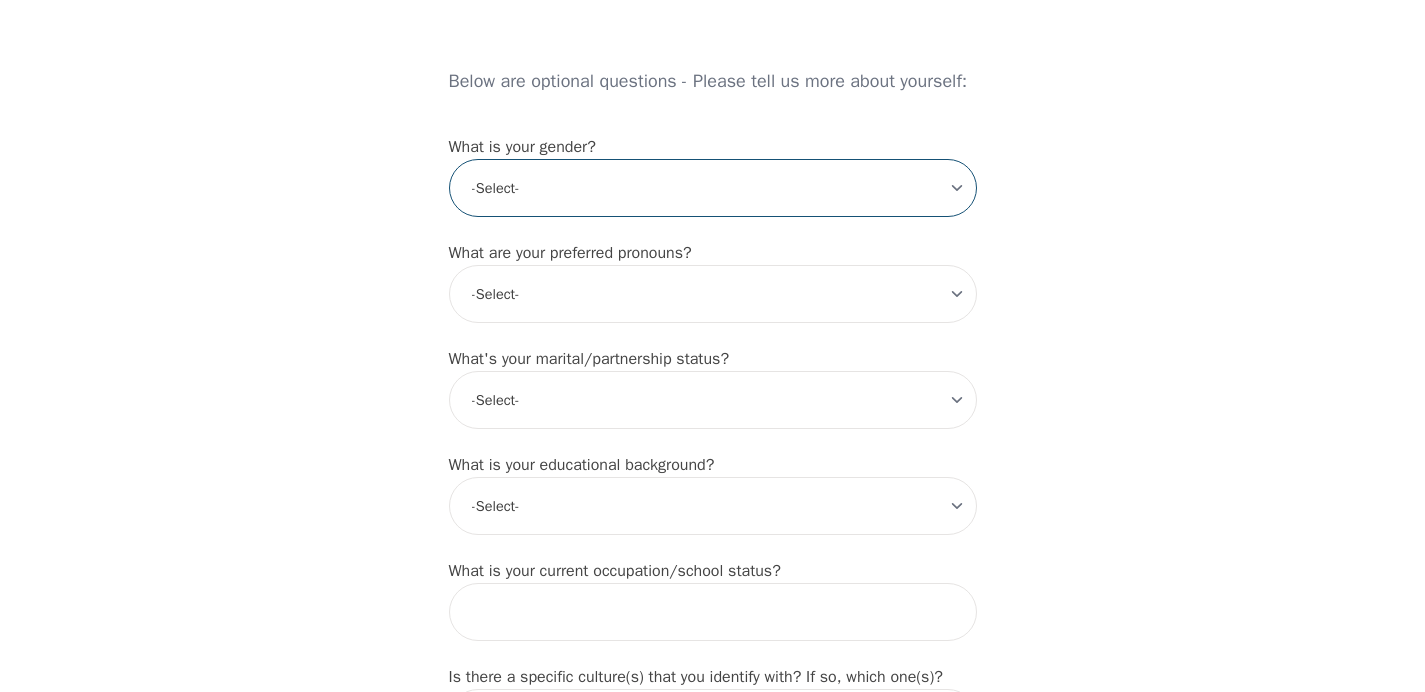 click on "-Select- [DEMOGRAPHIC_DATA] [DEMOGRAPHIC_DATA] [DEMOGRAPHIC_DATA] [DEMOGRAPHIC_DATA] [DEMOGRAPHIC_DATA] prefer_not_to_say" at bounding box center (713, 188) 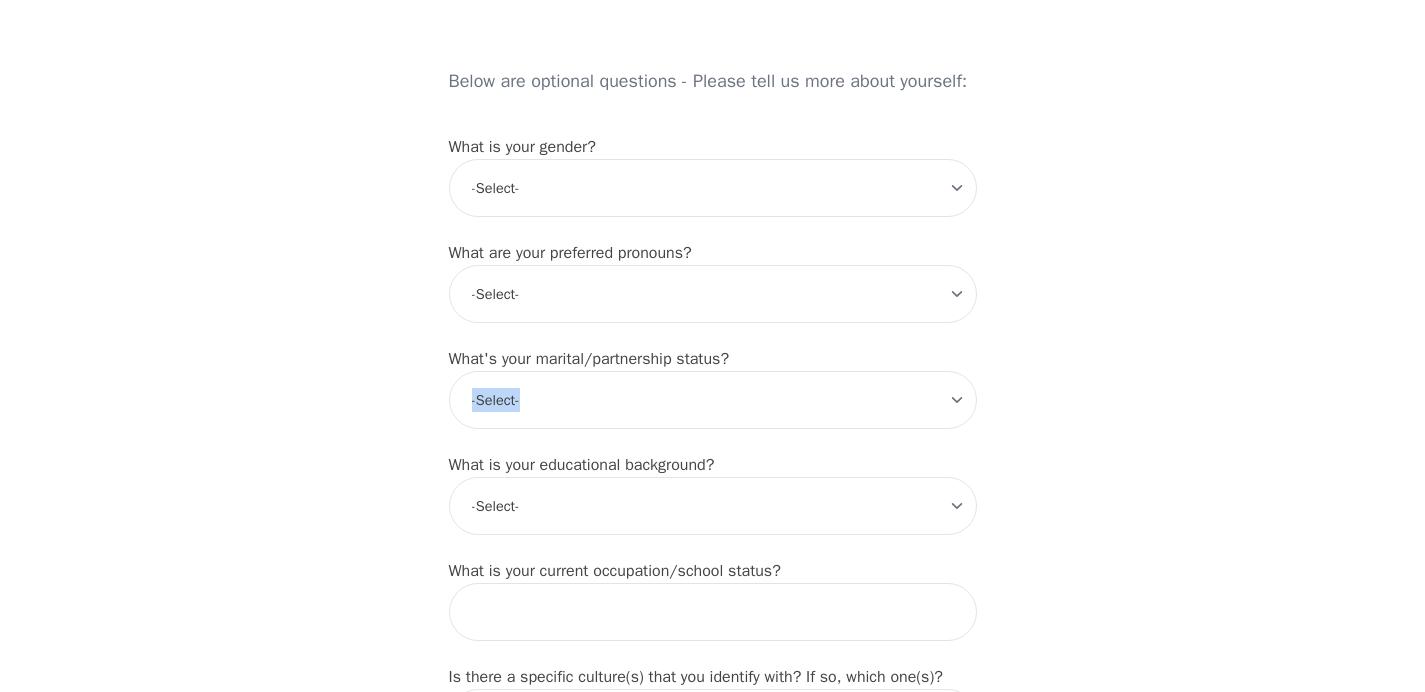 drag, startPoint x: 1423, startPoint y: 385, endPoint x: 1439, endPoint y: 459, distance: 75.70998 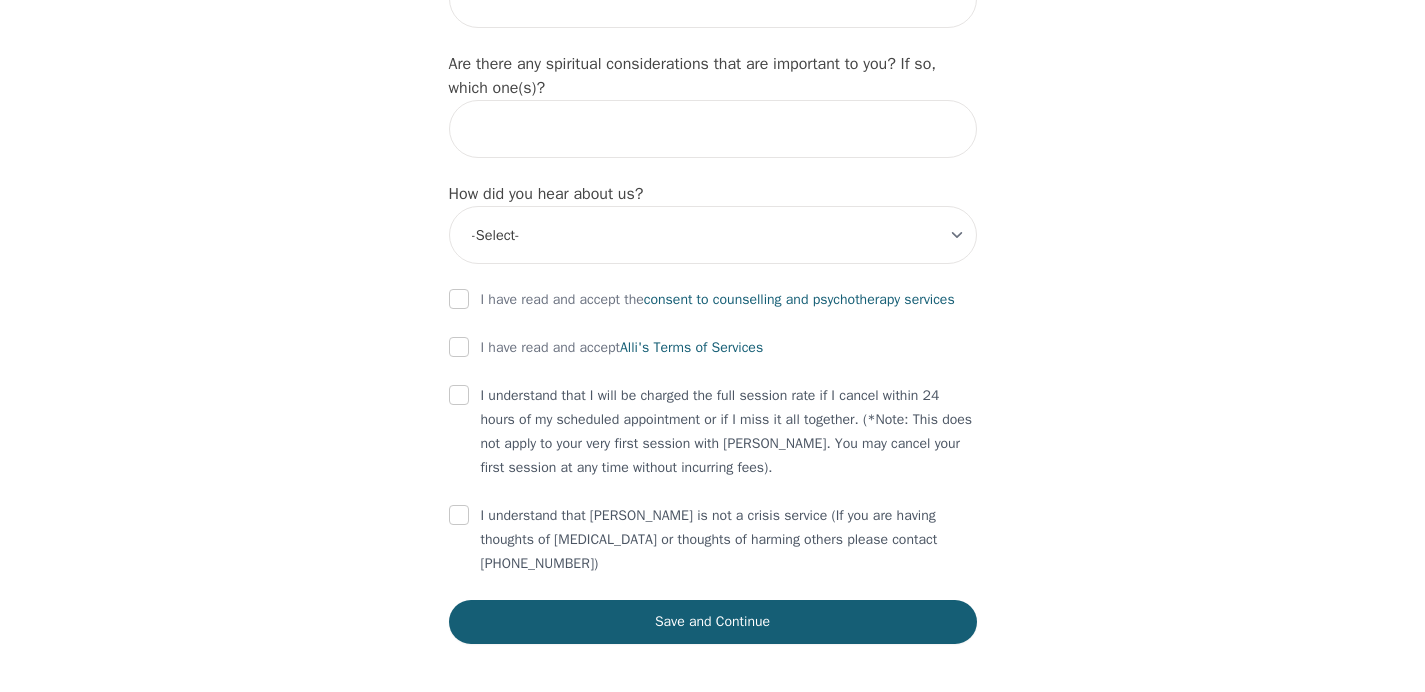 scroll, scrollTop: 2349, scrollLeft: 0, axis: vertical 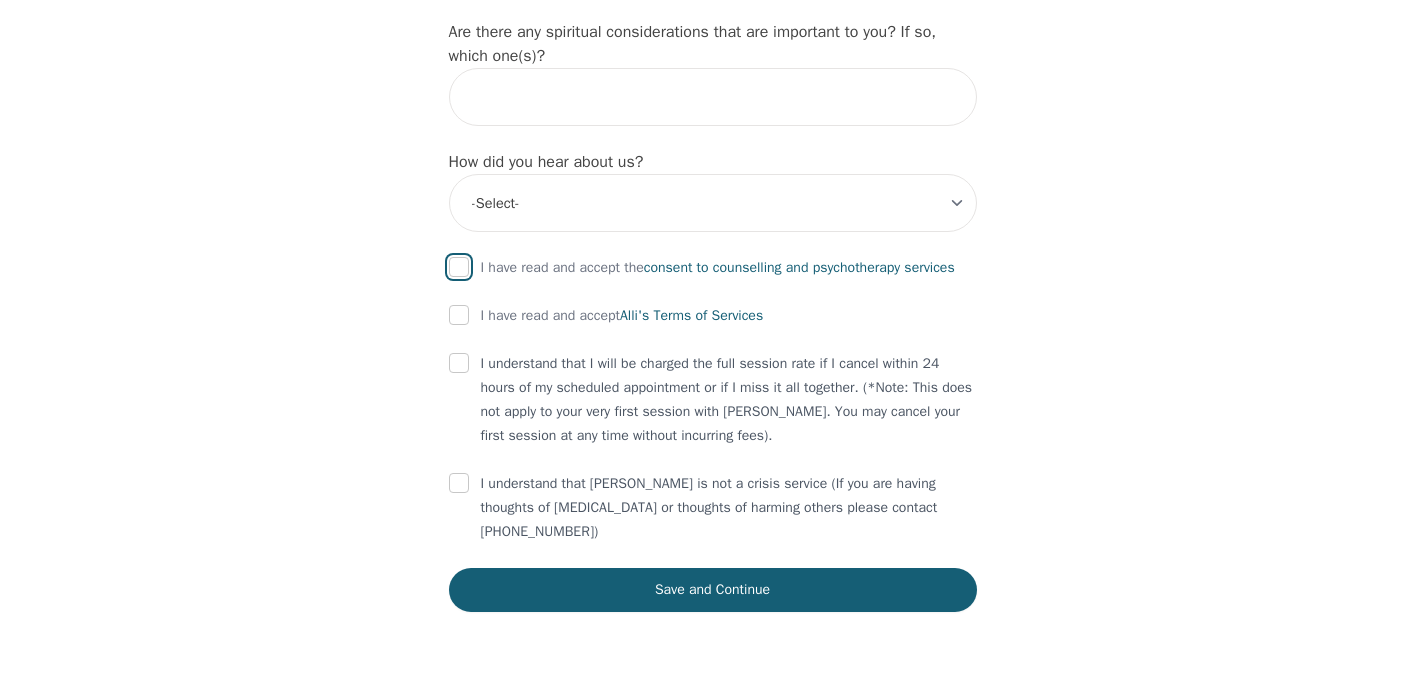 click at bounding box center [459, 267] 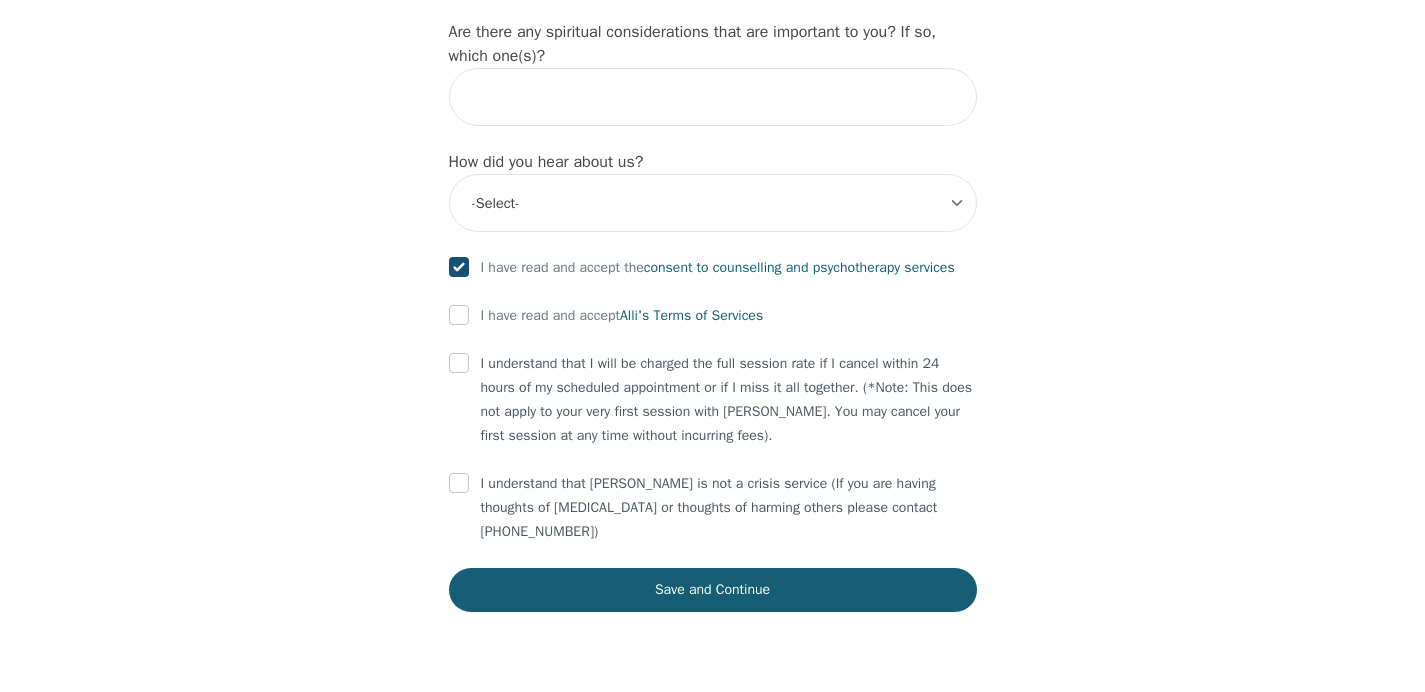 checkbox on "true" 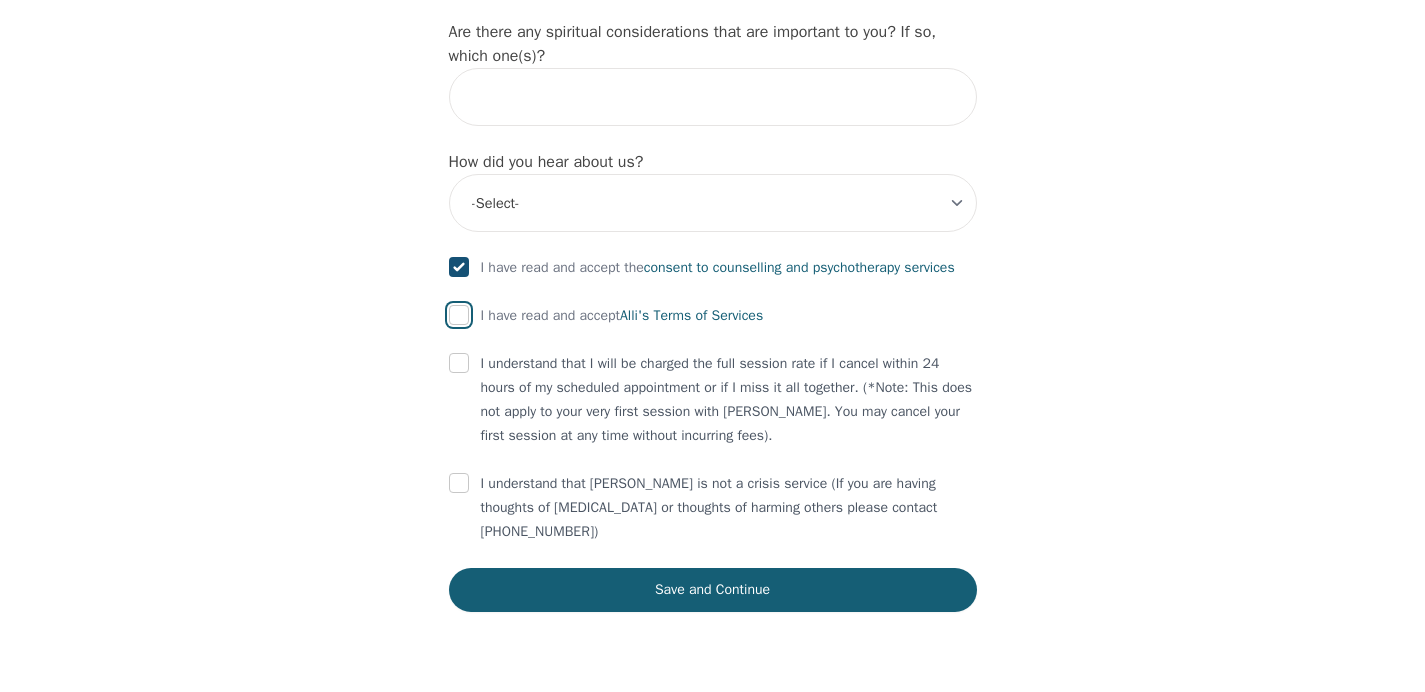 click at bounding box center (459, 315) 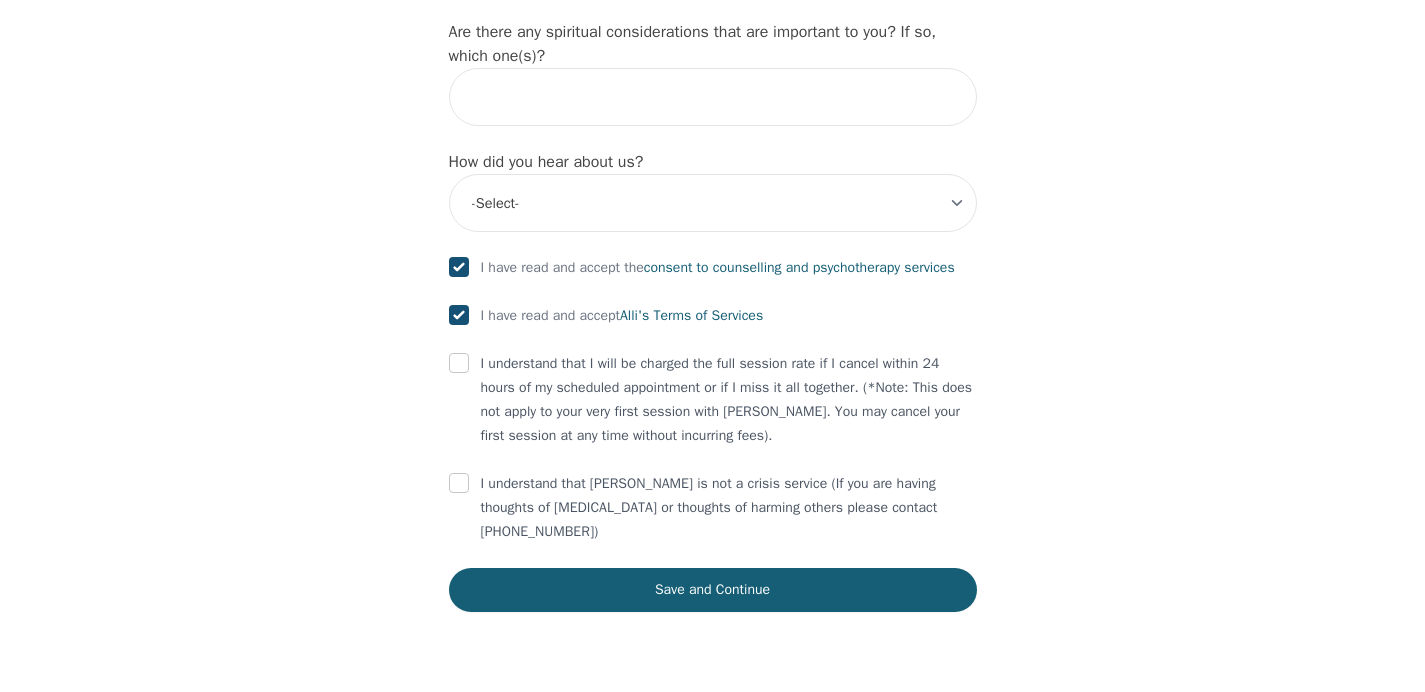 checkbox on "true" 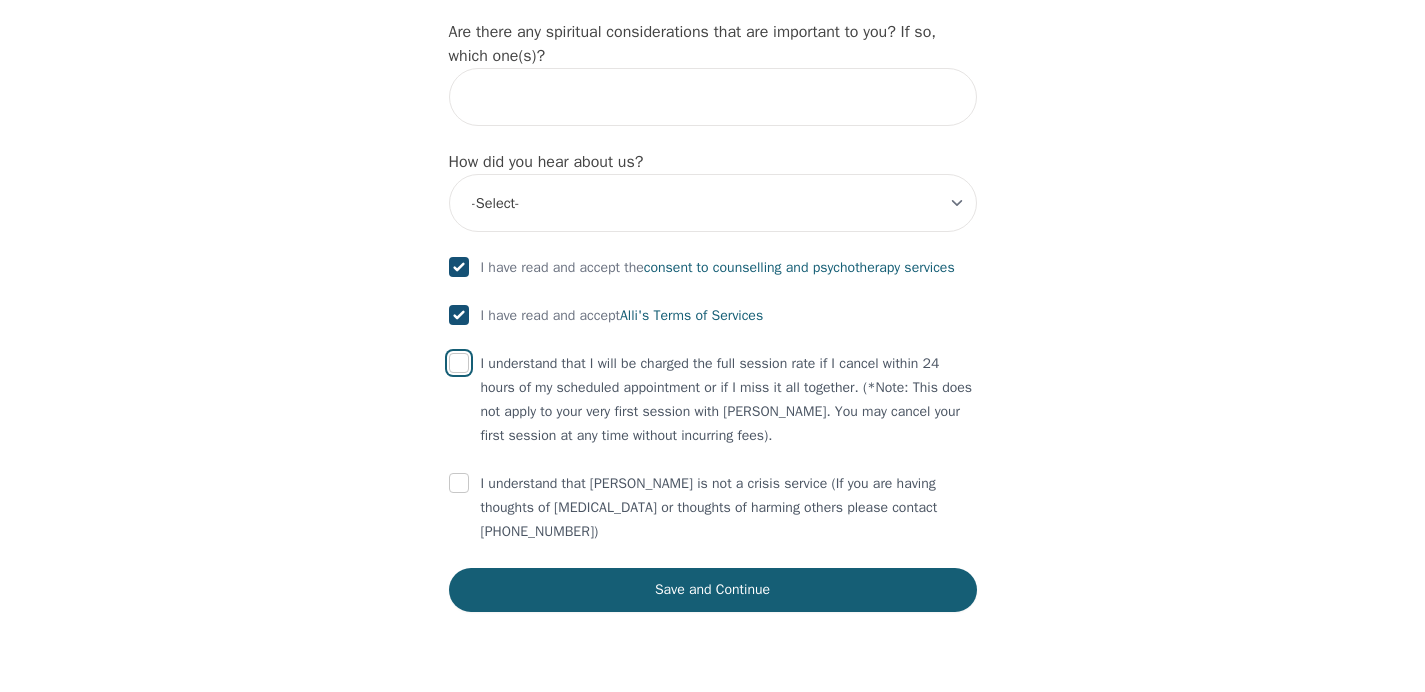 click at bounding box center (459, 363) 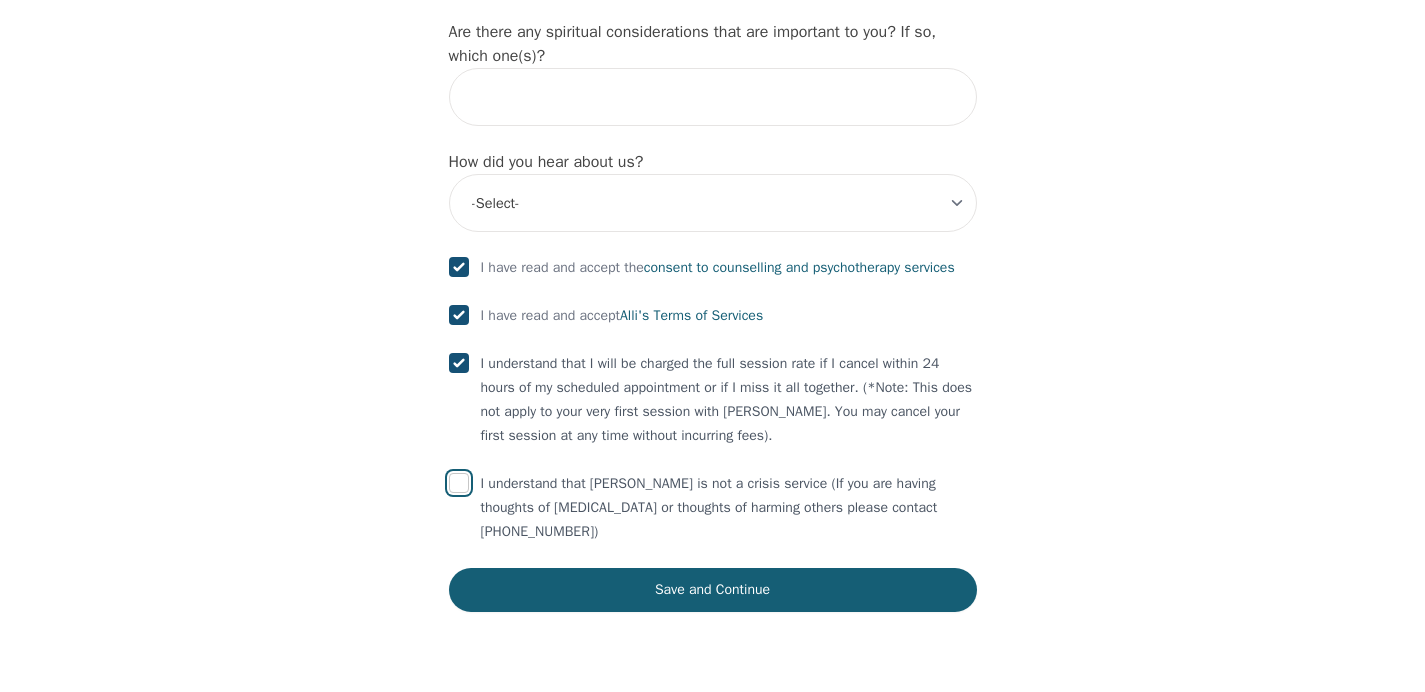 click at bounding box center [459, 483] 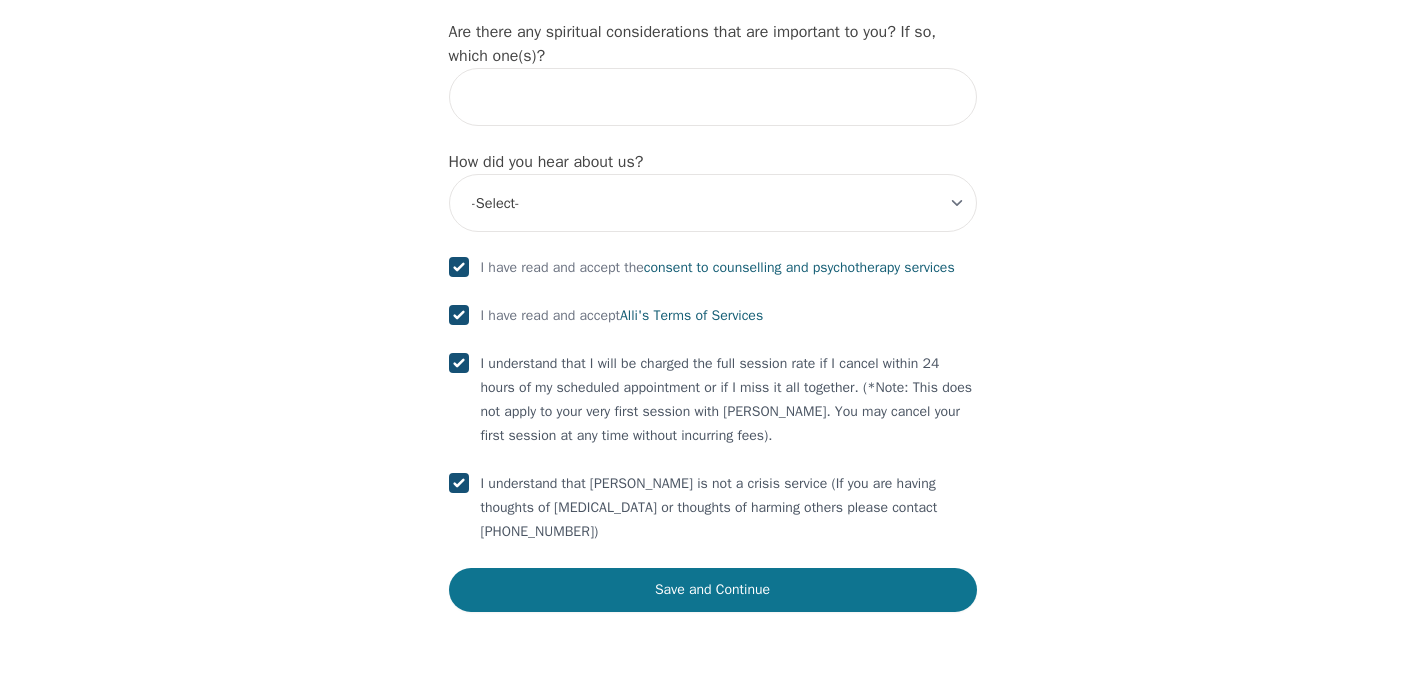 click on "Save and Continue" at bounding box center (713, 590) 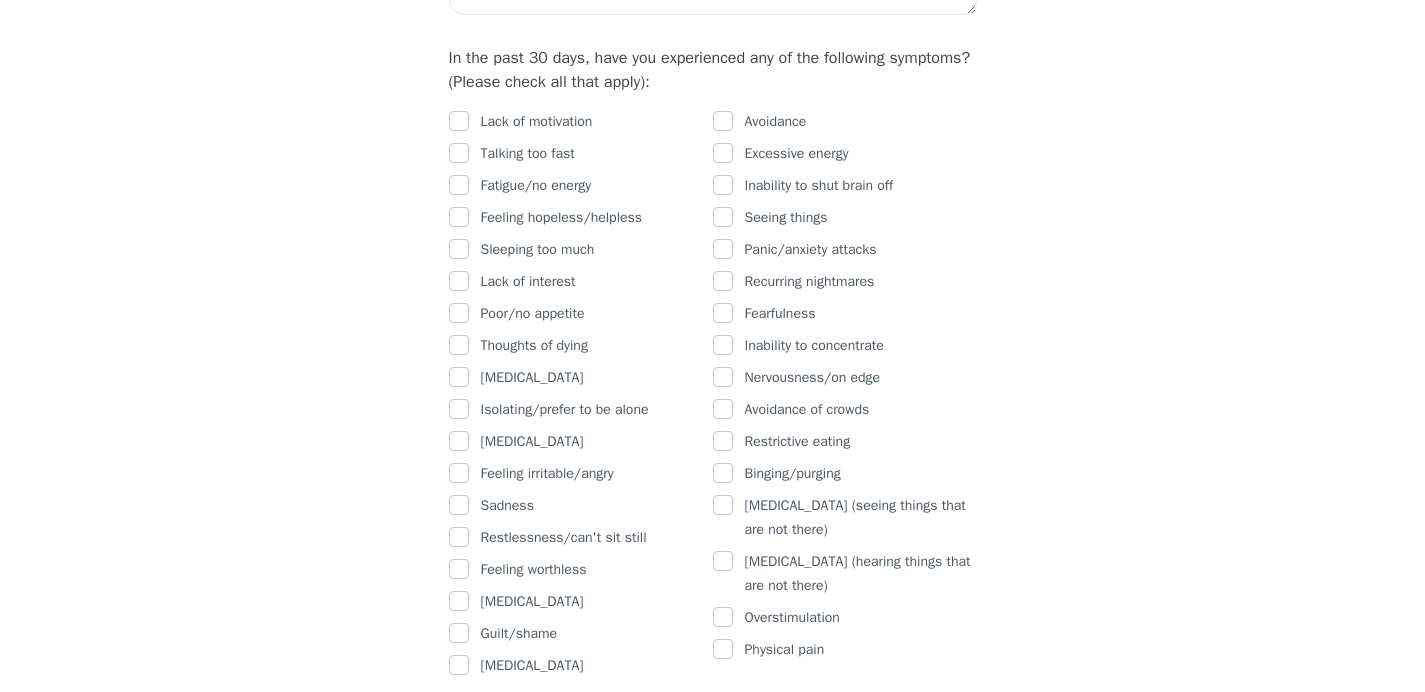 scroll, scrollTop: 1216, scrollLeft: 0, axis: vertical 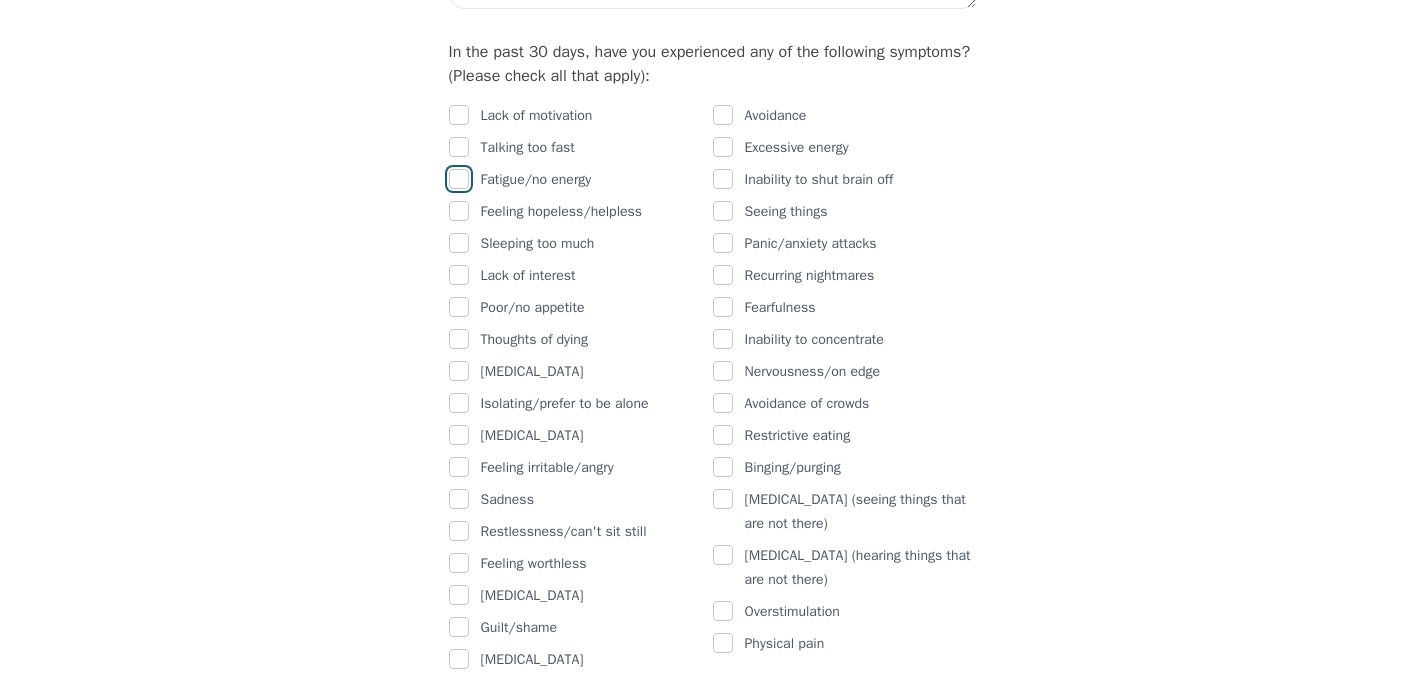 click at bounding box center [459, 179] 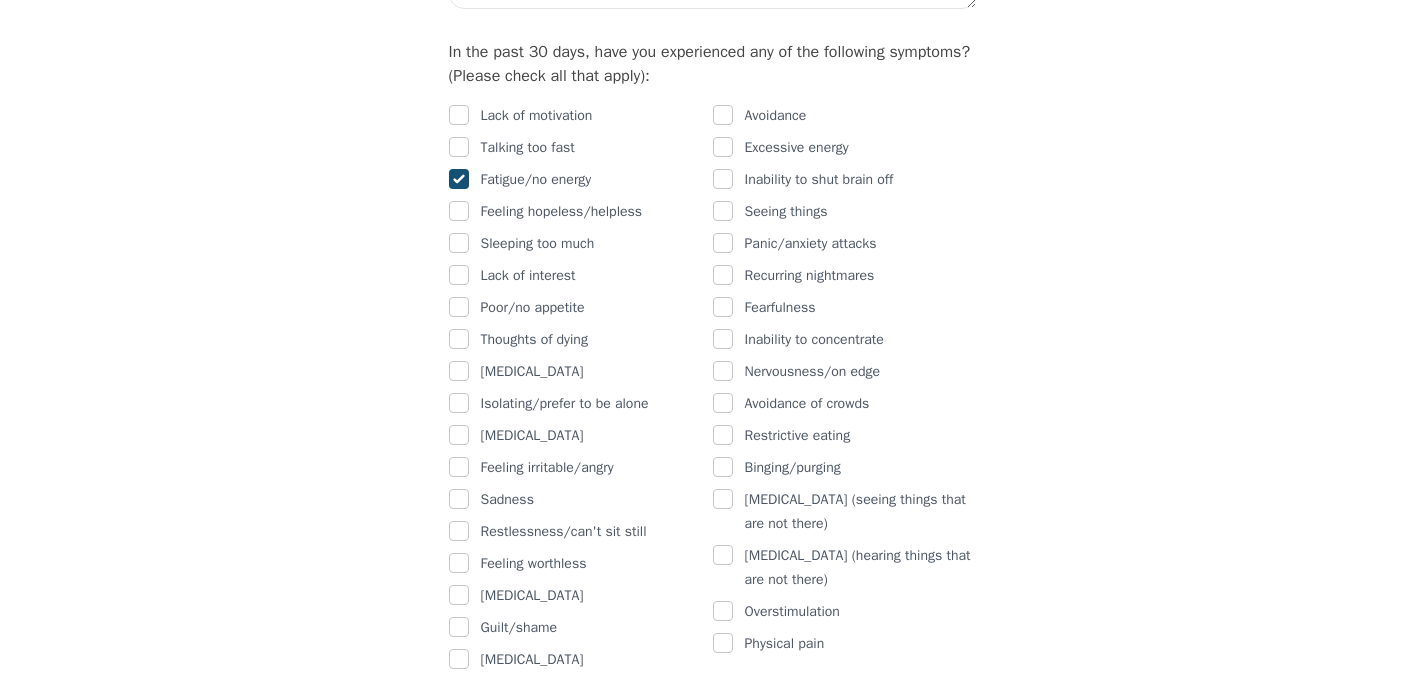 checkbox on "true" 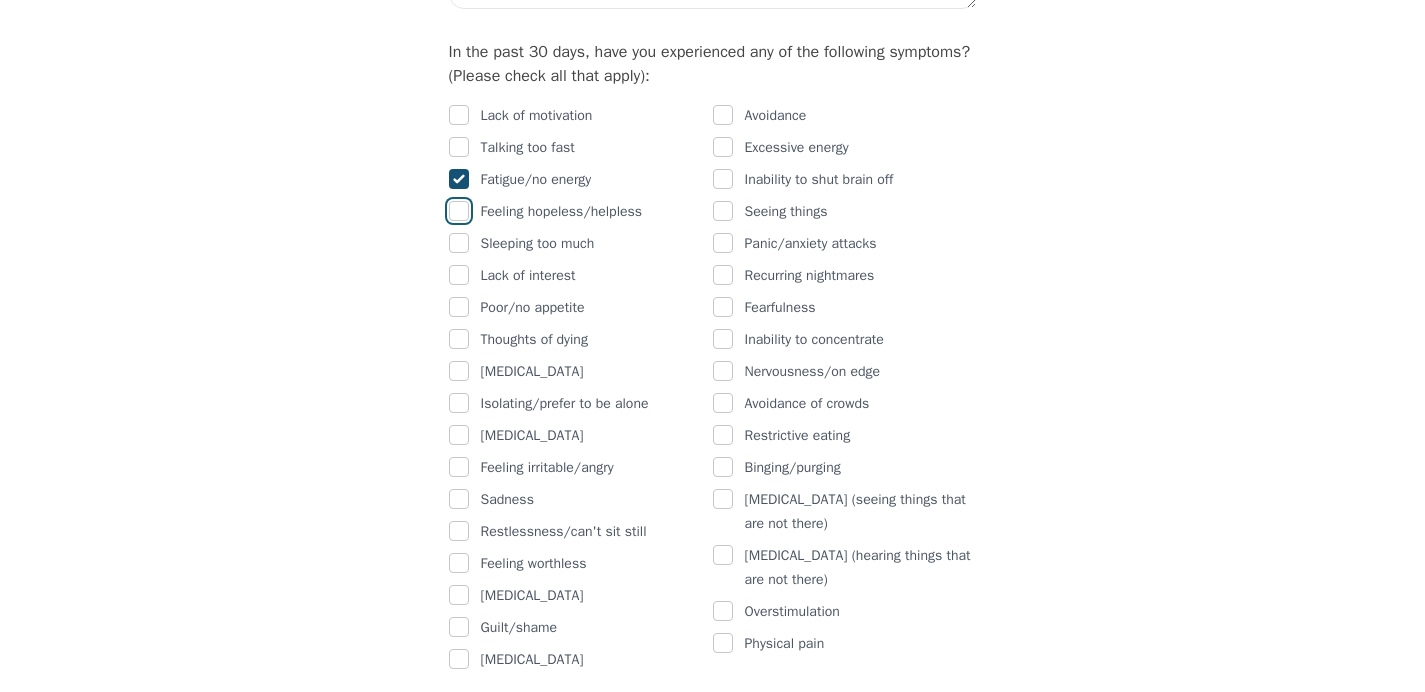 click at bounding box center [459, 211] 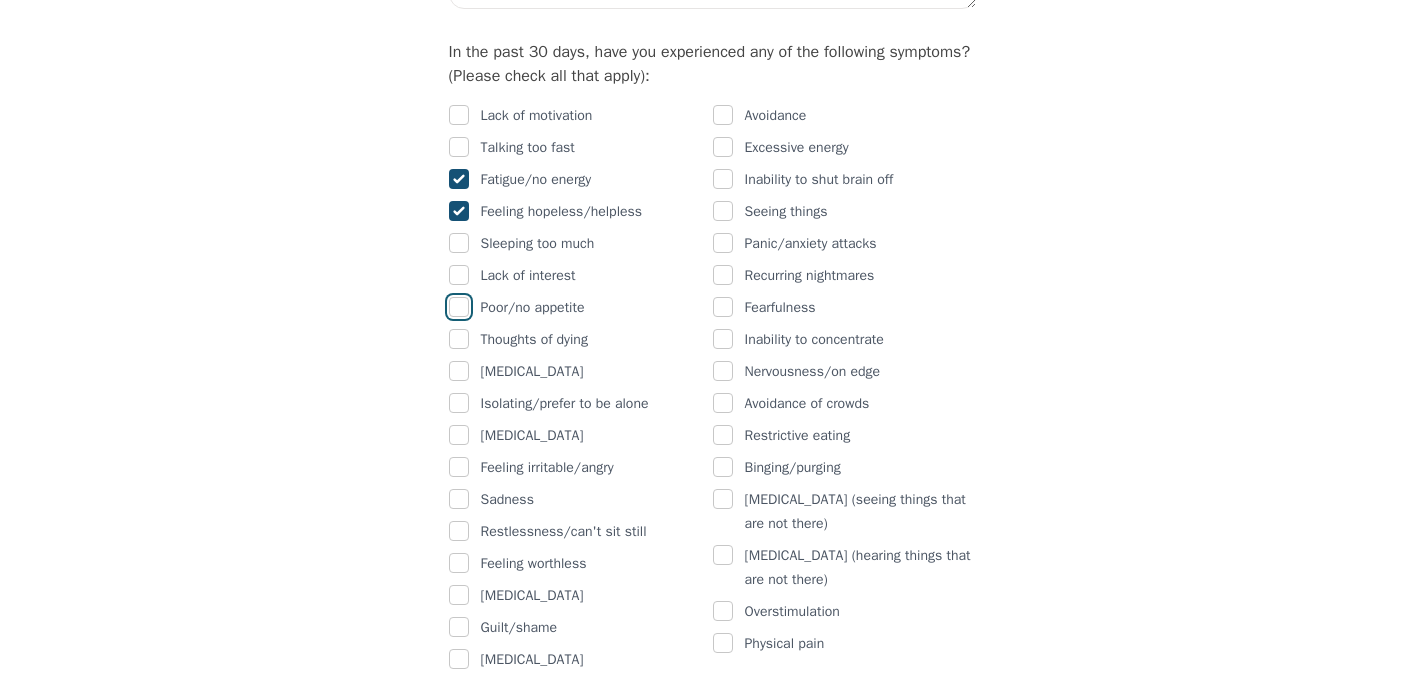 click at bounding box center [459, 307] 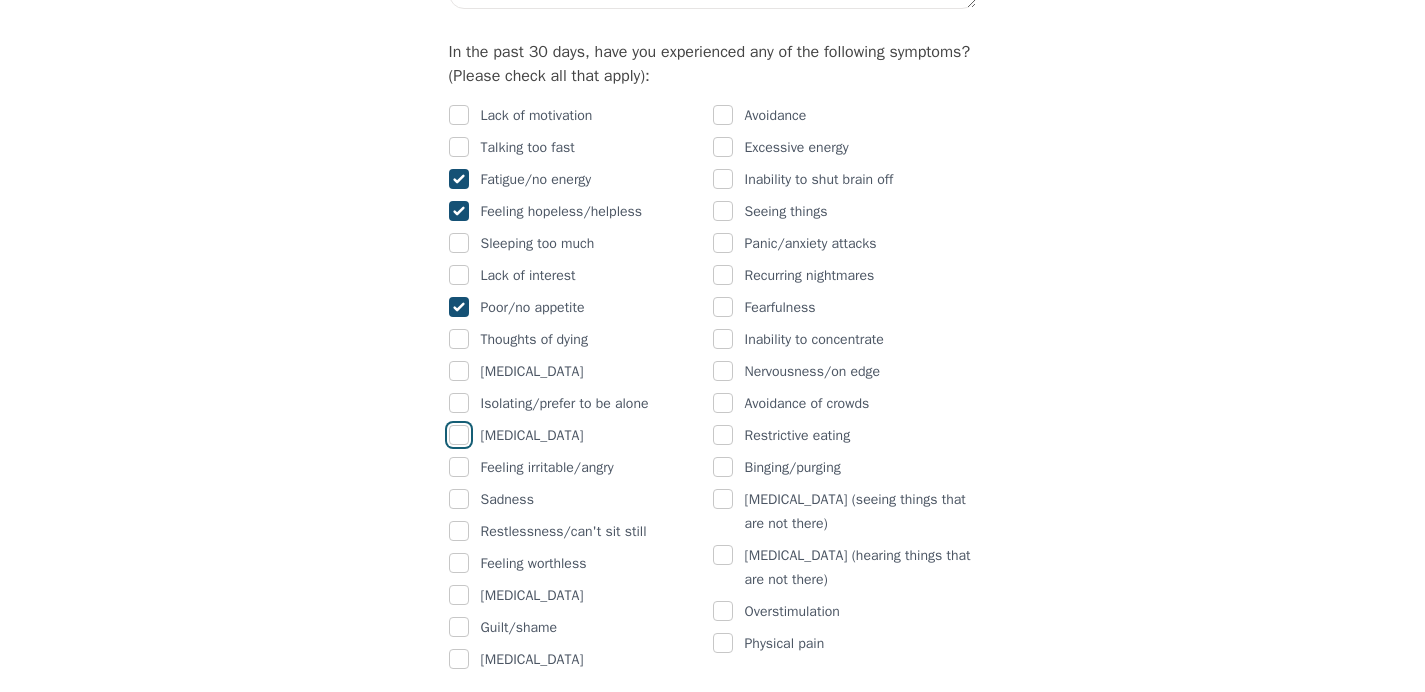 click at bounding box center (459, 435) 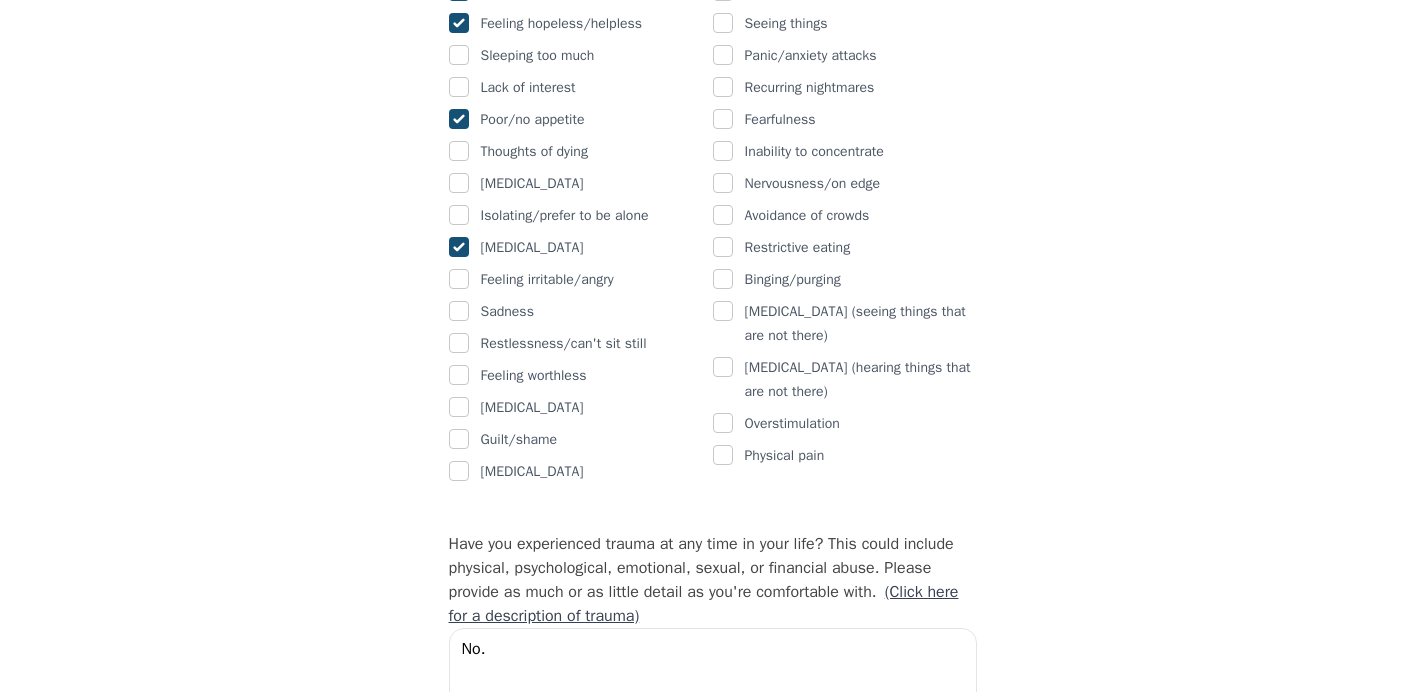 scroll, scrollTop: 1410, scrollLeft: 0, axis: vertical 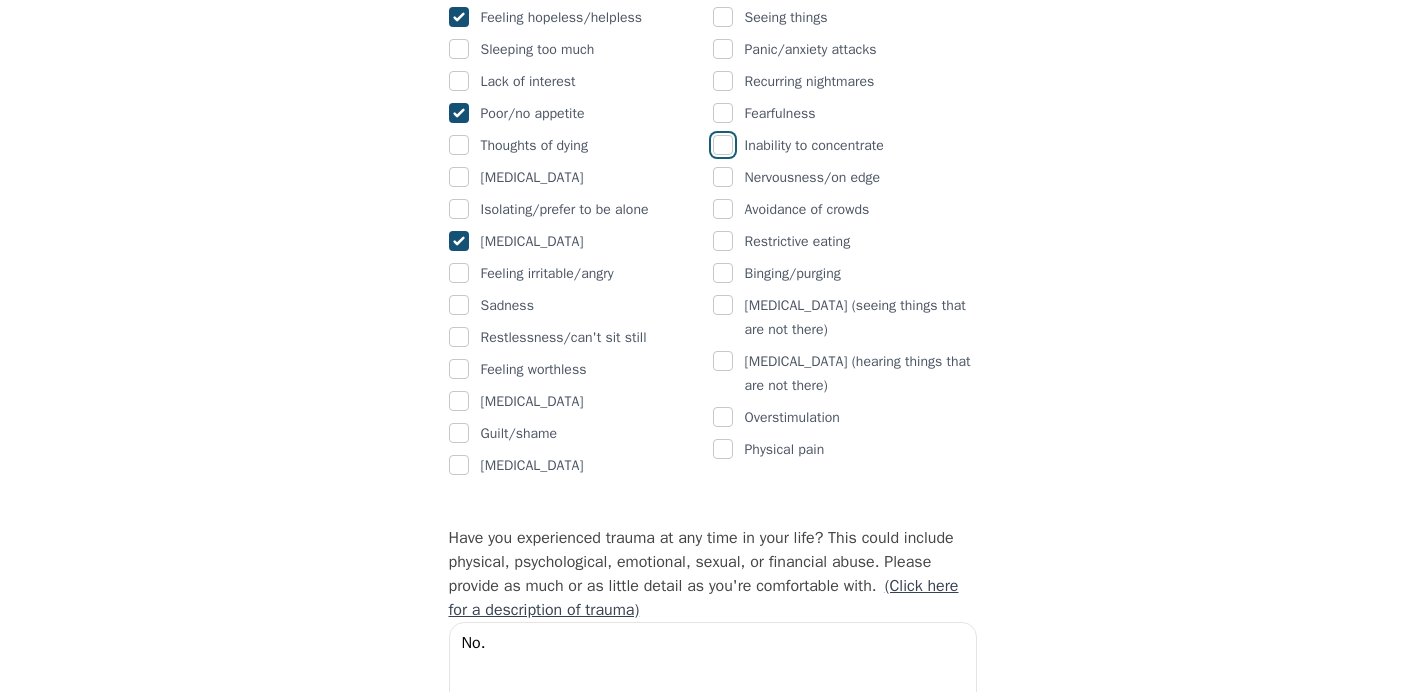 click at bounding box center [723, 145] 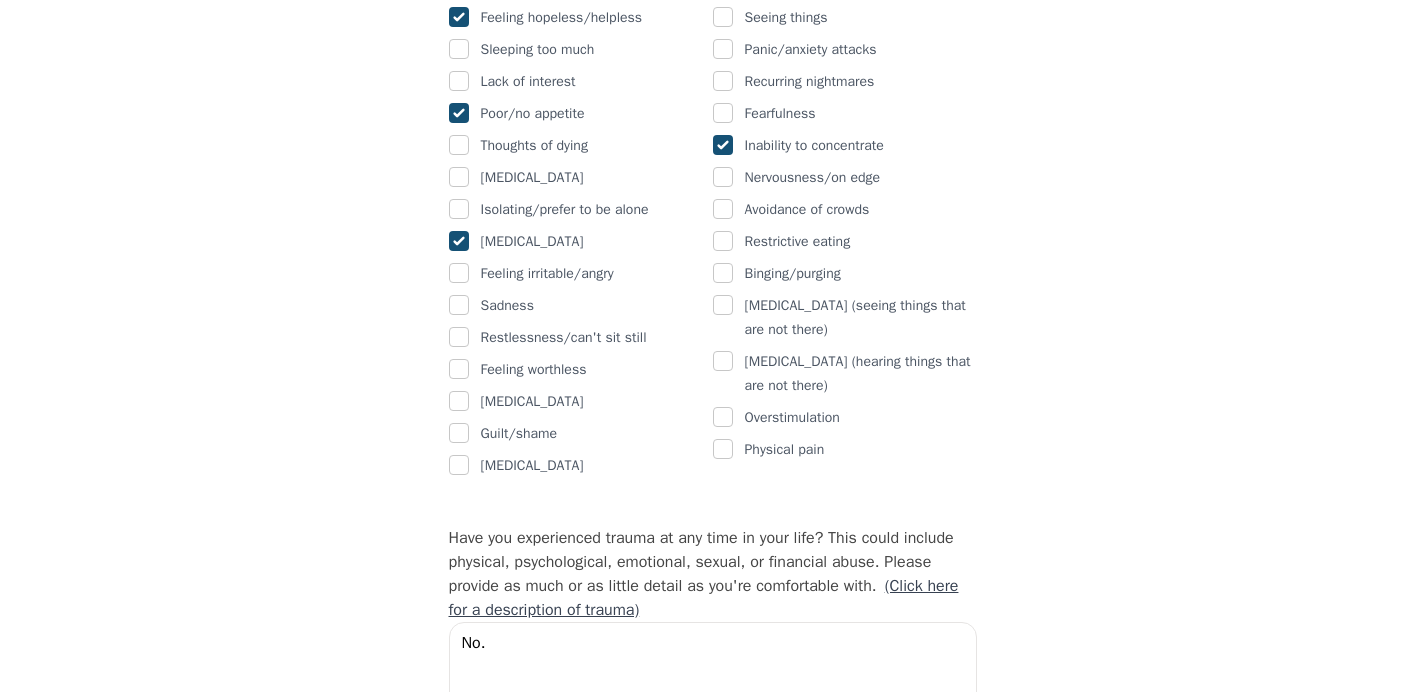 checkbox on "true" 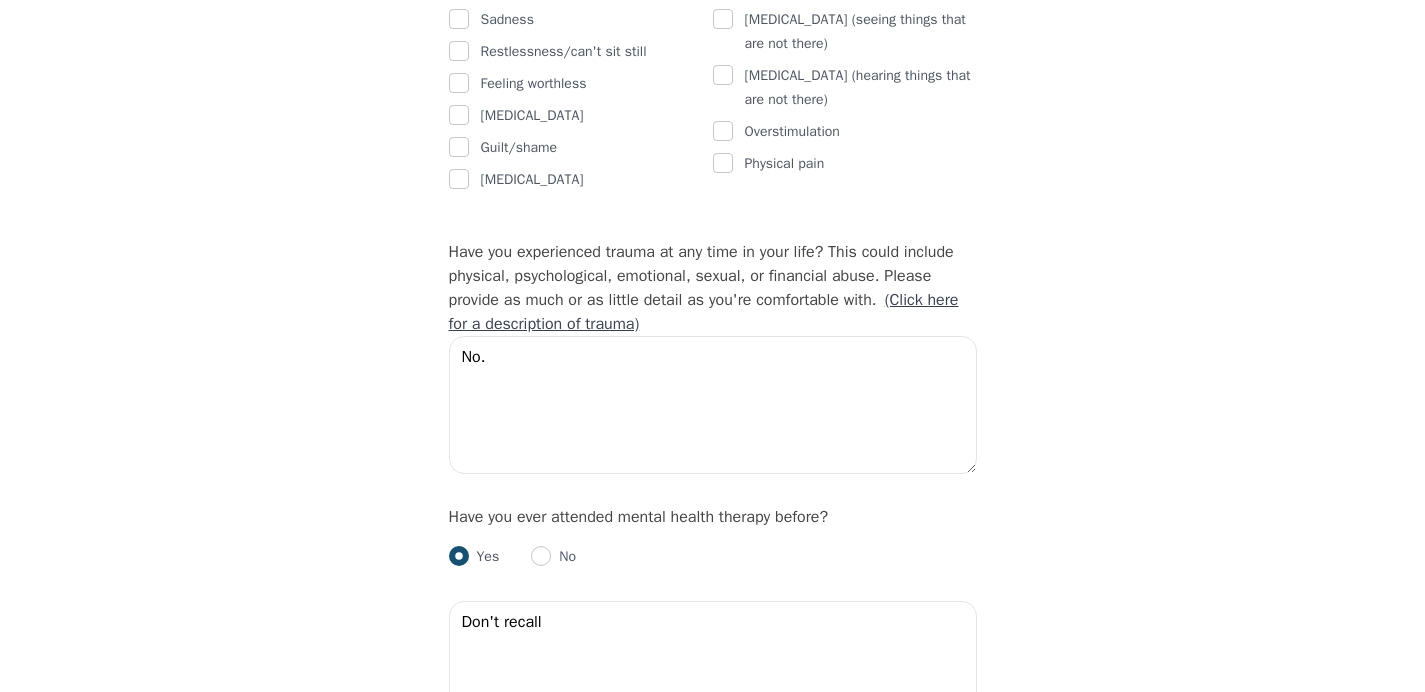 scroll, scrollTop: 1723, scrollLeft: 0, axis: vertical 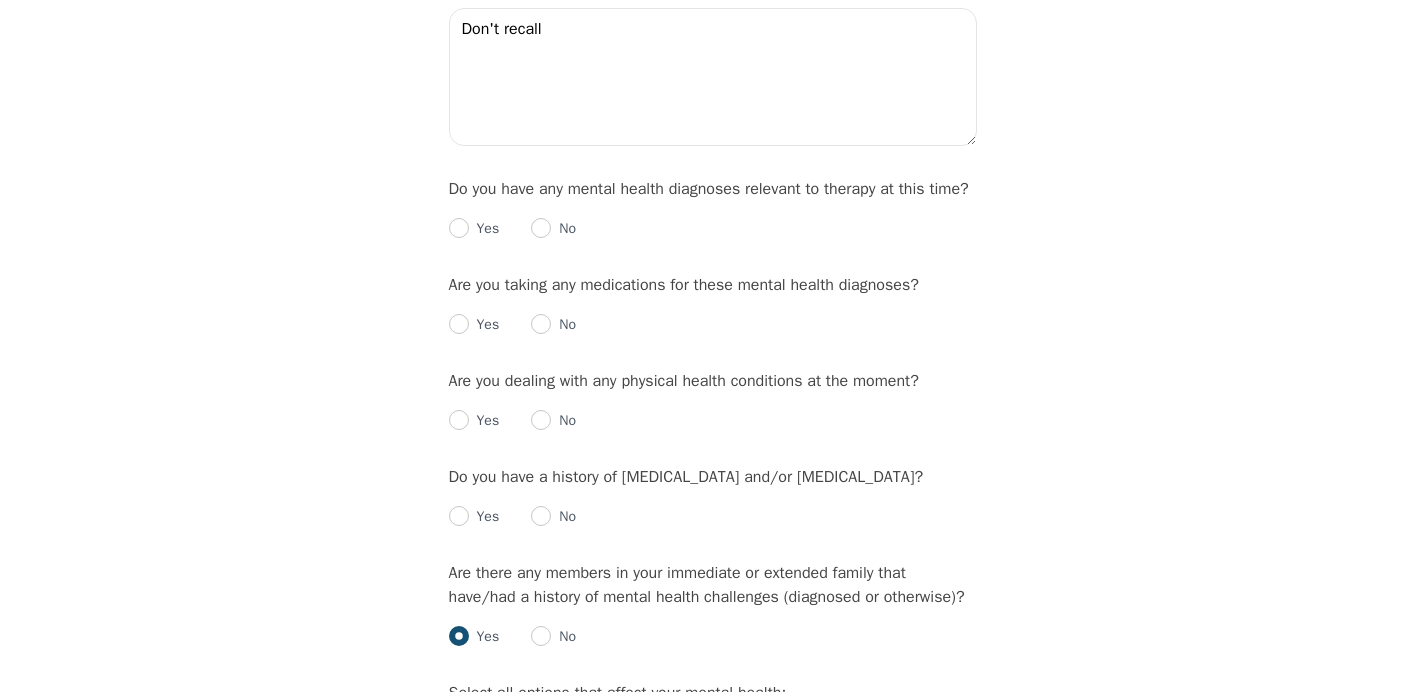 click on "No" at bounding box center (563, 229) 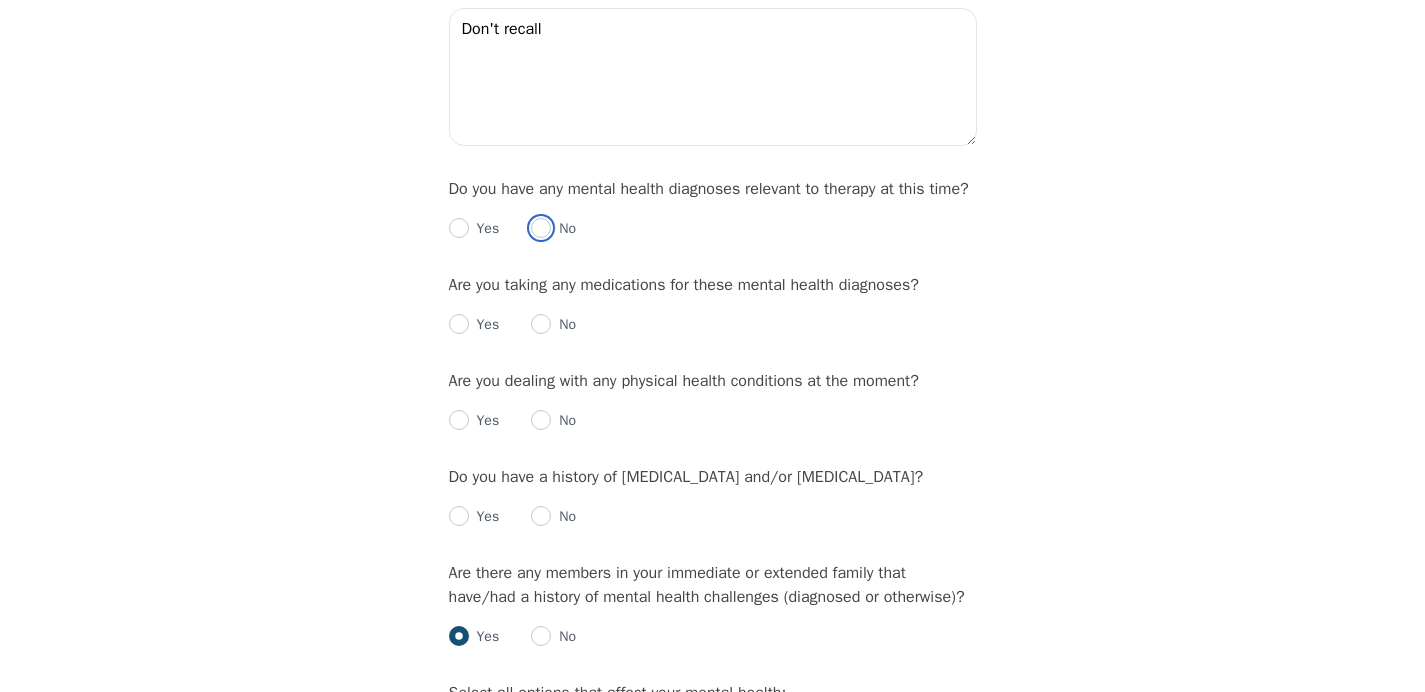 click at bounding box center (541, 228) 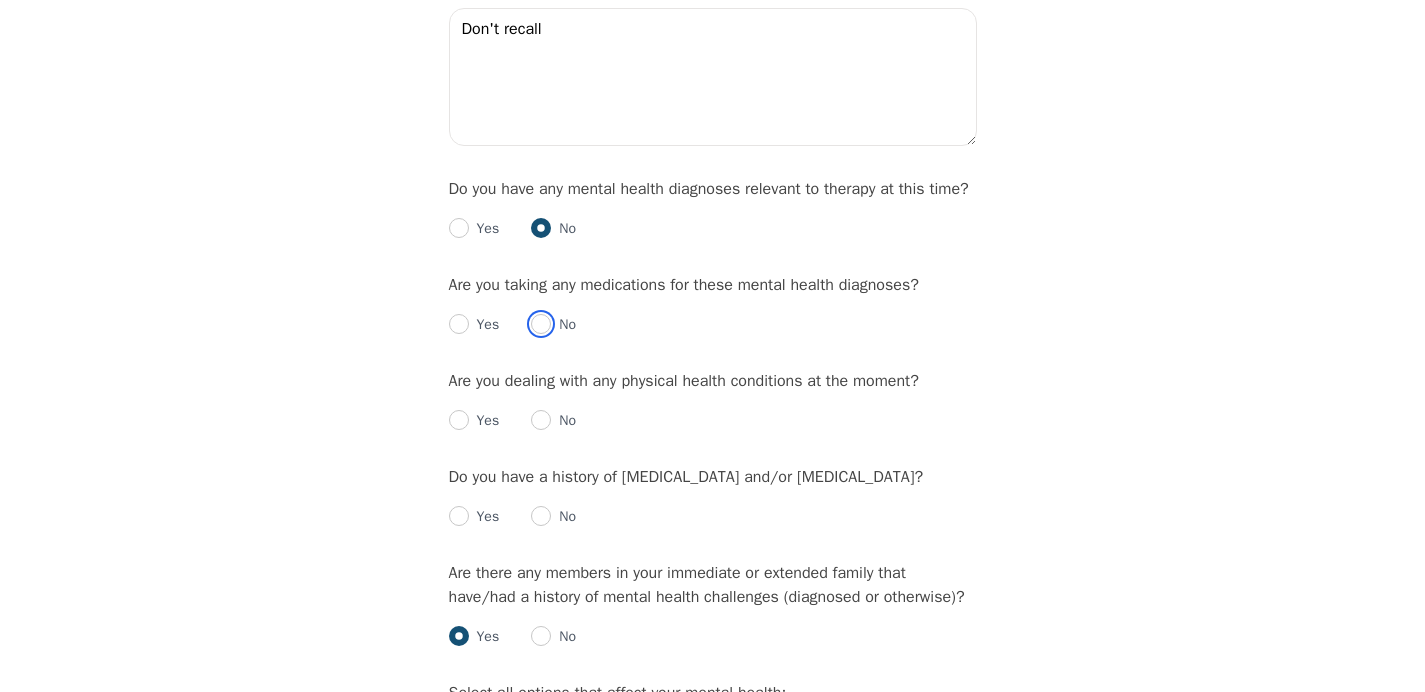click at bounding box center [541, 324] 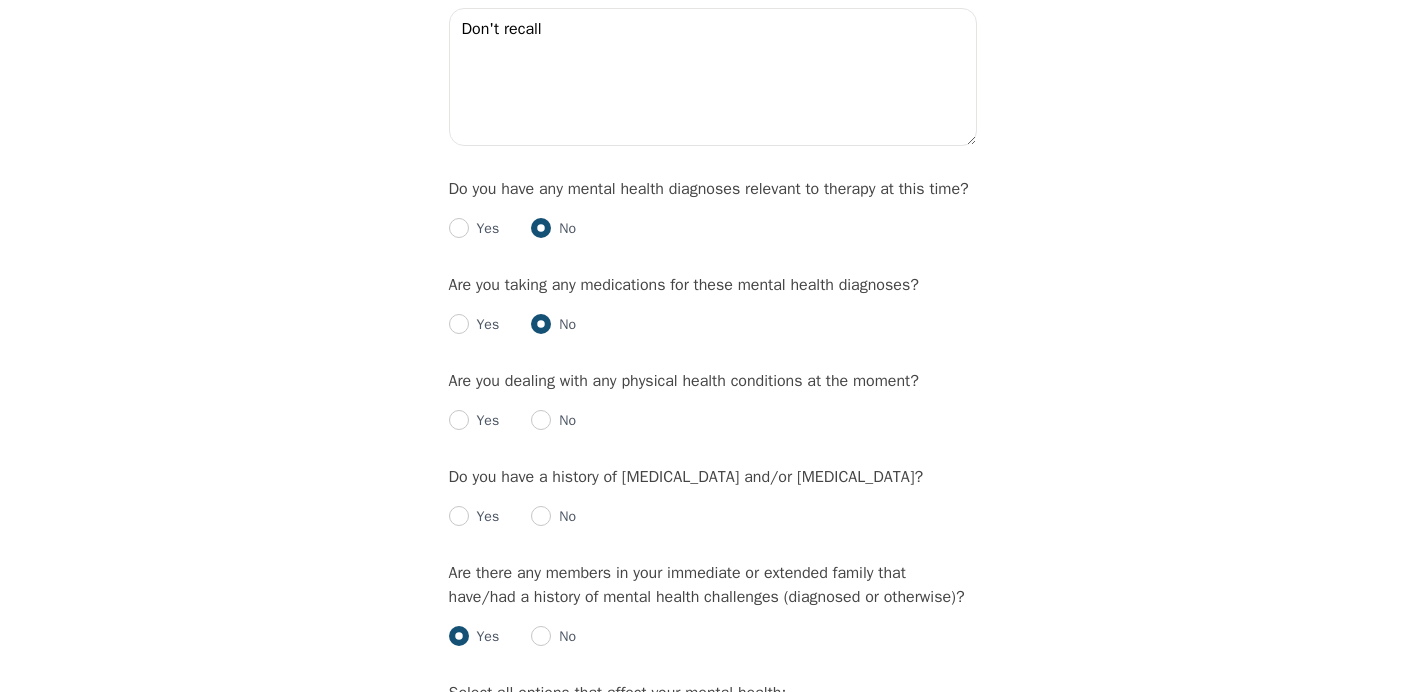 radio on "true" 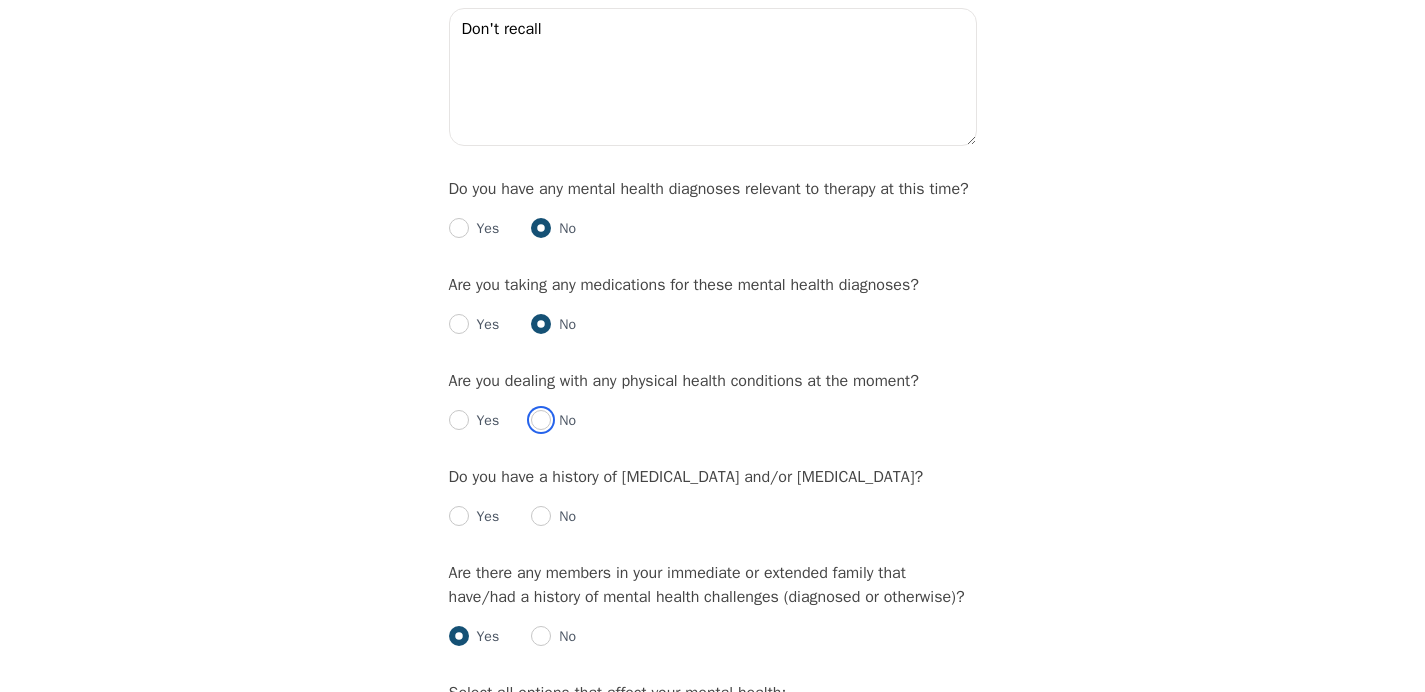 click at bounding box center (541, 420) 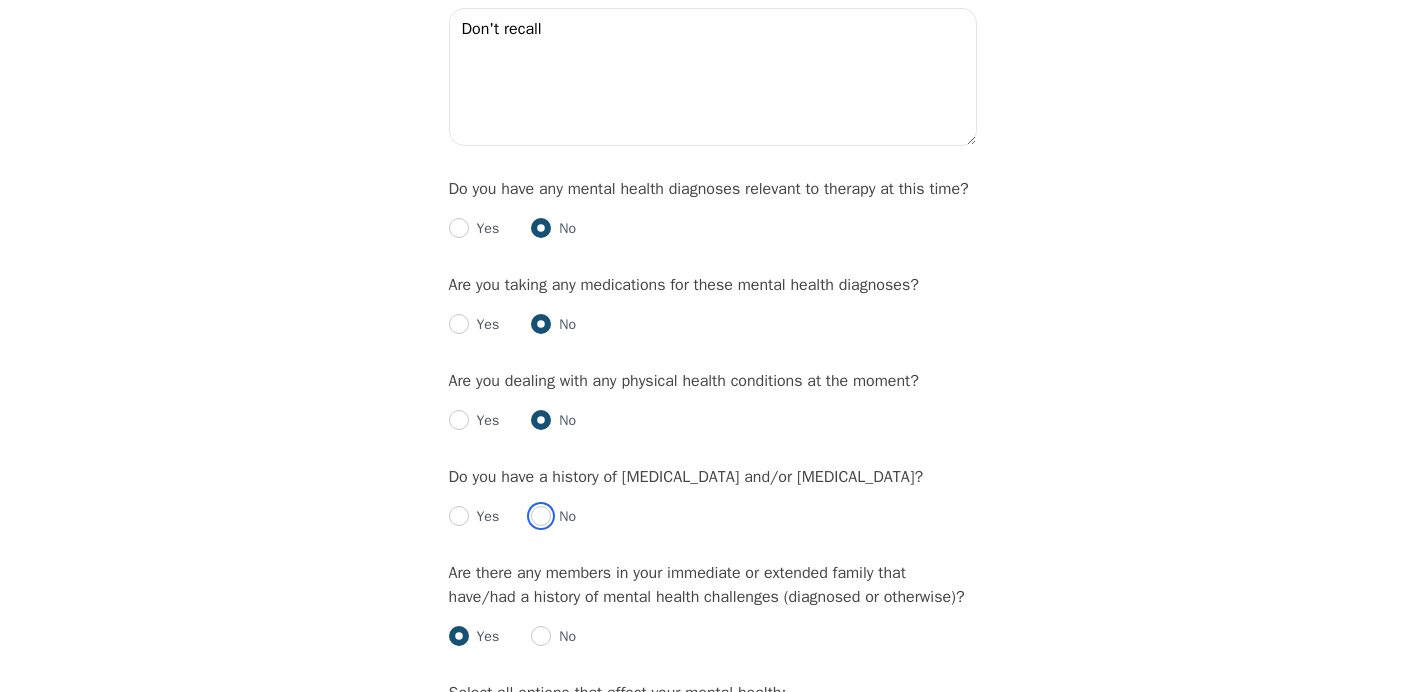 click at bounding box center (541, 516) 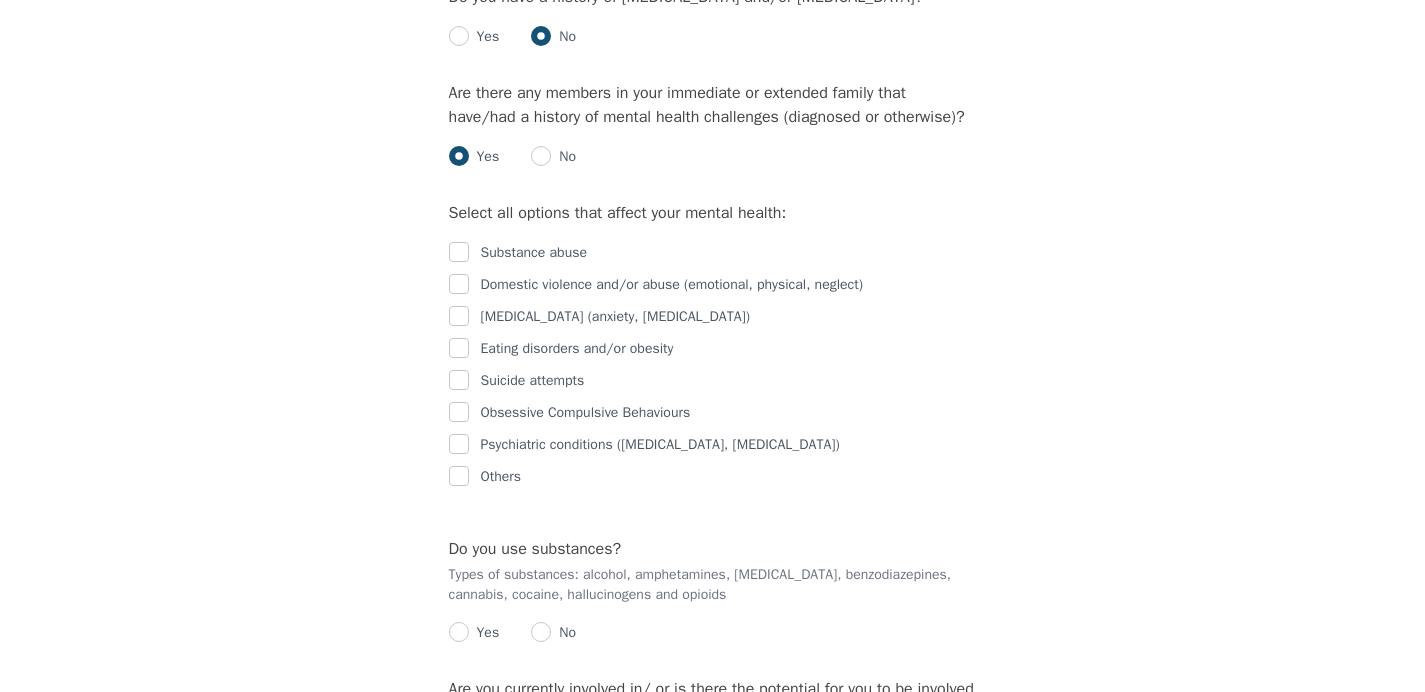scroll, scrollTop: 2775, scrollLeft: 0, axis: vertical 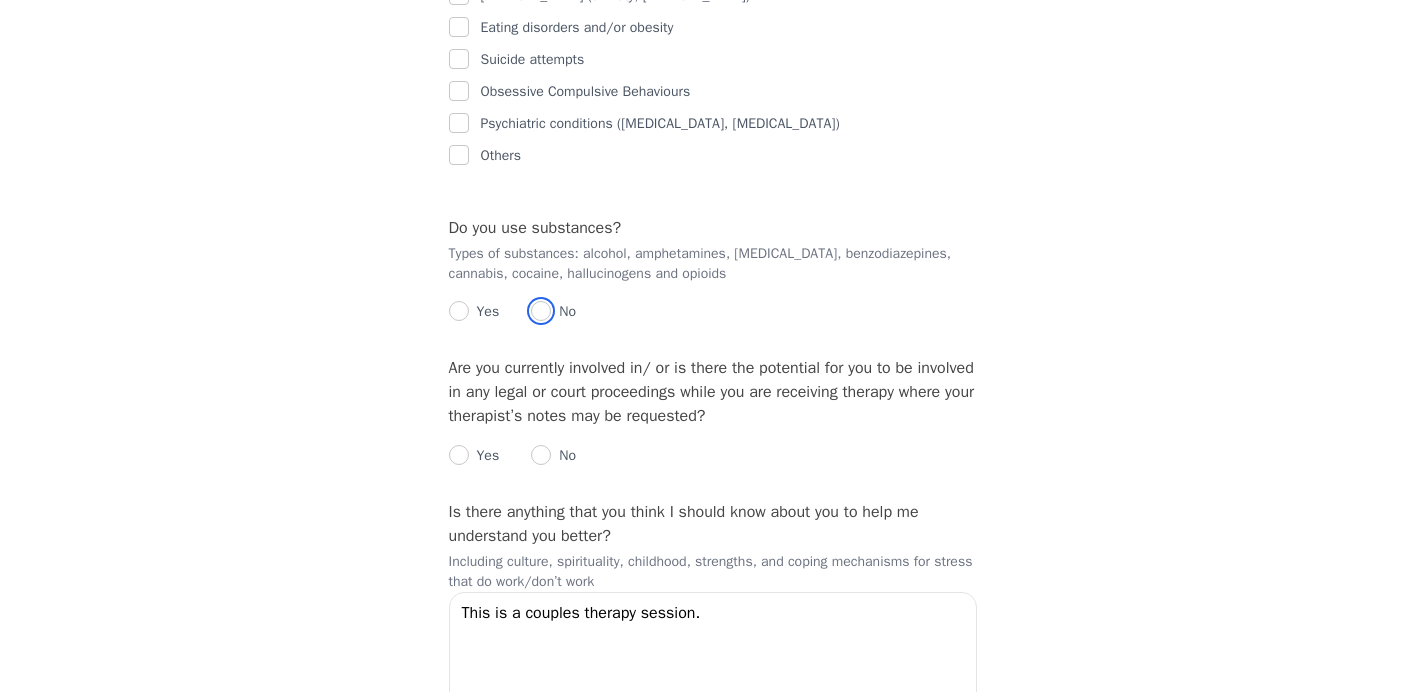 click at bounding box center (541, 311) 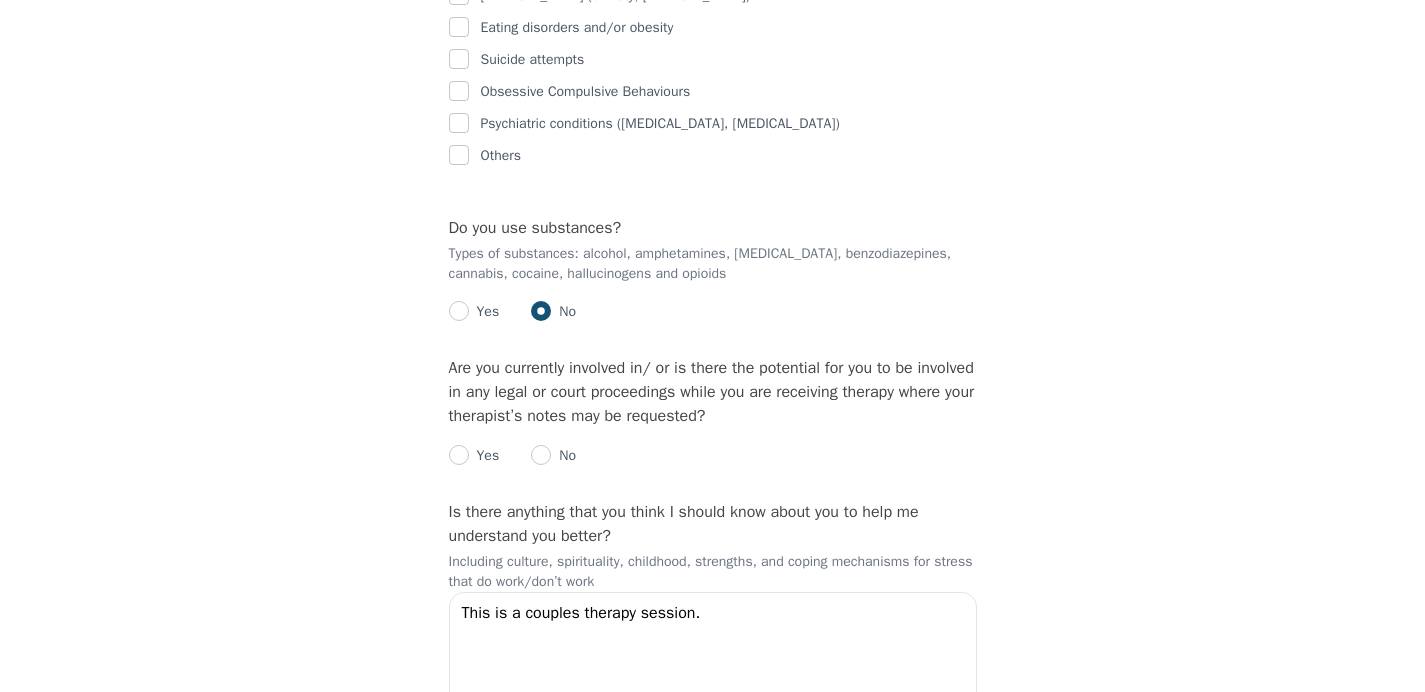 radio on "true" 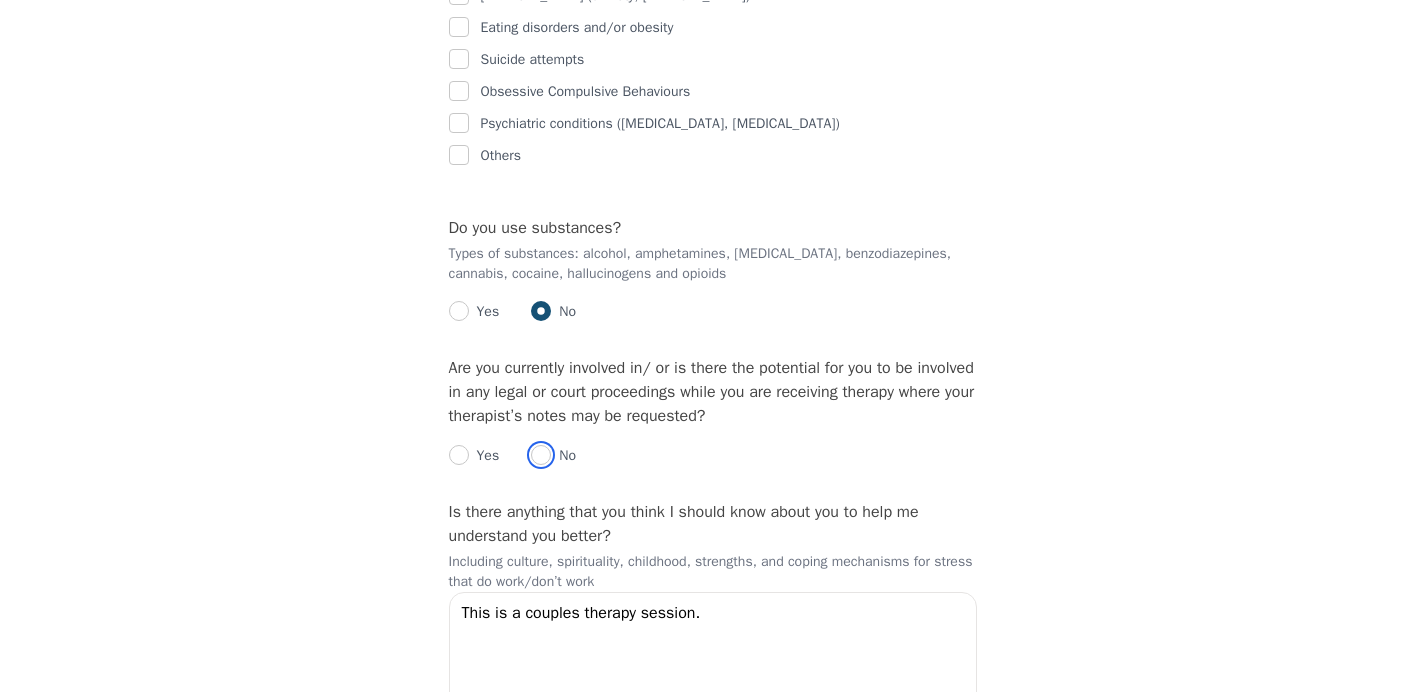 click at bounding box center [541, 455] 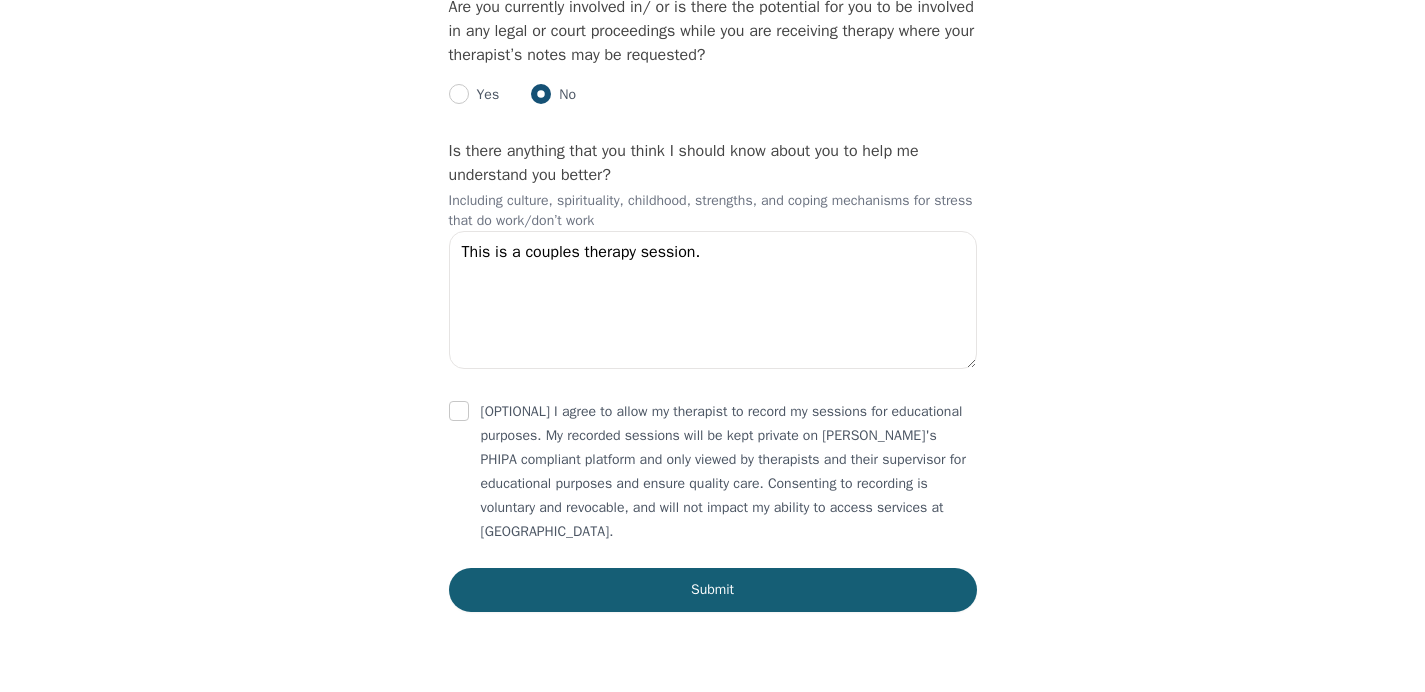 scroll, scrollTop: 3516, scrollLeft: 0, axis: vertical 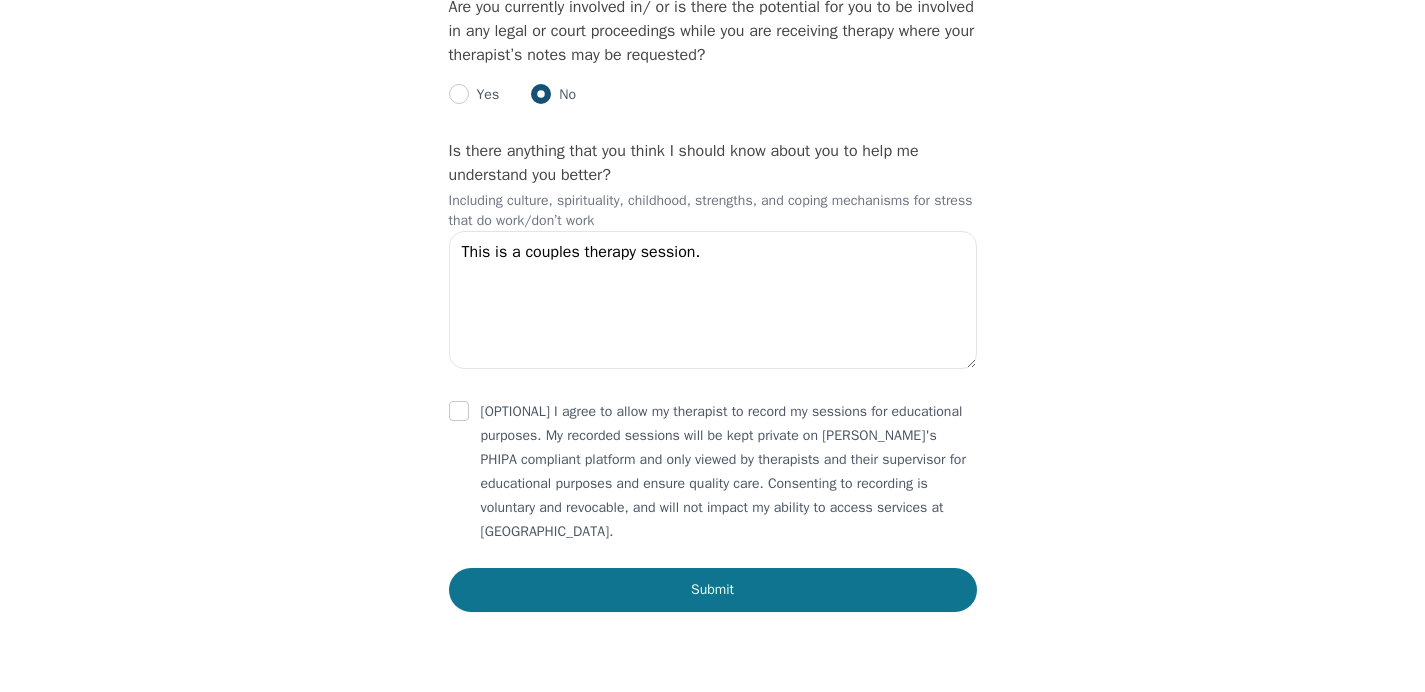 click on "Submit" at bounding box center [713, 590] 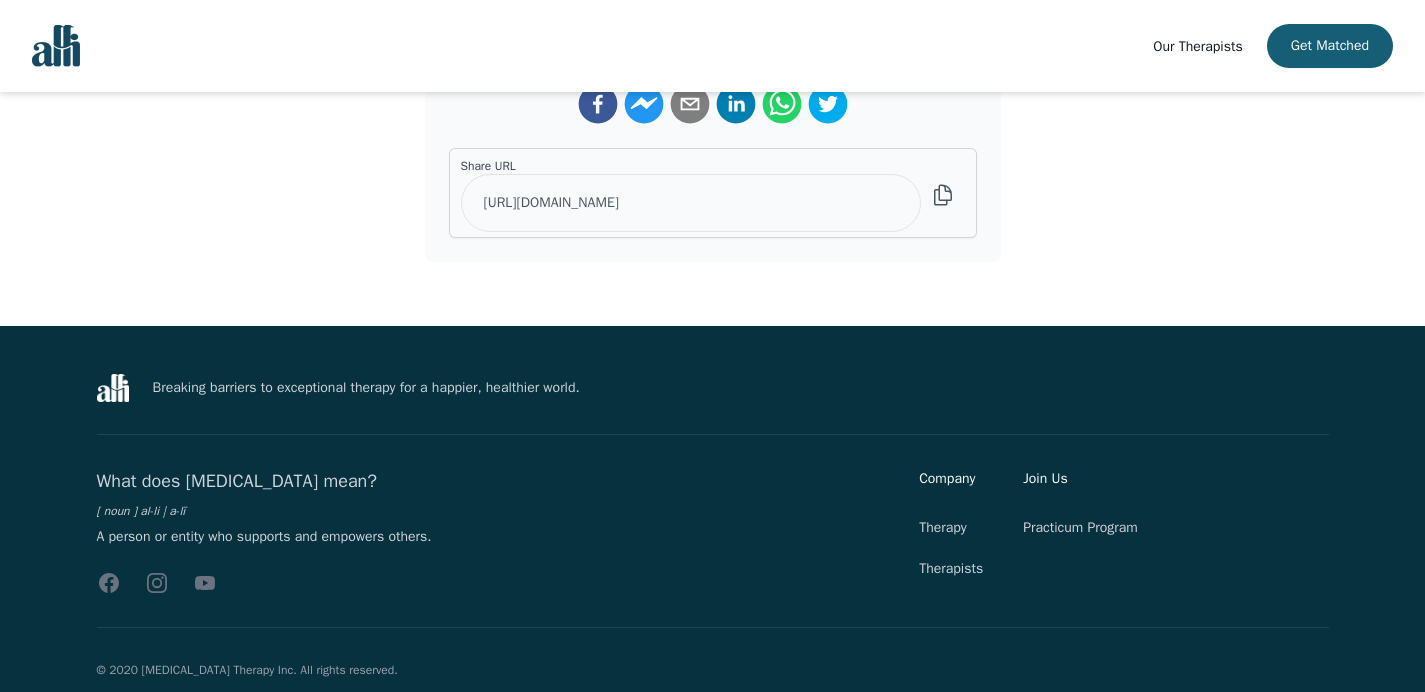 scroll, scrollTop: 0, scrollLeft: 0, axis: both 